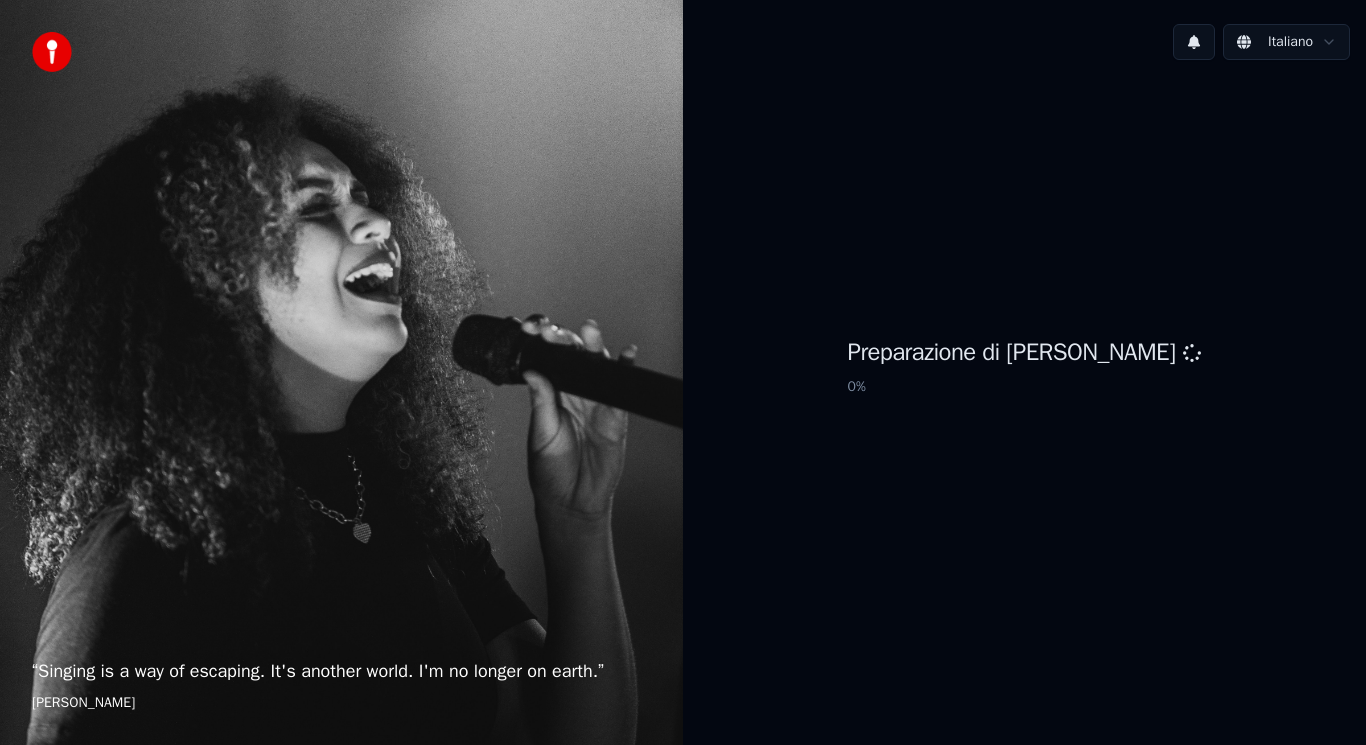 scroll, scrollTop: 0, scrollLeft: 0, axis: both 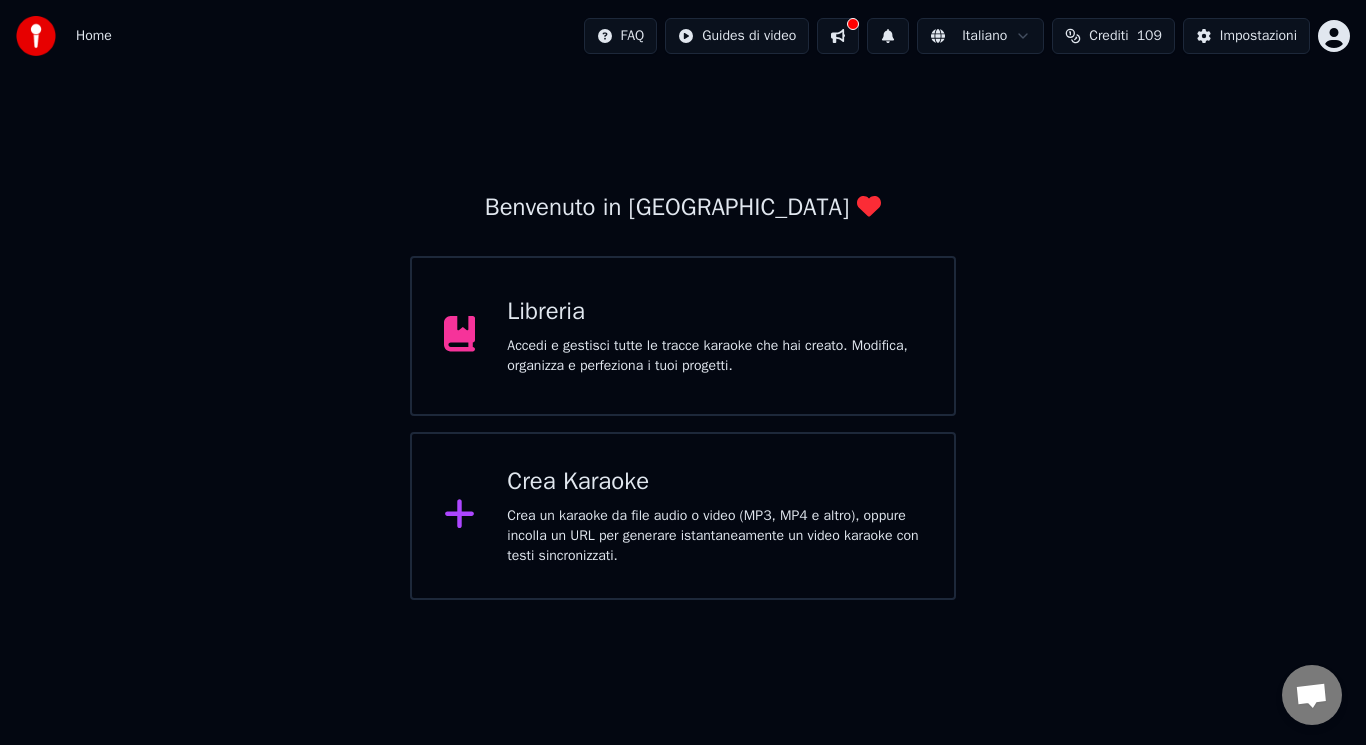 click on "Crea Karaoke" at bounding box center (714, 482) 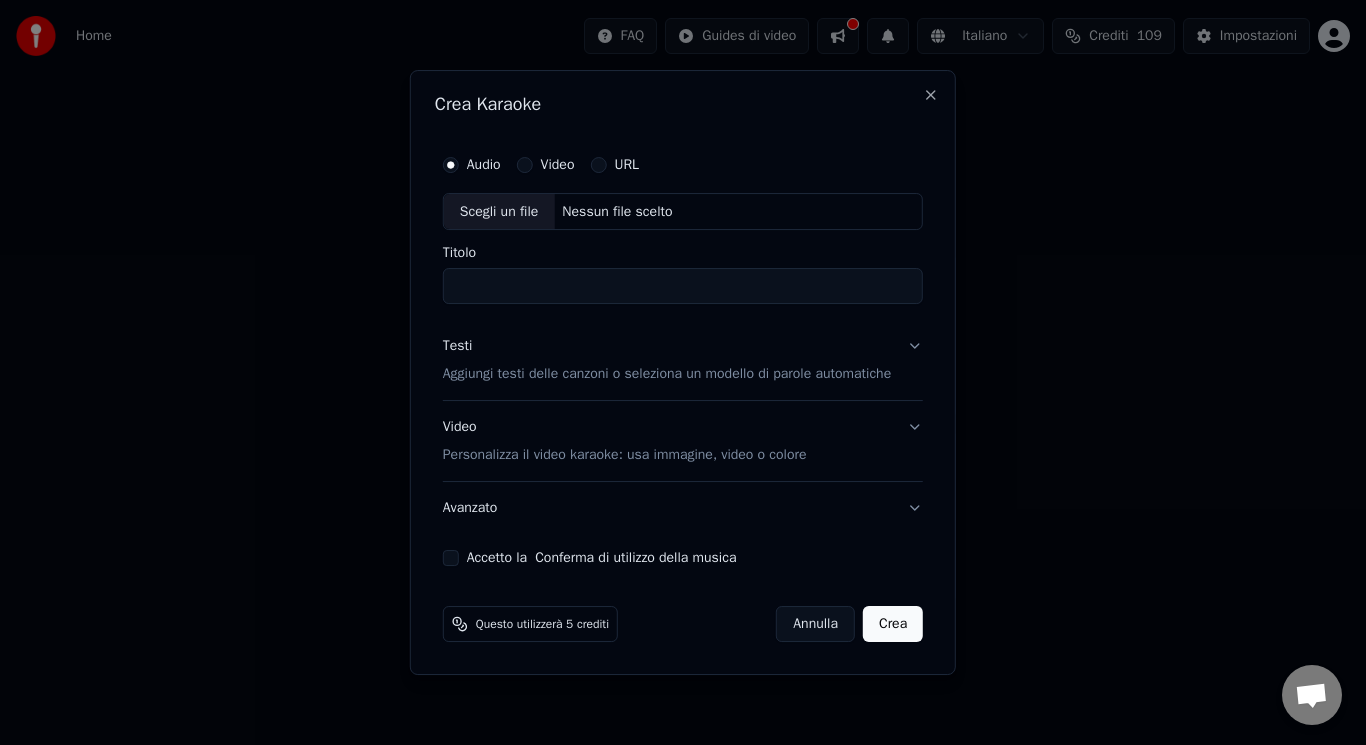 click on "Scegli un file" at bounding box center (499, 212) 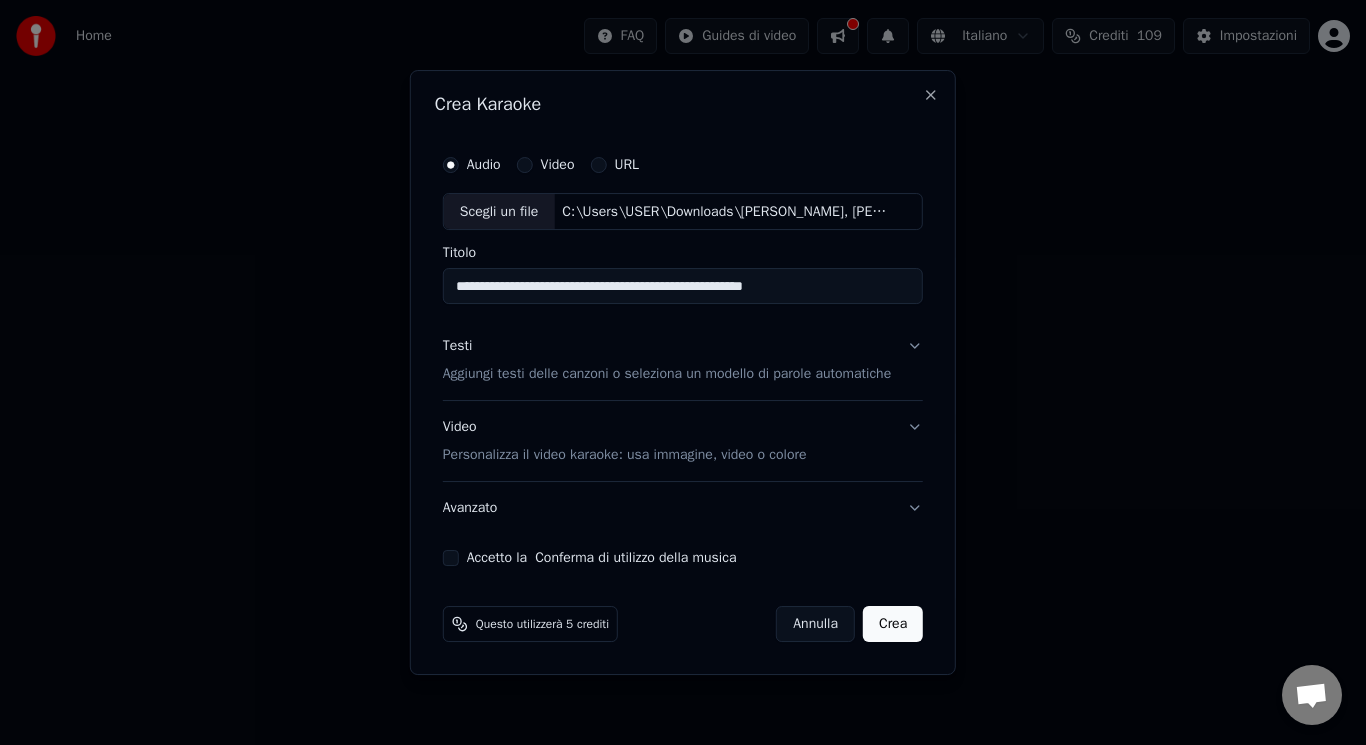 click on "**********" at bounding box center [683, 287] 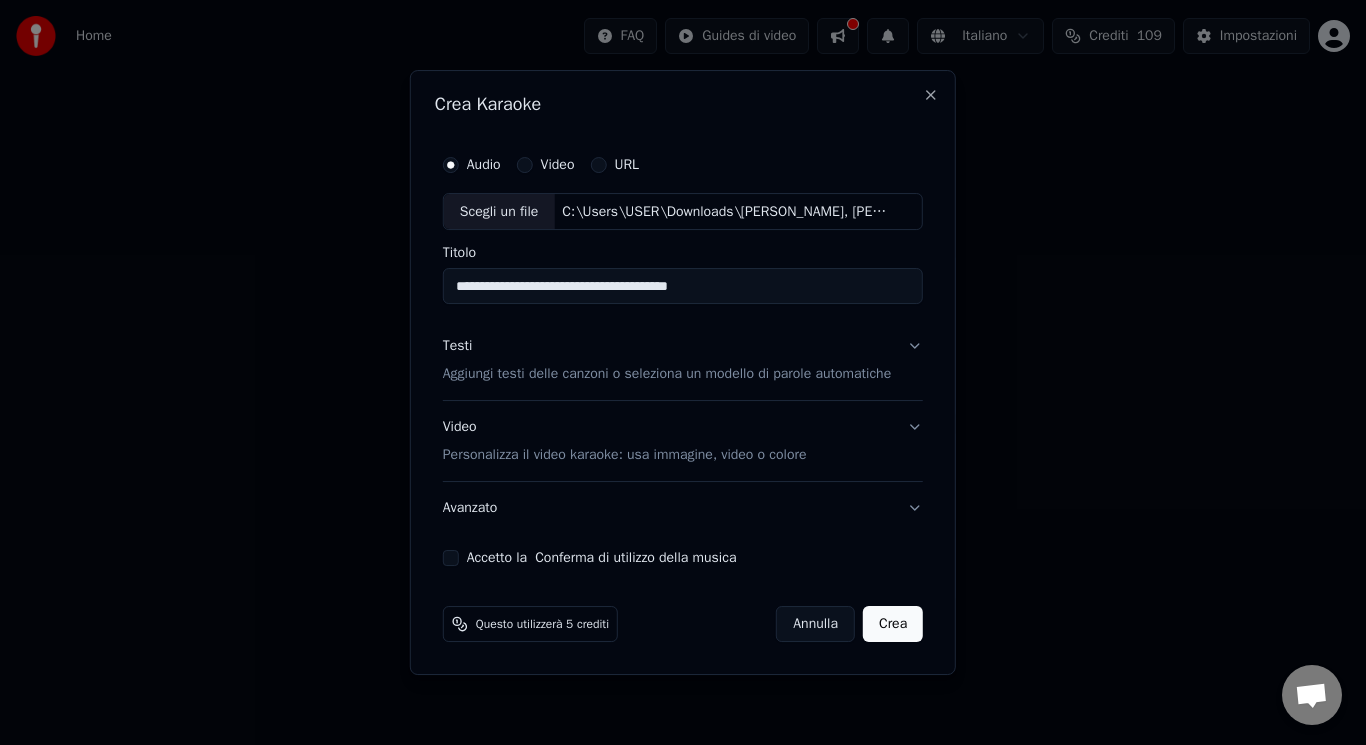 type on "**********" 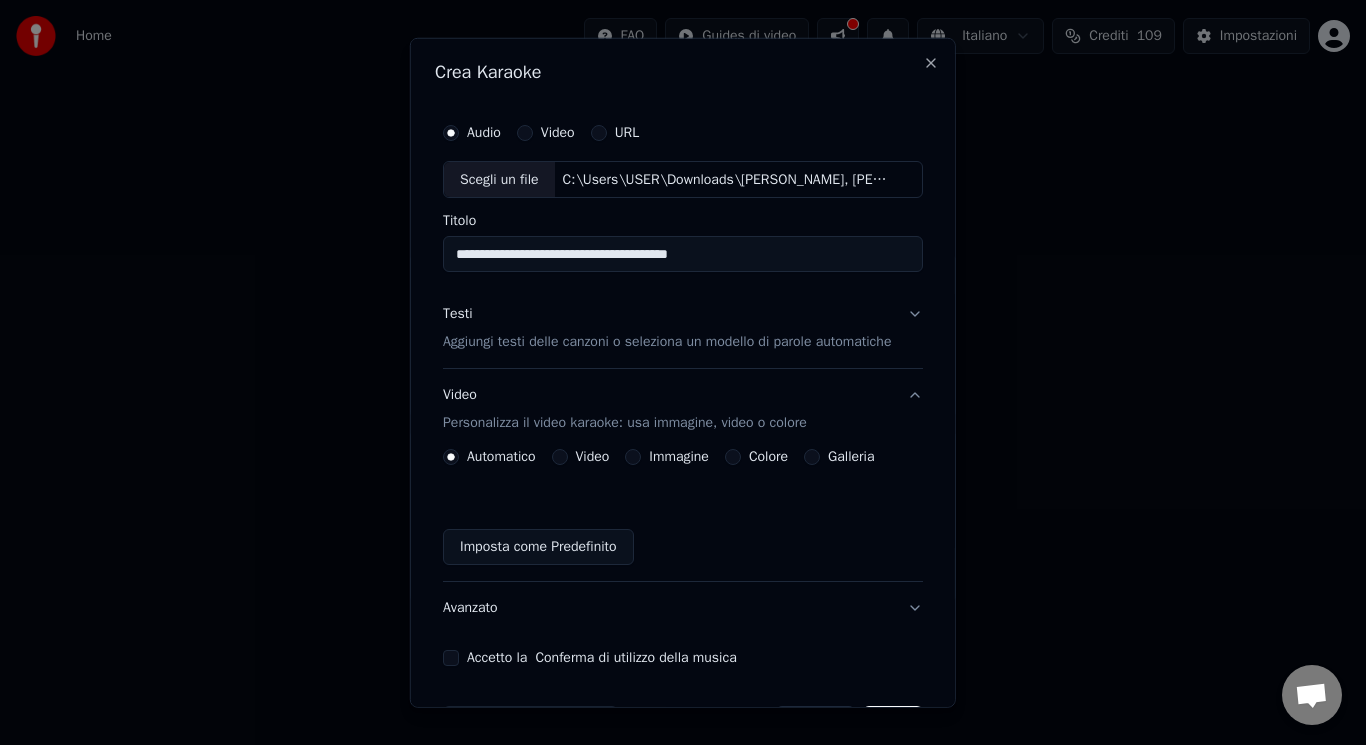 click on "Video" at bounding box center (559, 457) 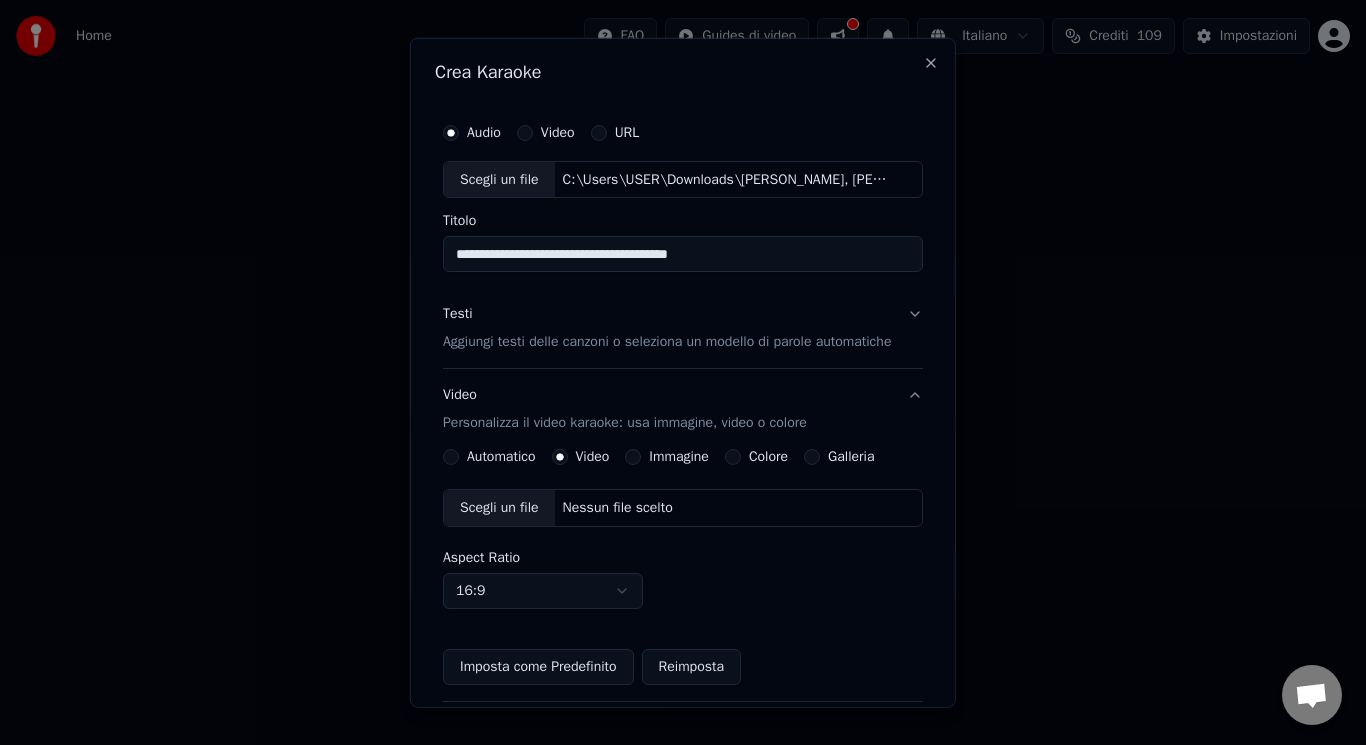 click on "Scegli un file" at bounding box center [499, 508] 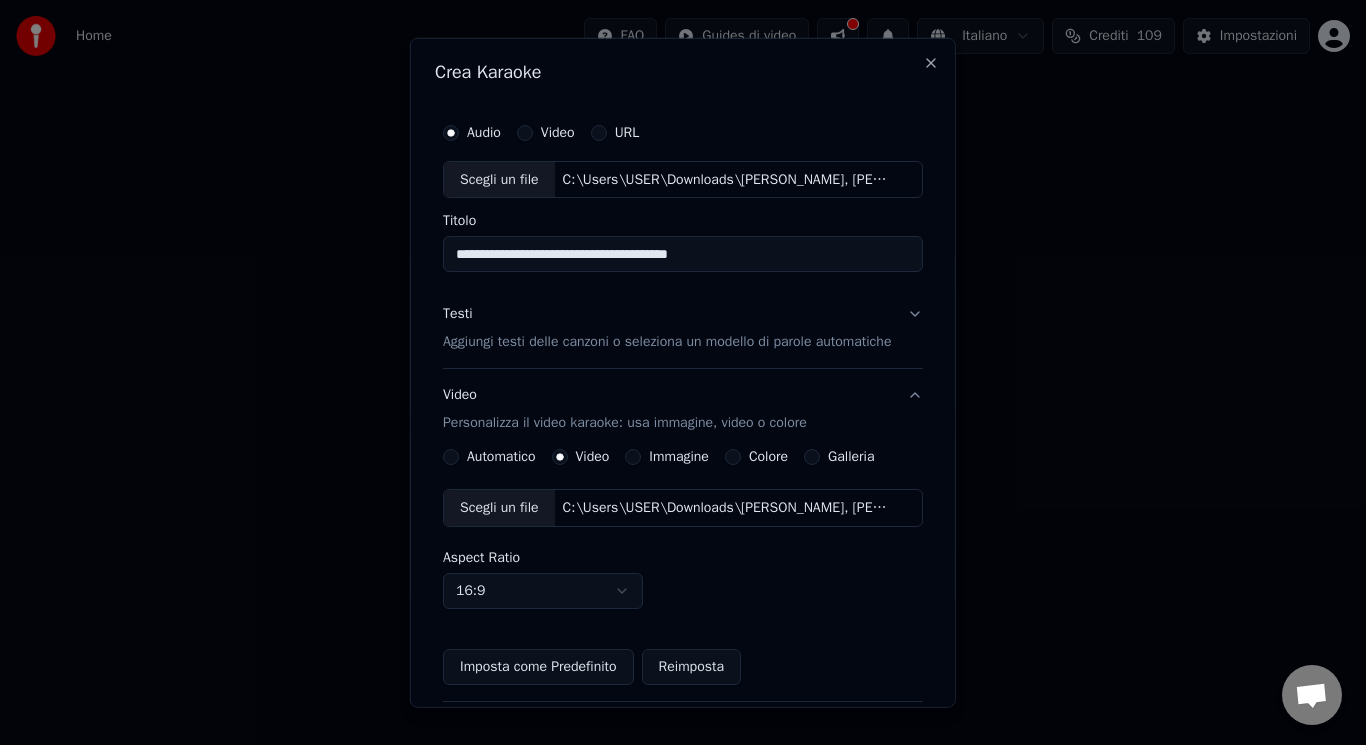 scroll, scrollTop: 187, scrollLeft: 0, axis: vertical 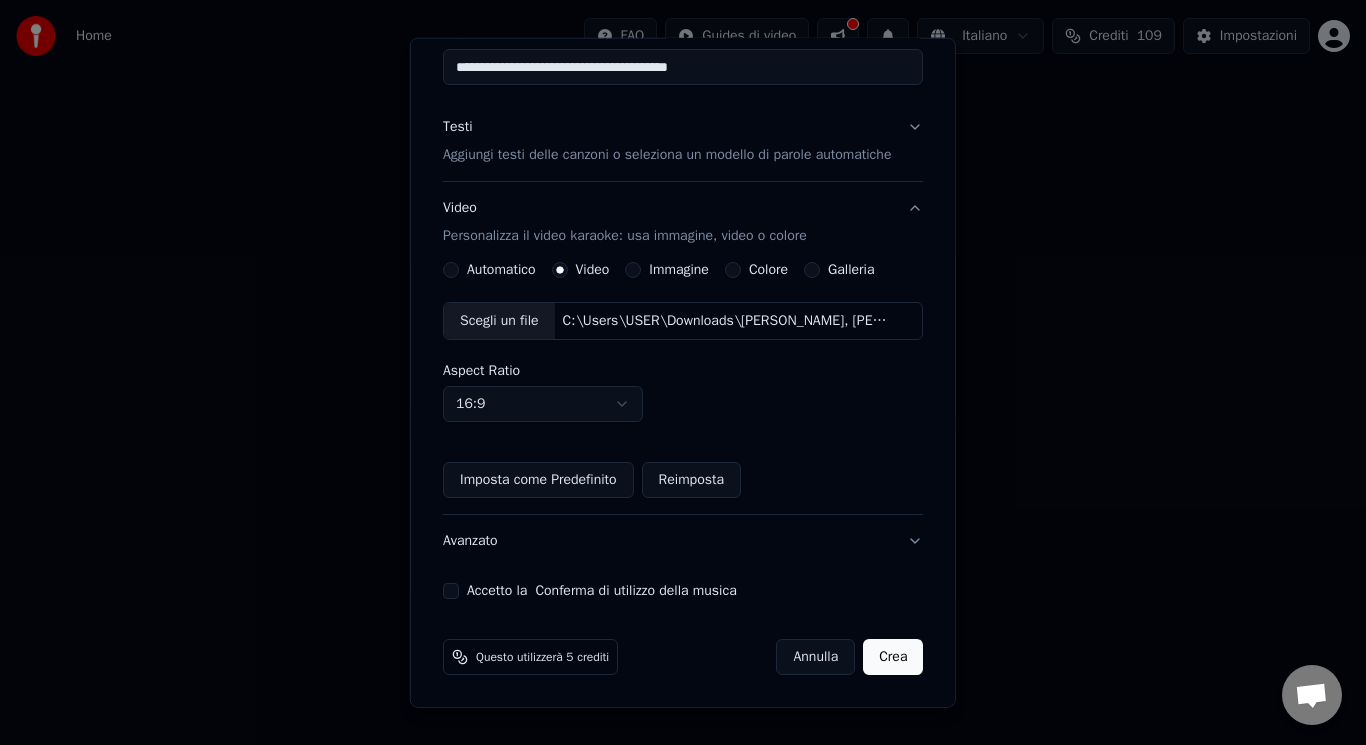 click on "Accetto la   Conferma di utilizzo della musica" at bounding box center [451, 591] 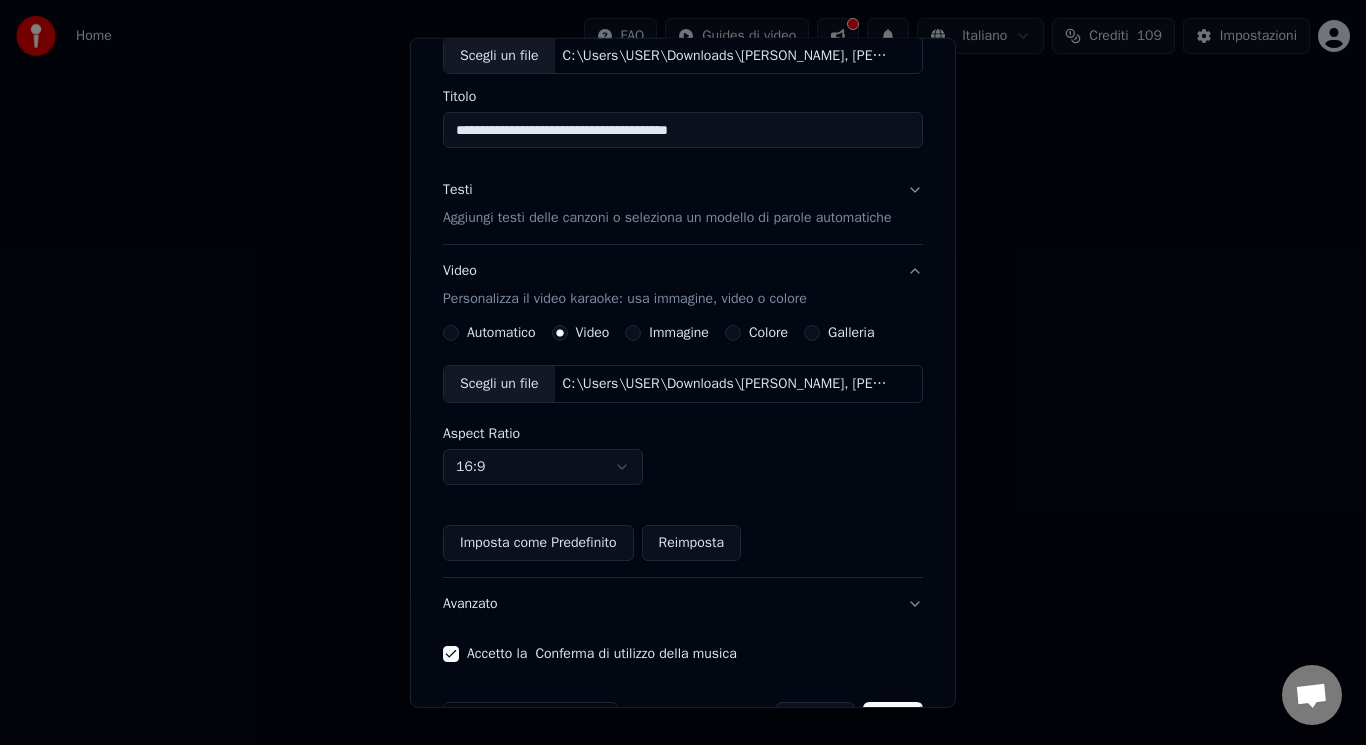 scroll, scrollTop: 105, scrollLeft: 0, axis: vertical 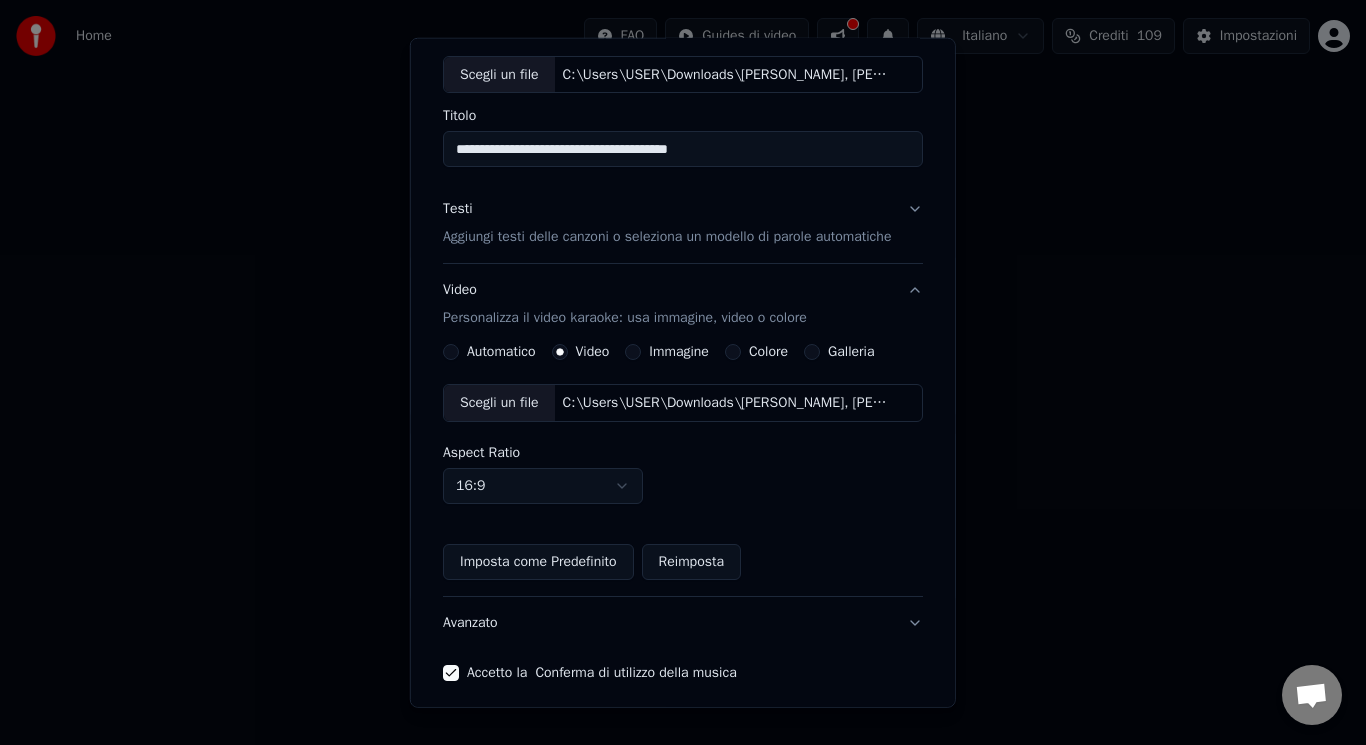 click on "Aggiungi testi delle canzoni o seleziona un modello di parole automatiche" at bounding box center [667, 237] 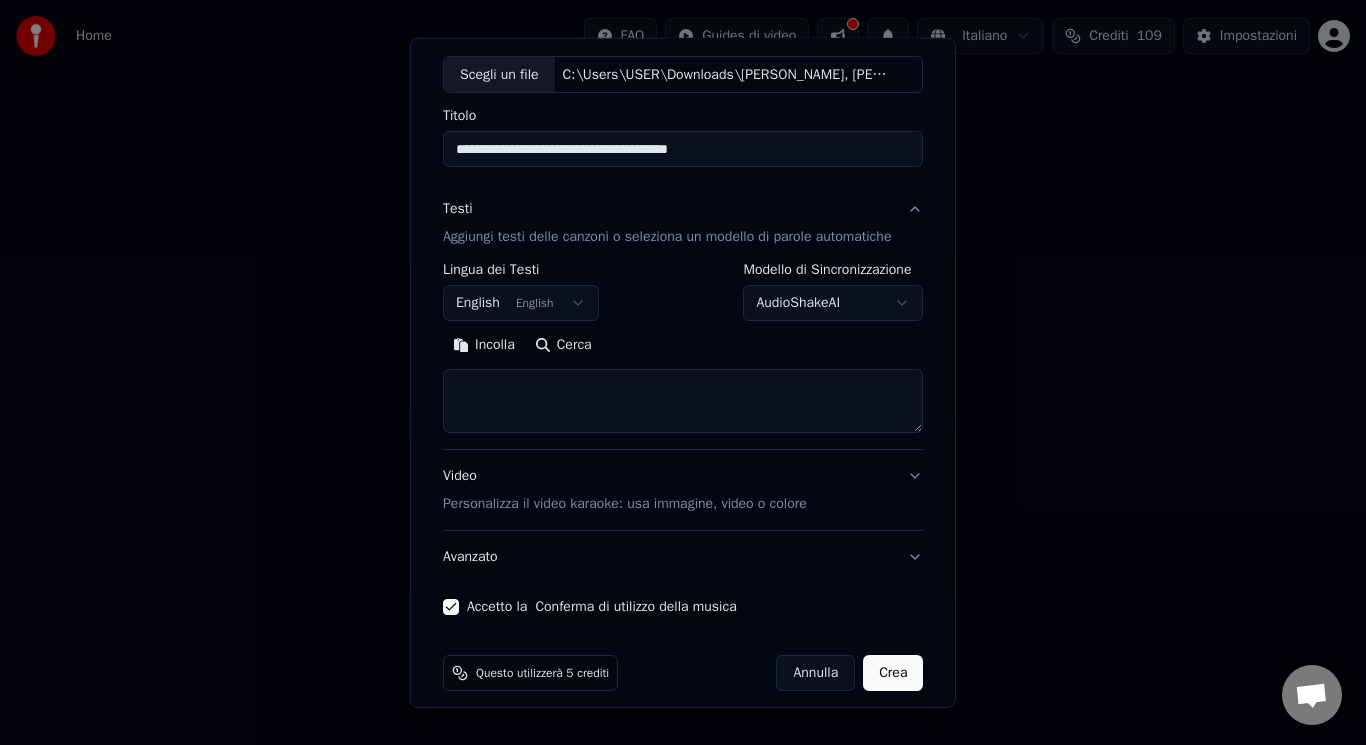 click at bounding box center (683, 401) 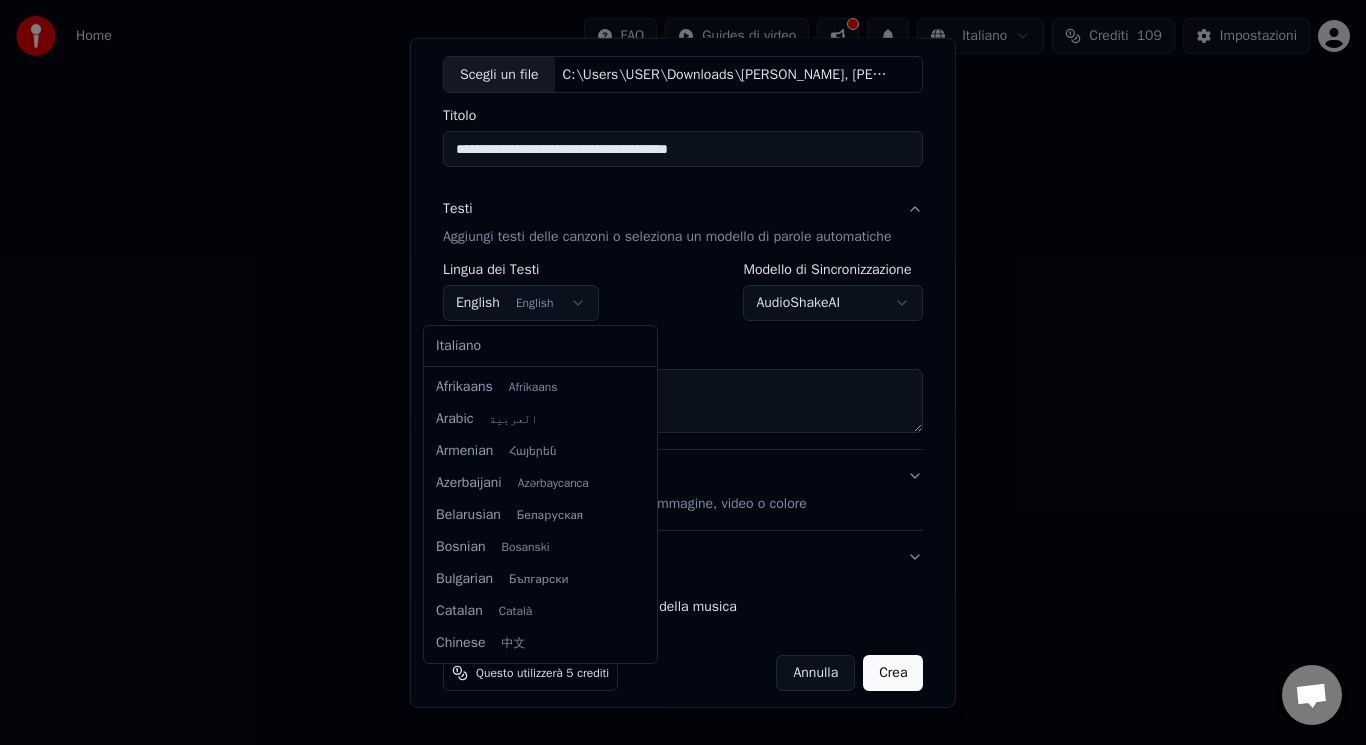 scroll, scrollTop: 160, scrollLeft: 0, axis: vertical 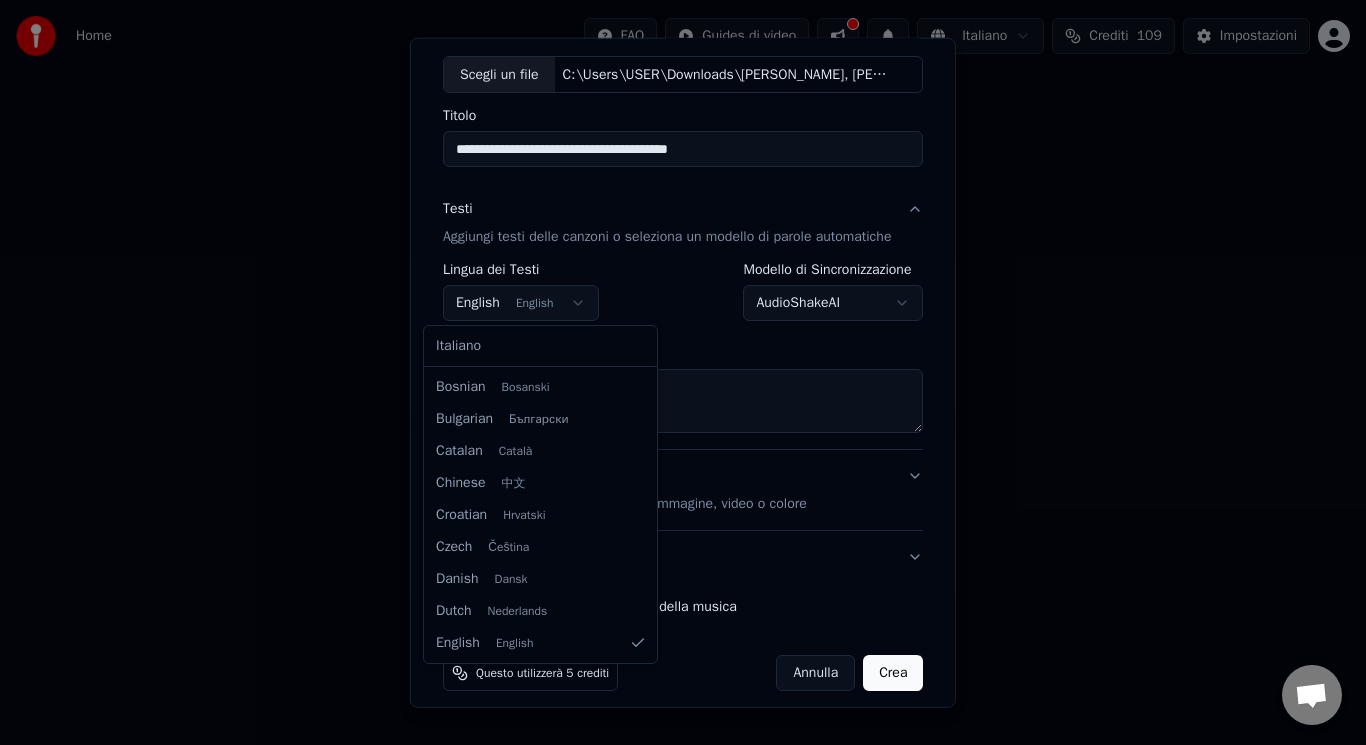 select on "**" 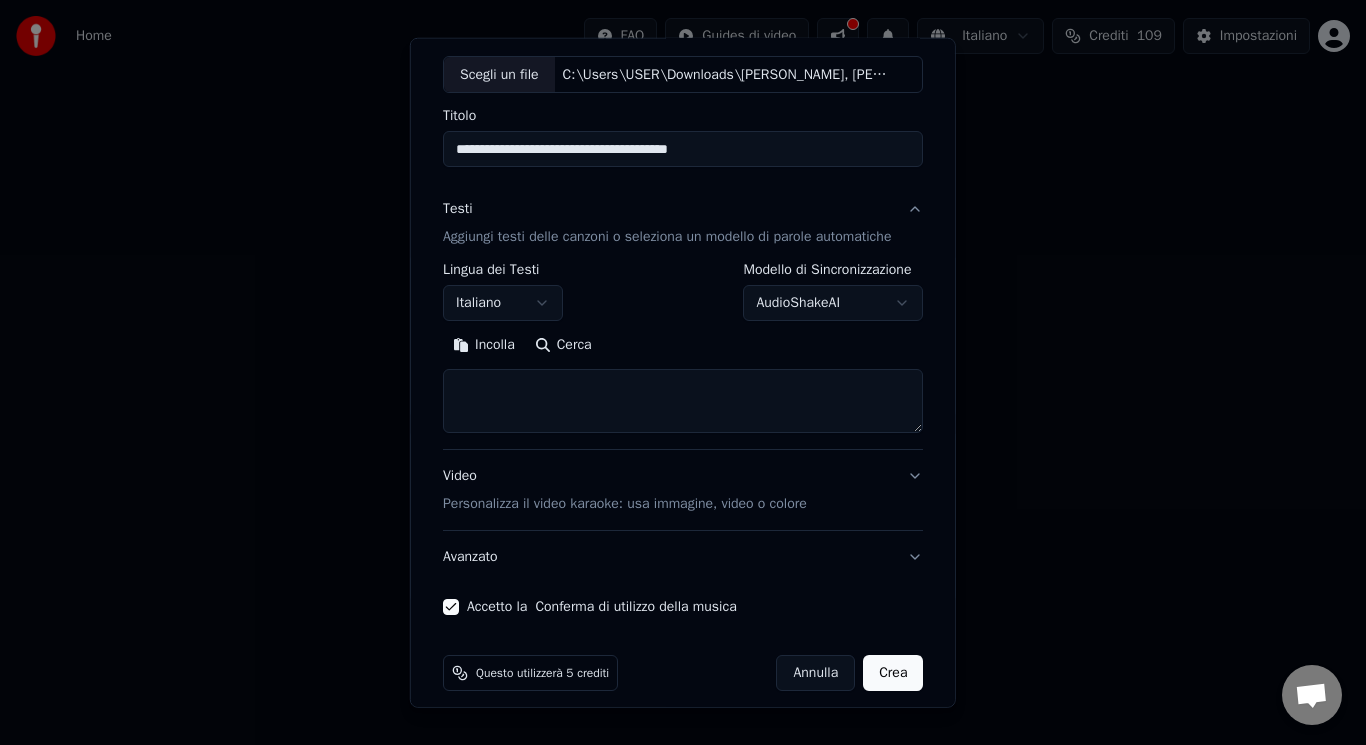 click at bounding box center (683, 401) 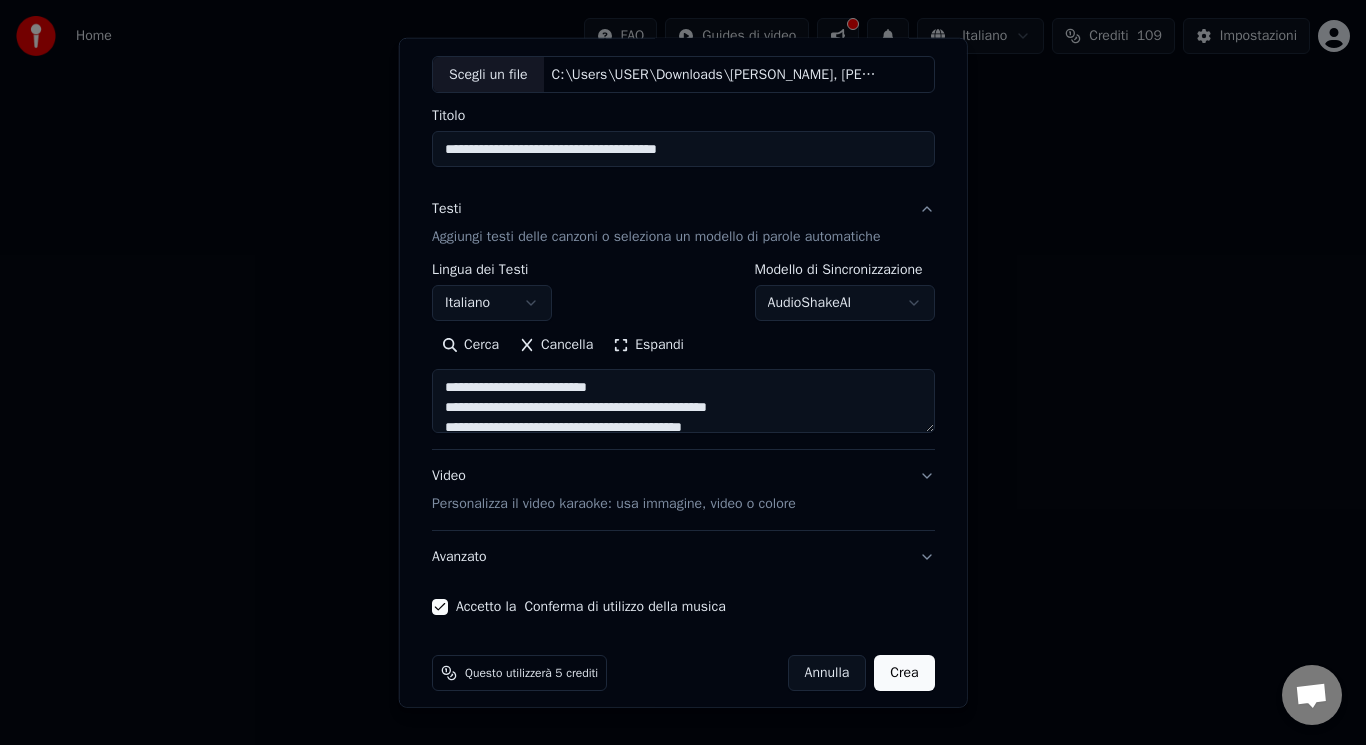 click on "Espandi" at bounding box center [648, 345] 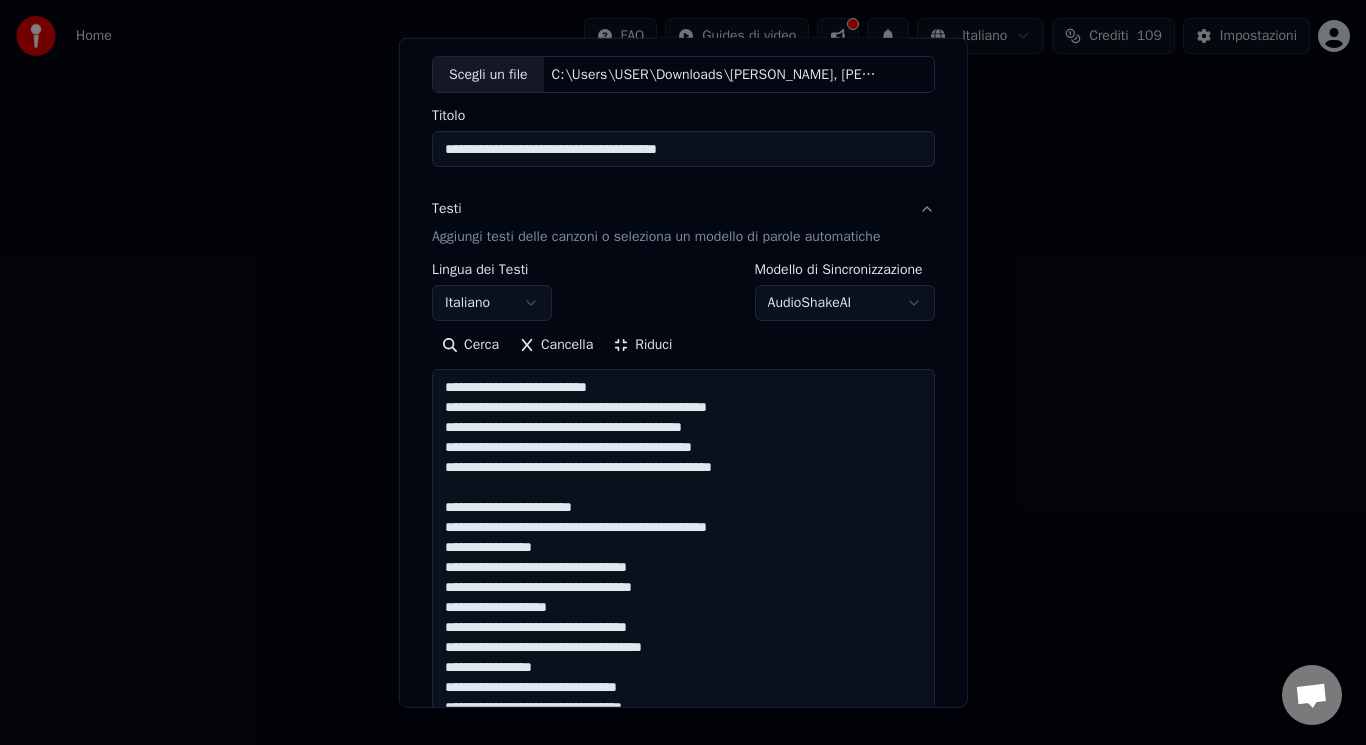drag, startPoint x: 616, startPoint y: 386, endPoint x: 401, endPoint y: 390, distance: 215.0372 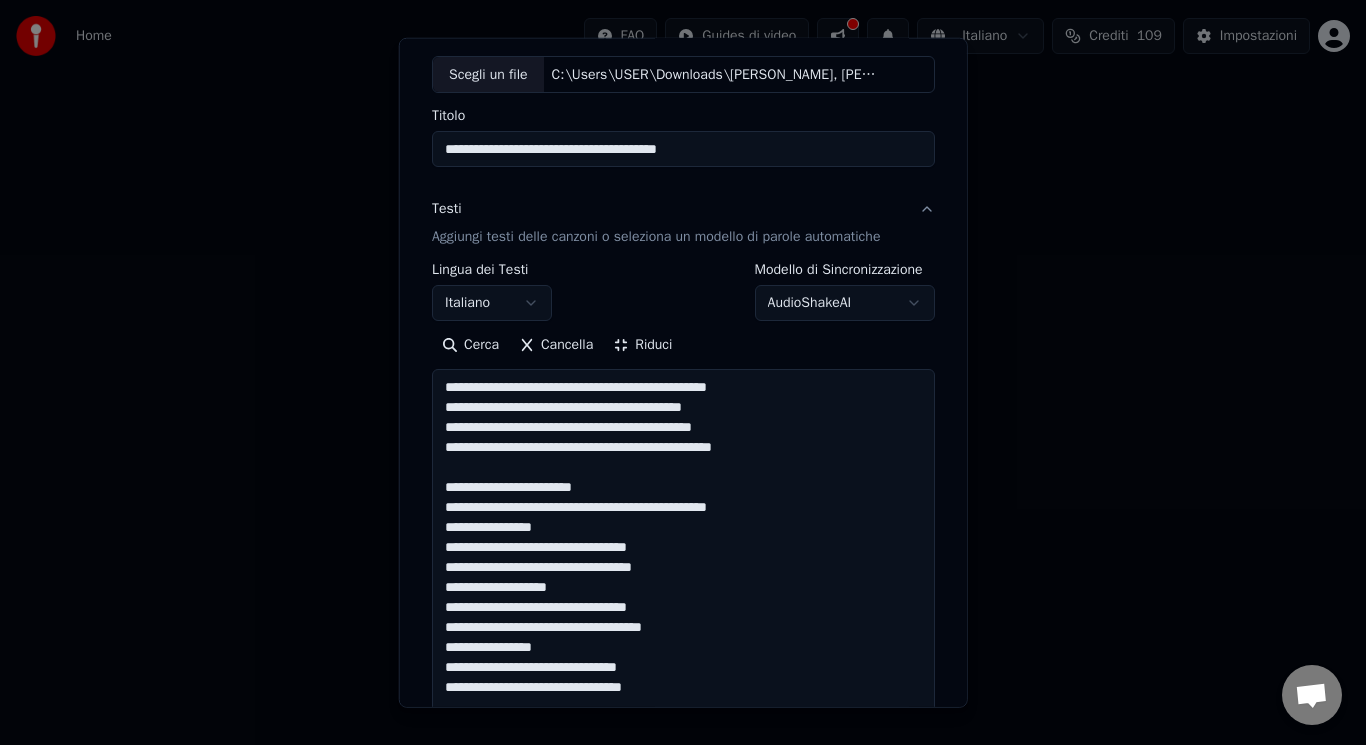 drag, startPoint x: 605, startPoint y: 489, endPoint x: 550, endPoint y: 470, distance: 58.189346 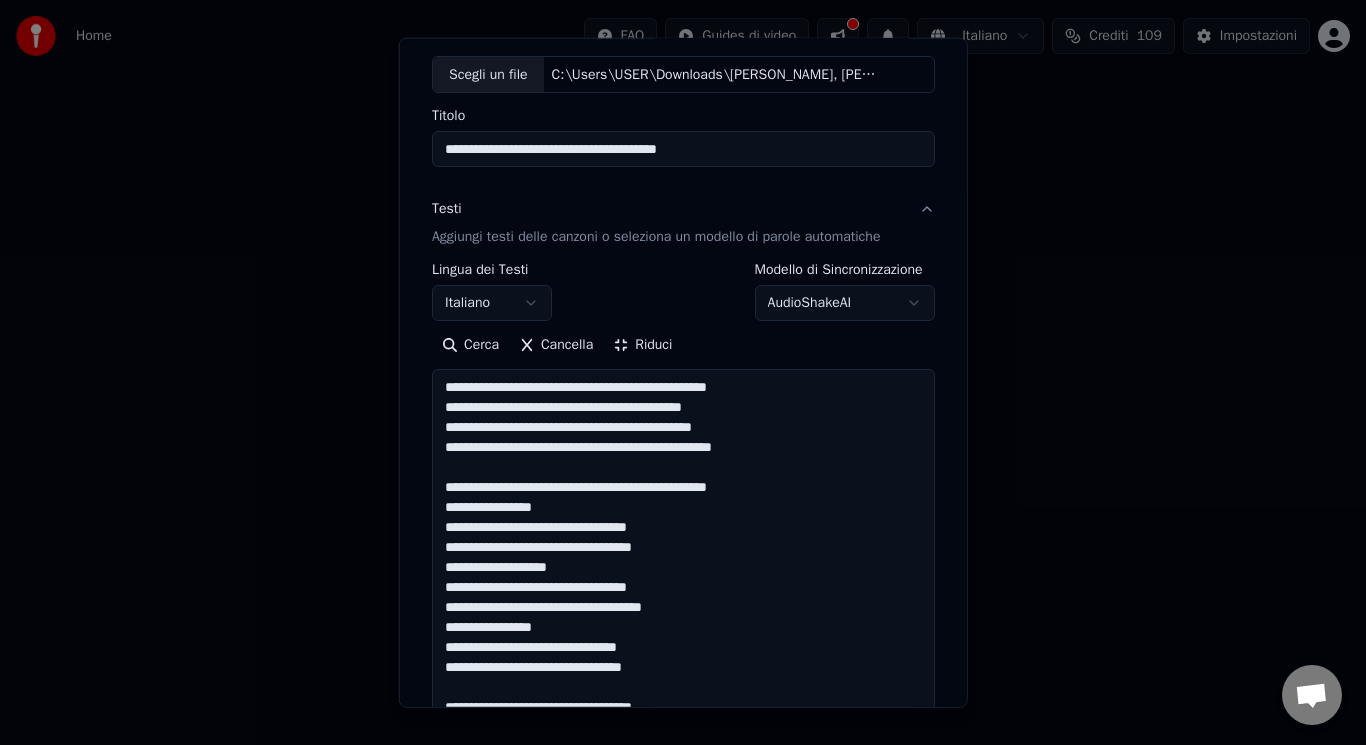 drag, startPoint x: 555, startPoint y: 507, endPoint x: 431, endPoint y: 510, distance: 124.036285 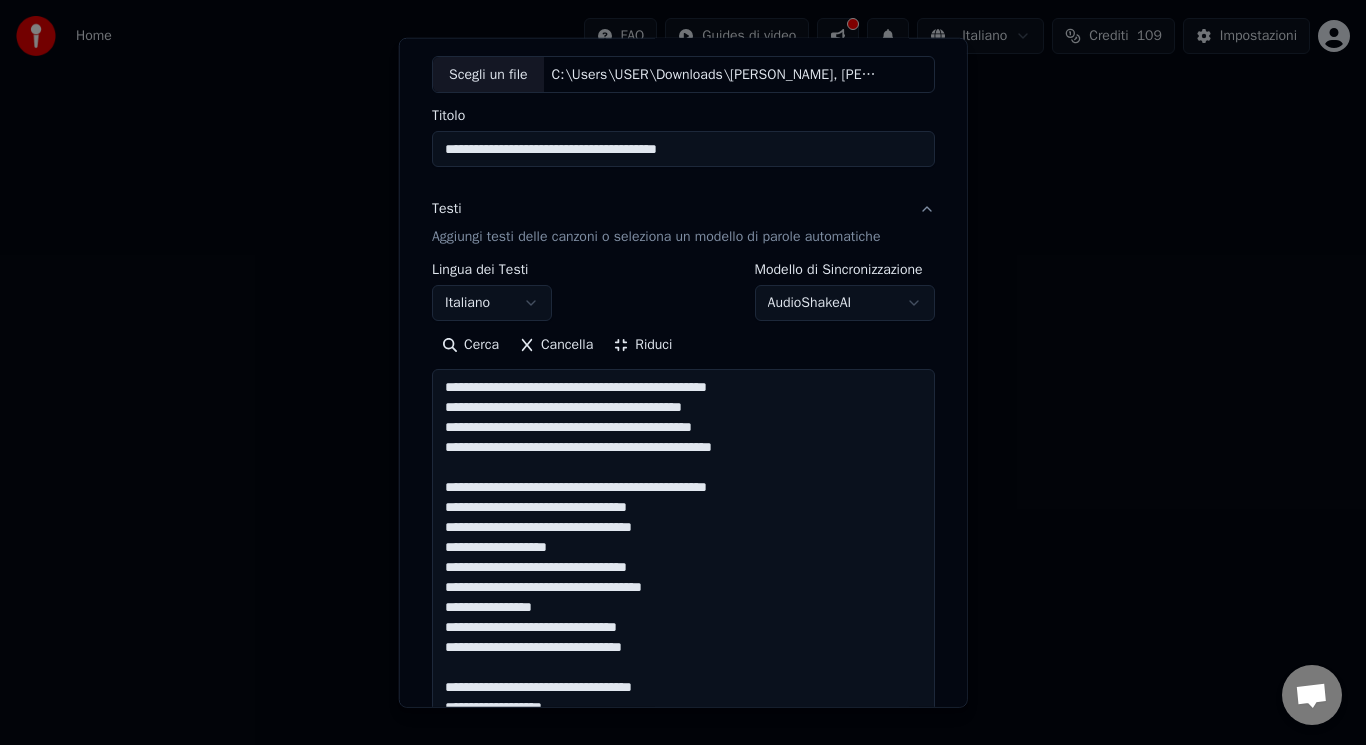 drag, startPoint x: 586, startPoint y: 547, endPoint x: 424, endPoint y: 558, distance: 162.37303 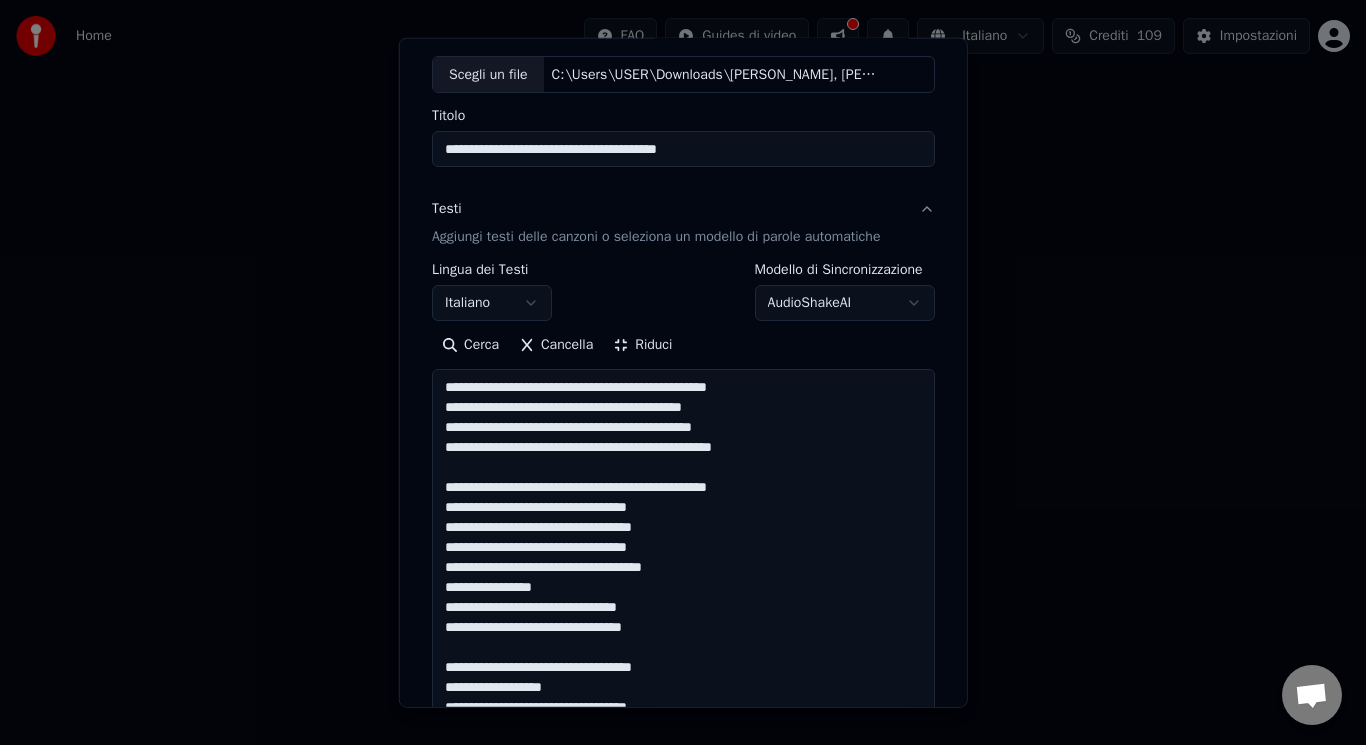 drag, startPoint x: 543, startPoint y: 588, endPoint x: 435, endPoint y: 591, distance: 108.04166 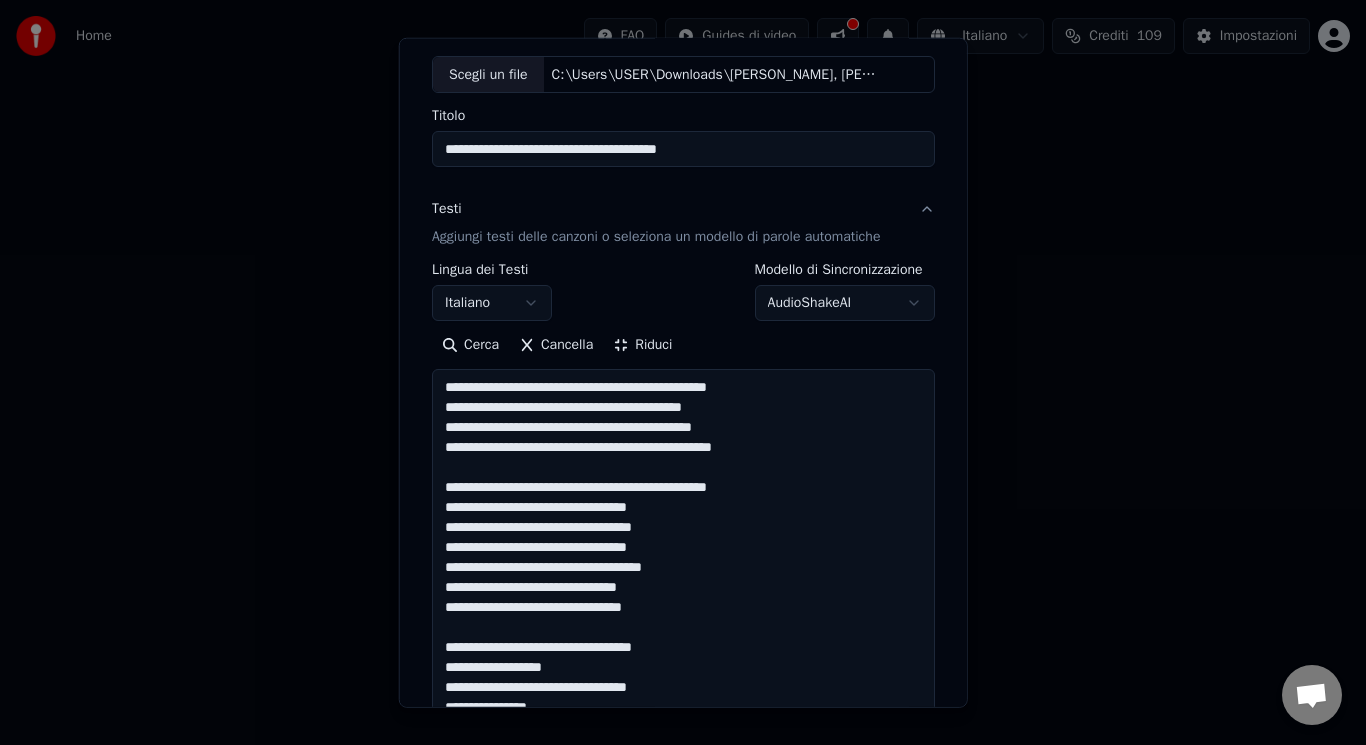 click at bounding box center [683, 1296] 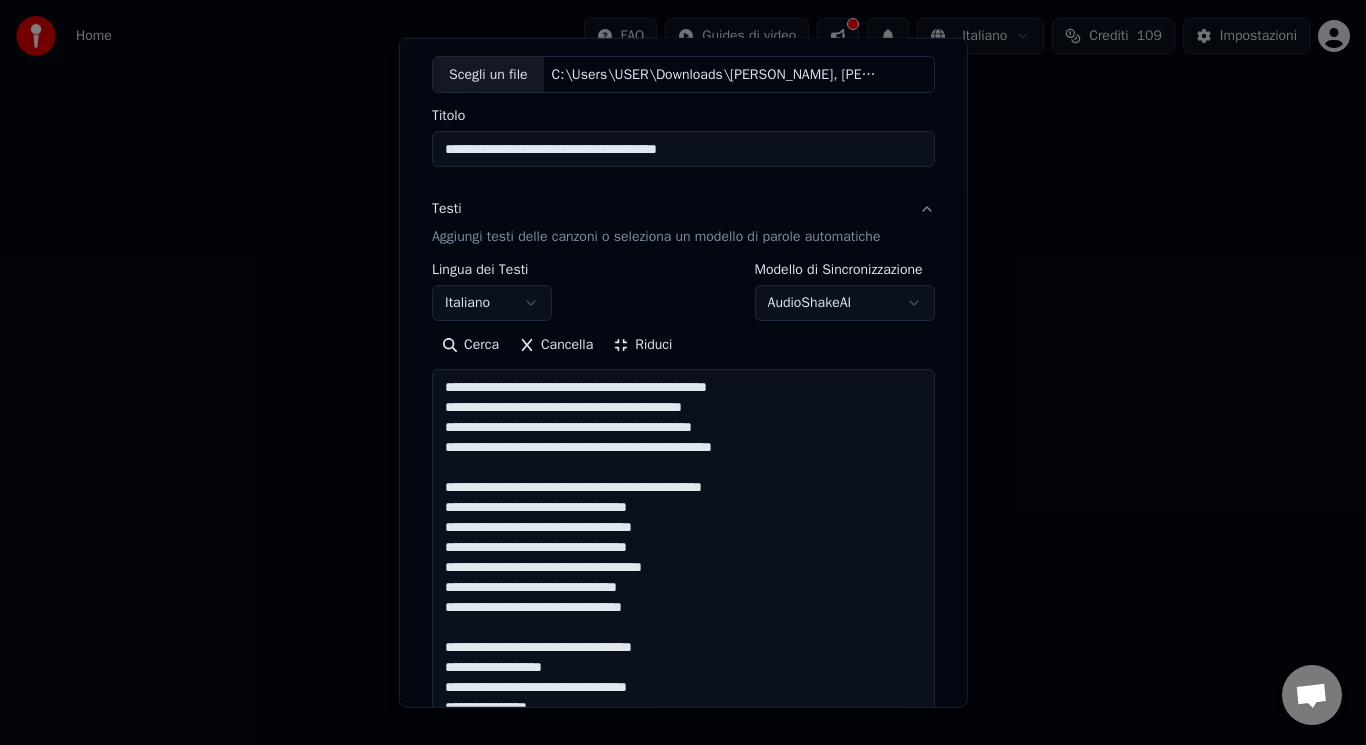 click at bounding box center [683, 1296] 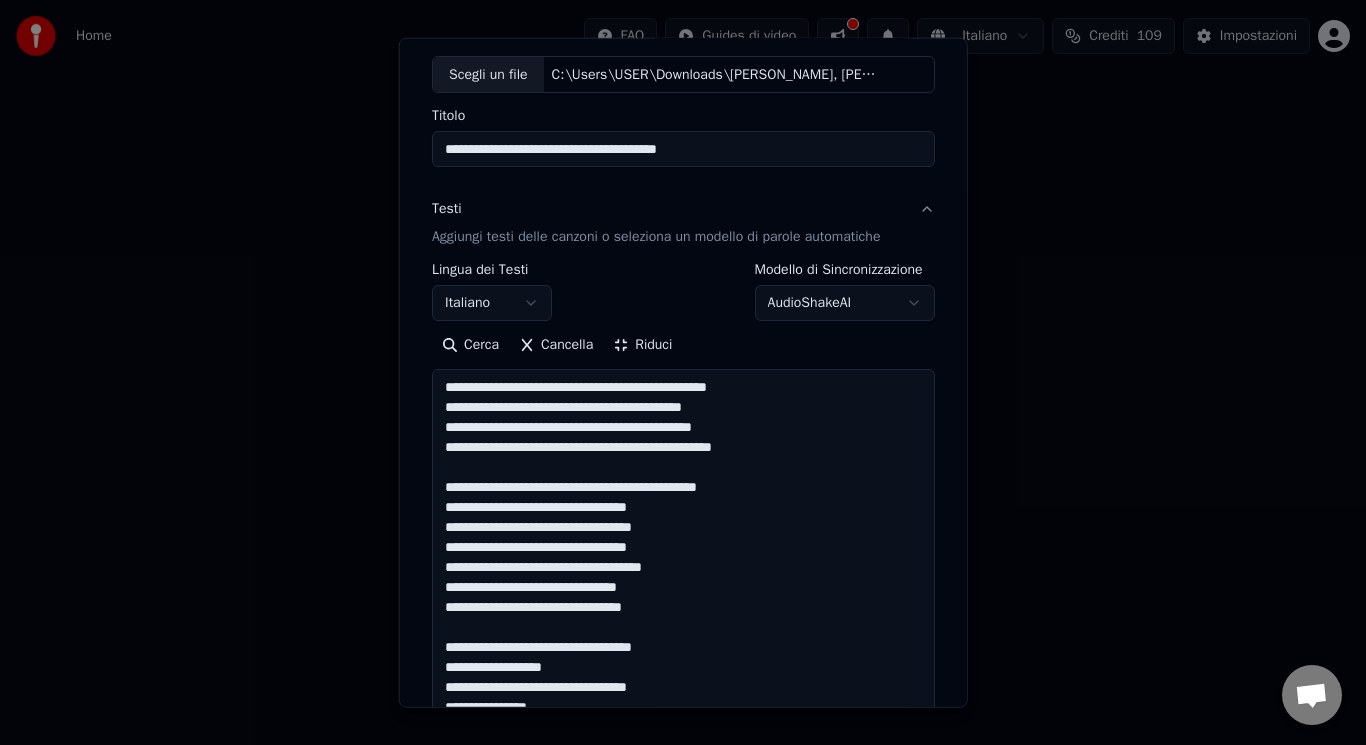 click at bounding box center [683, 1296] 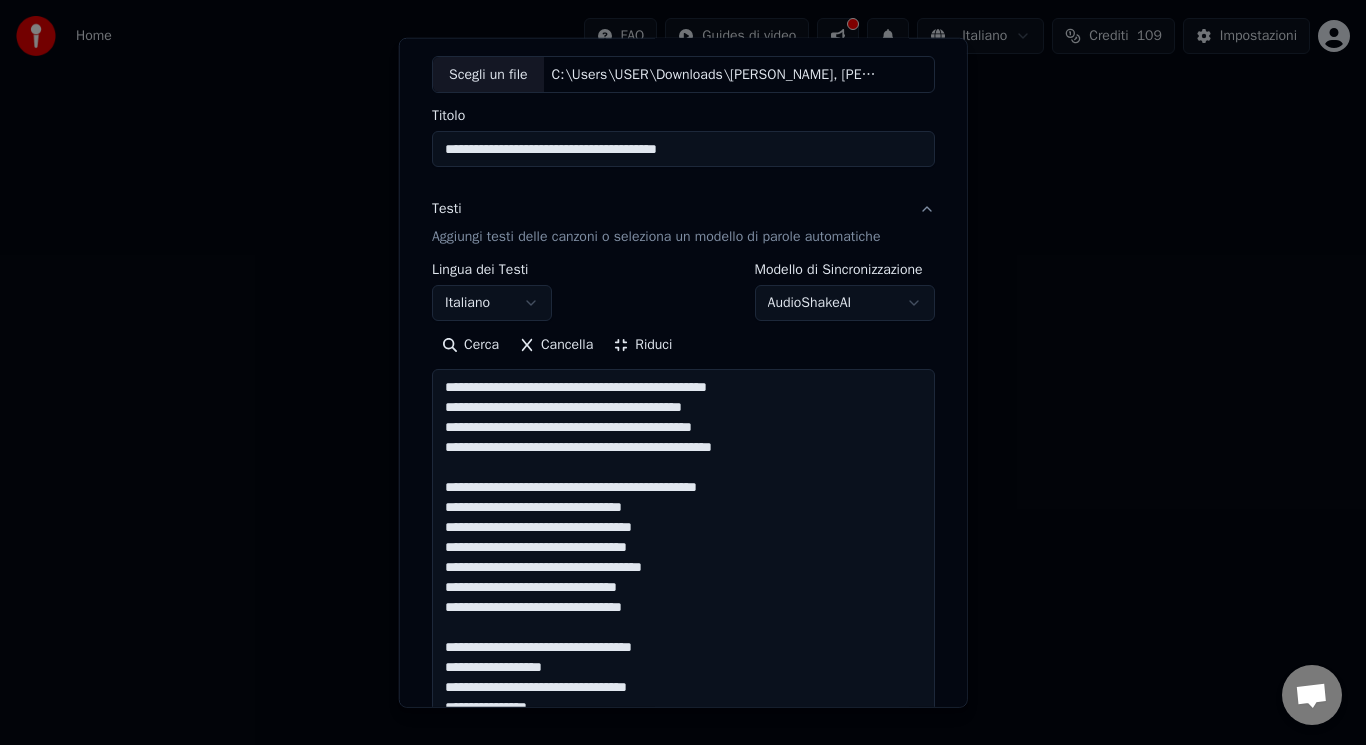 click at bounding box center (683, 1296) 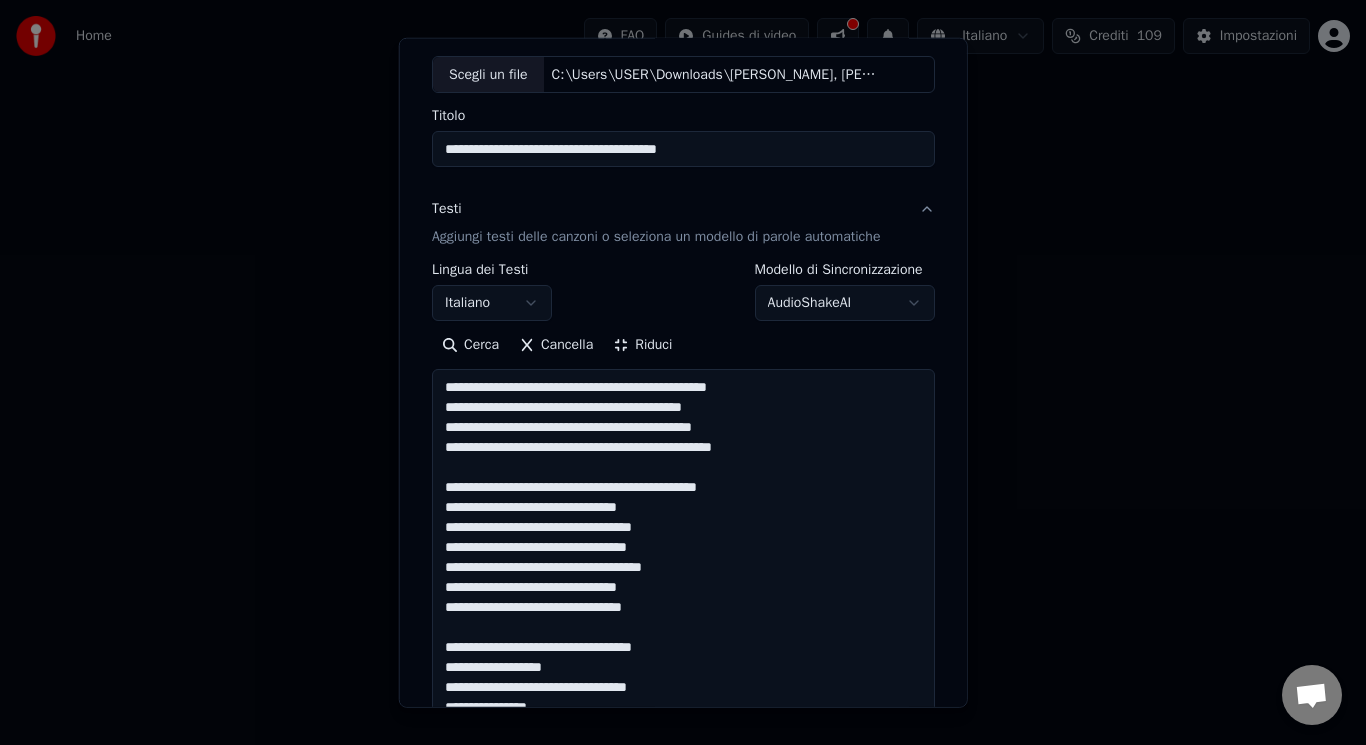 click at bounding box center [683, 1296] 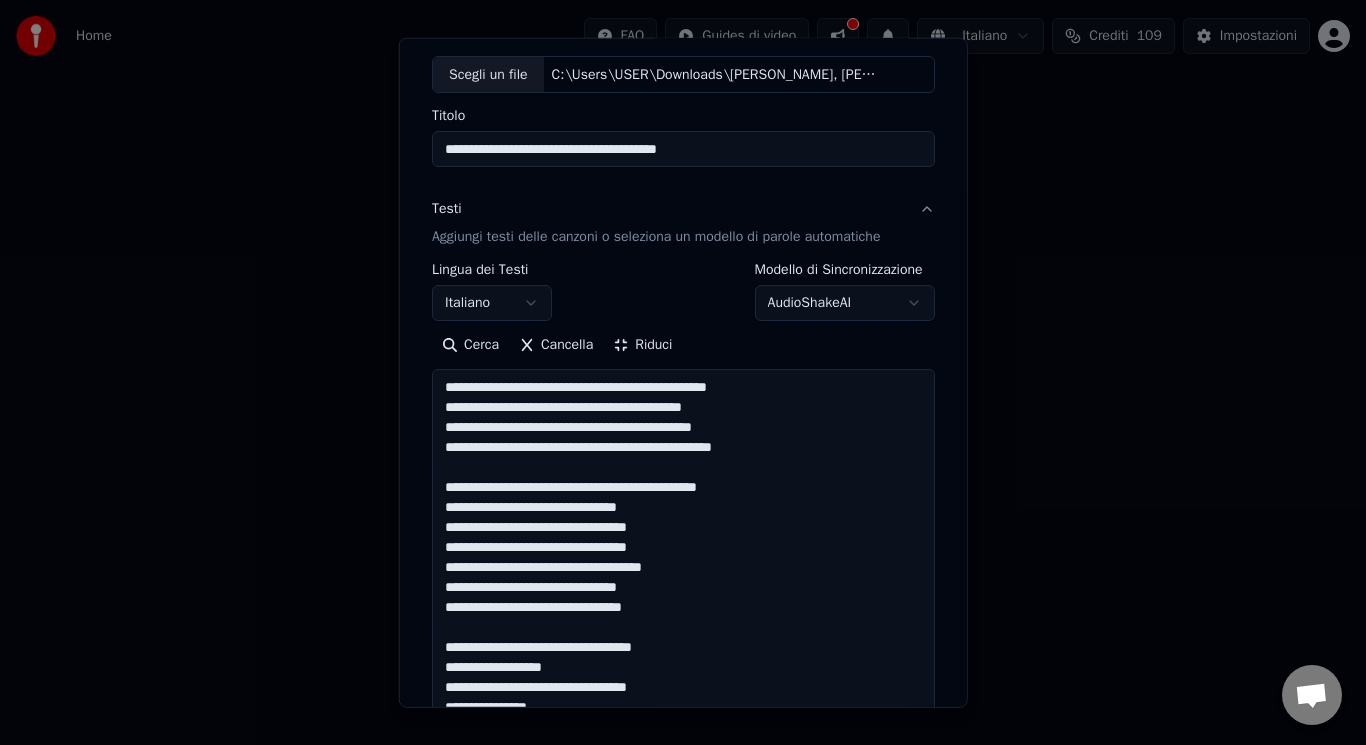 click at bounding box center [683, 1296] 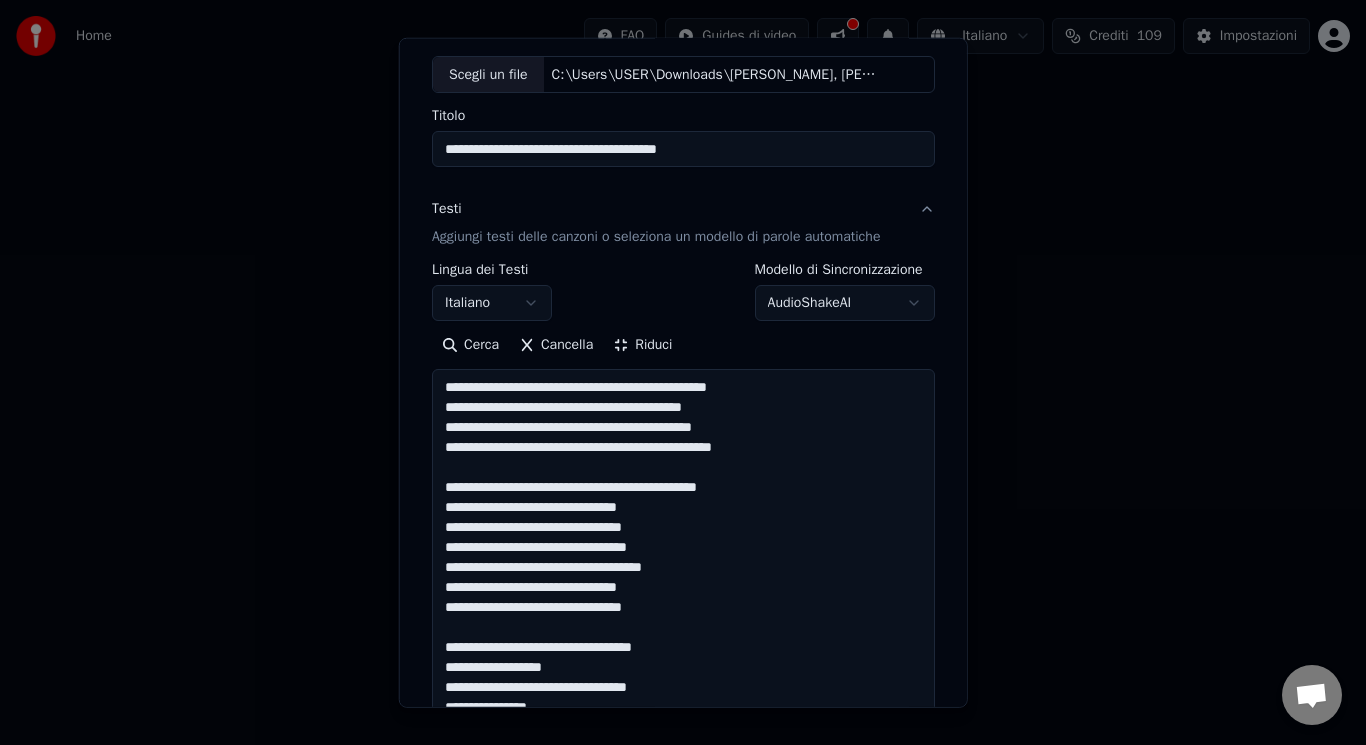 click at bounding box center (683, 1296) 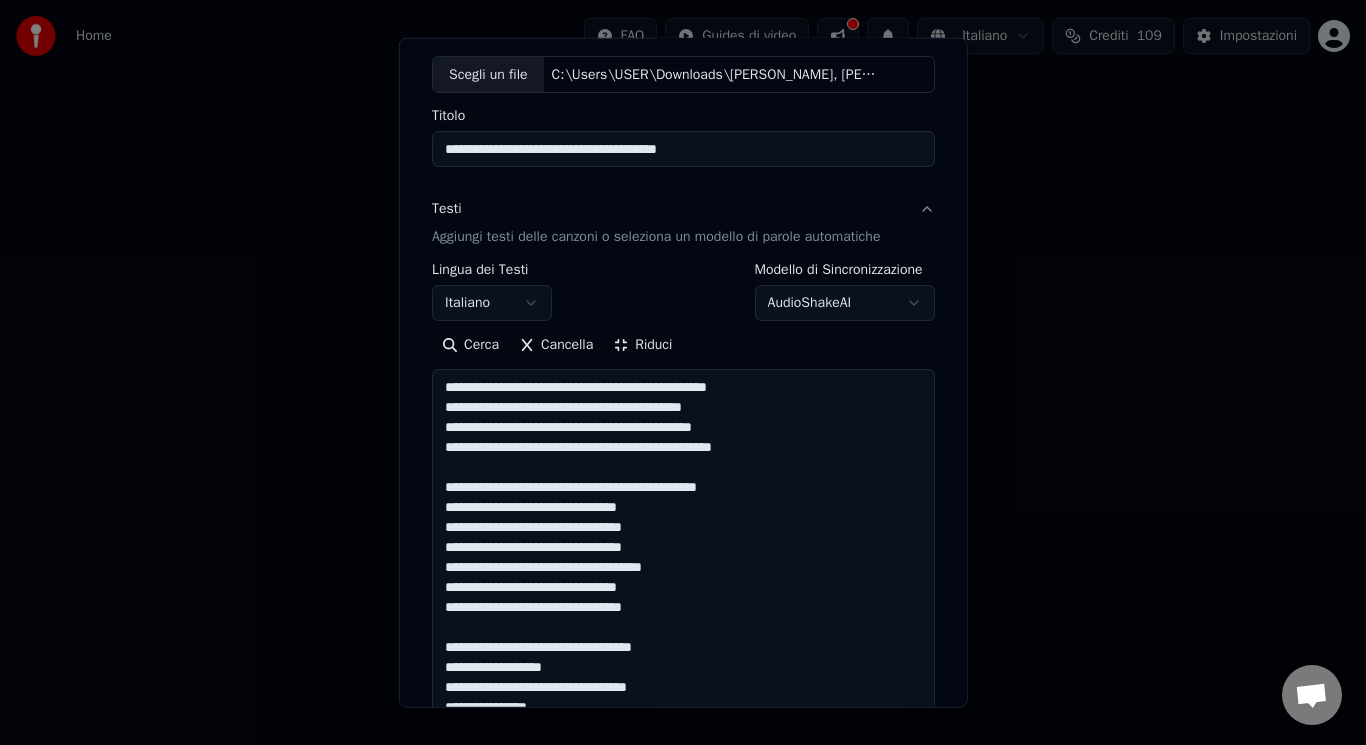 click at bounding box center (683, 1296) 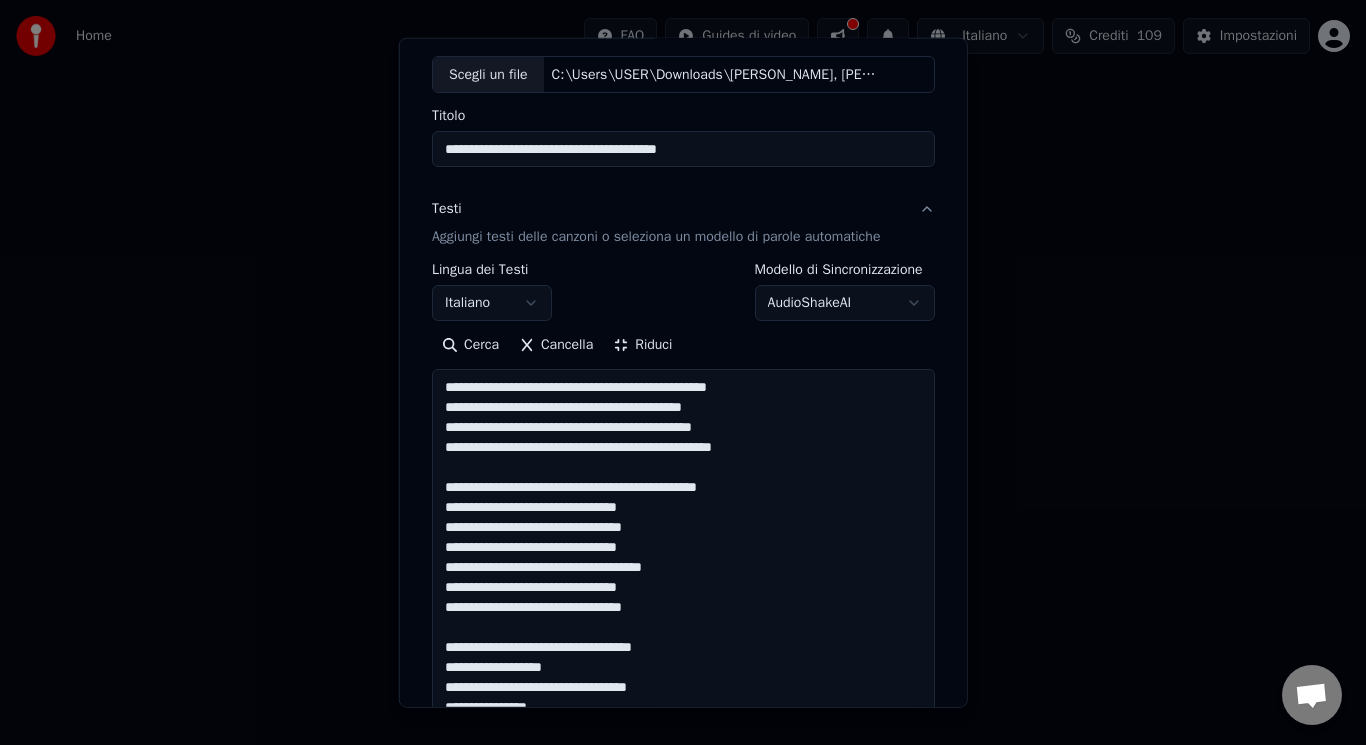 click at bounding box center (683, 1296) 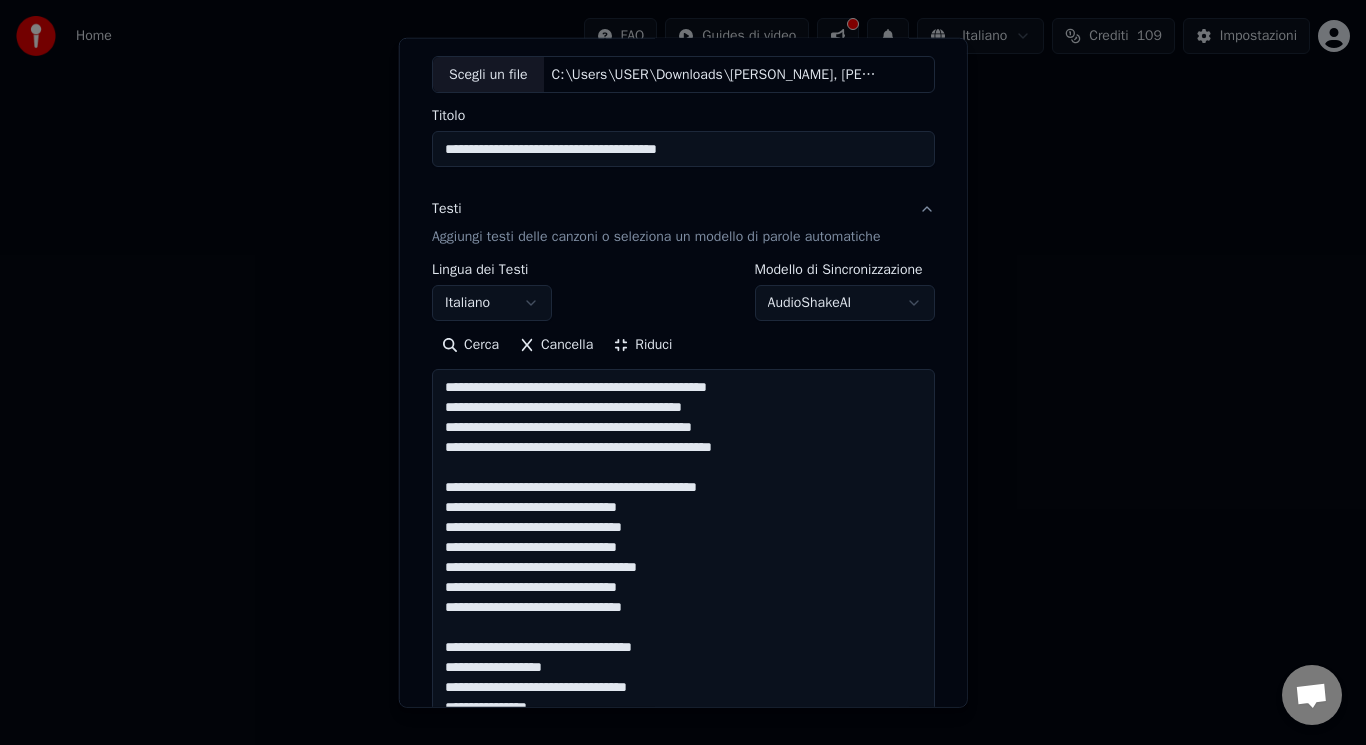 click at bounding box center (683, 1296) 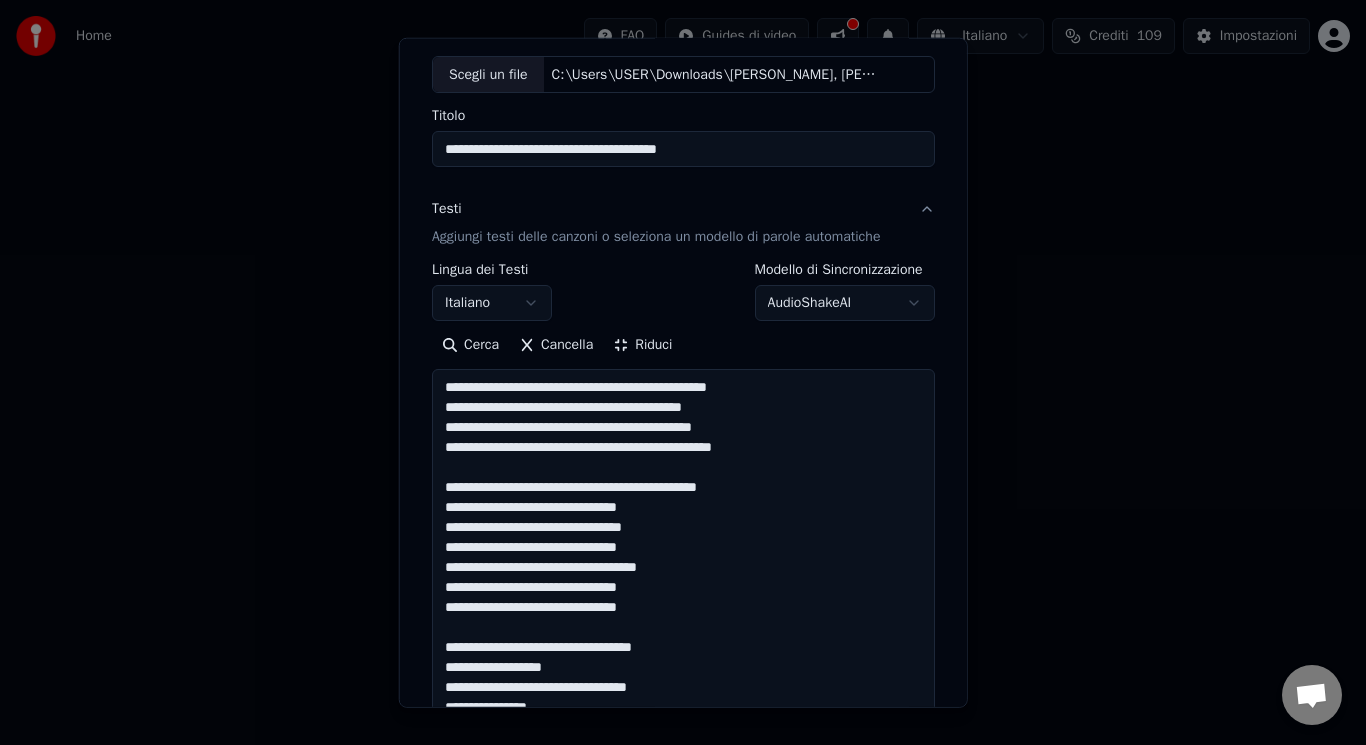 click at bounding box center (683, 1296) 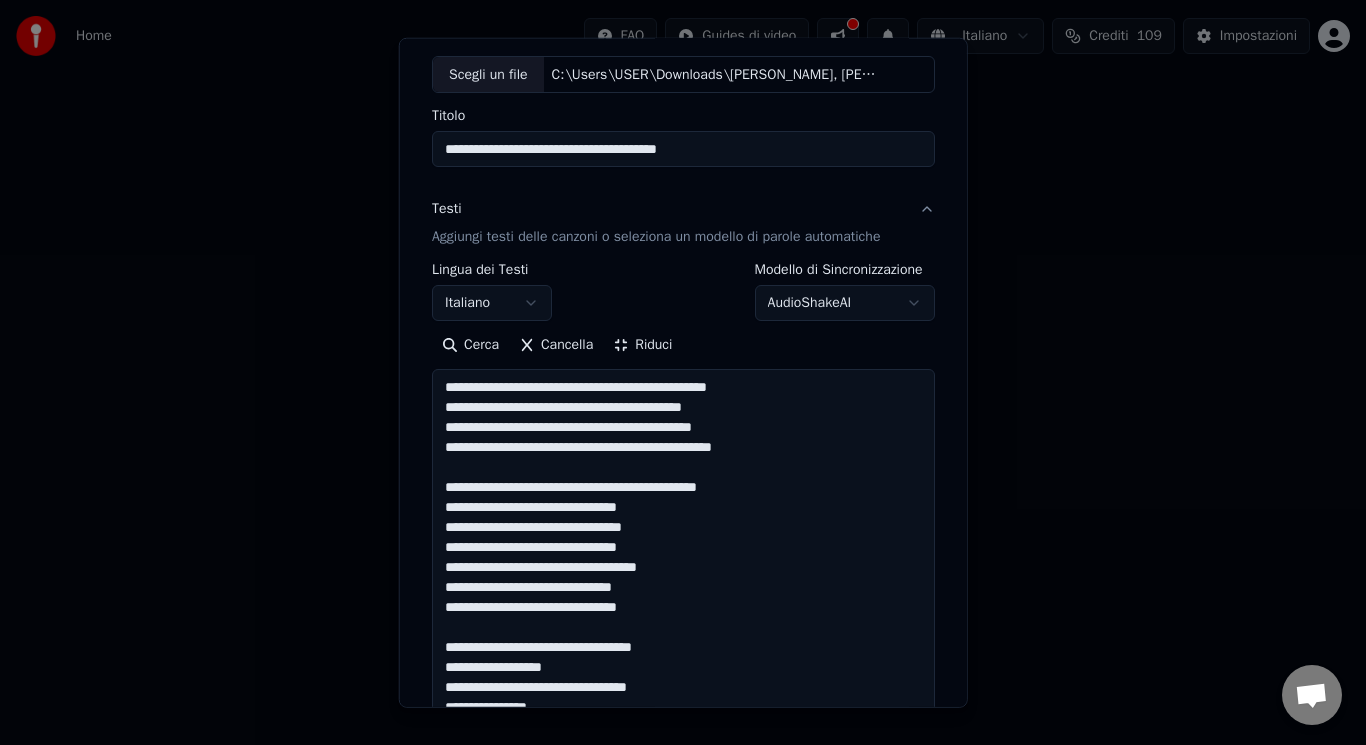 click at bounding box center [683, 1296] 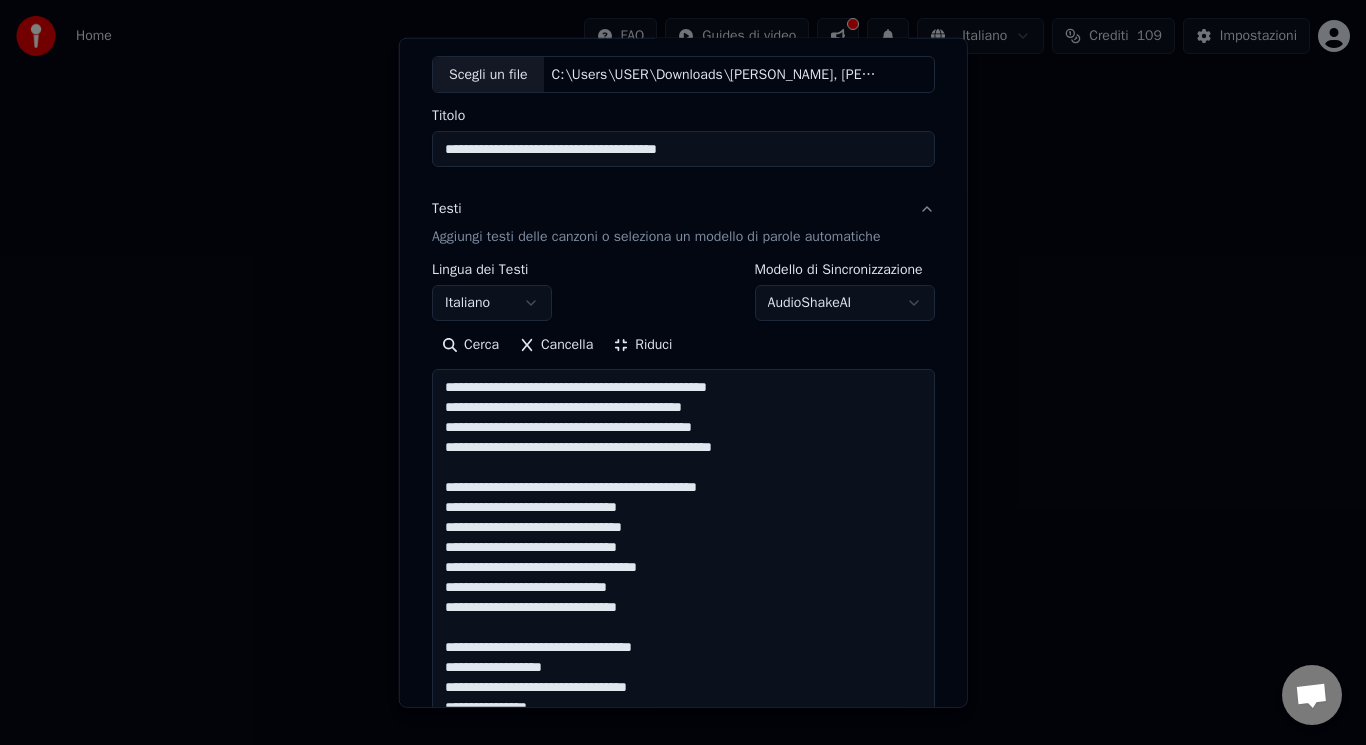 click at bounding box center (683, 1296) 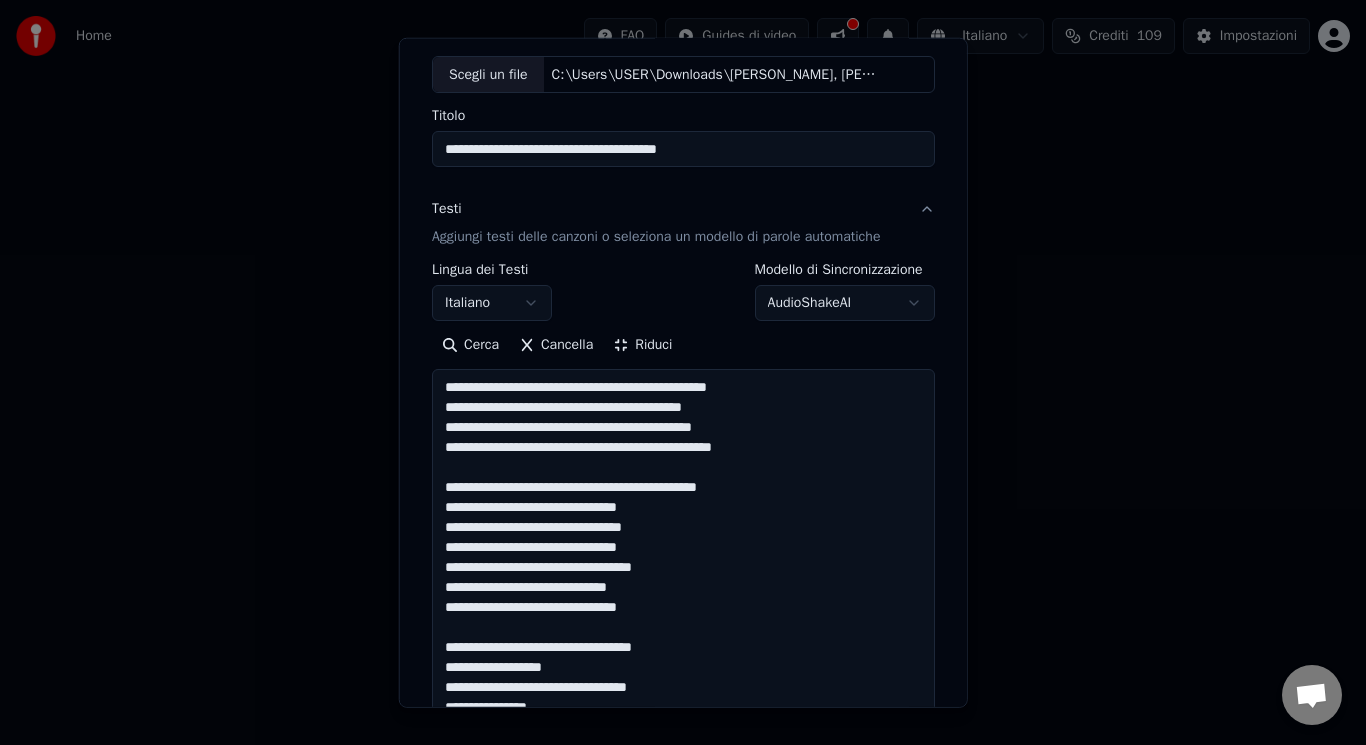 click at bounding box center [683, 1296] 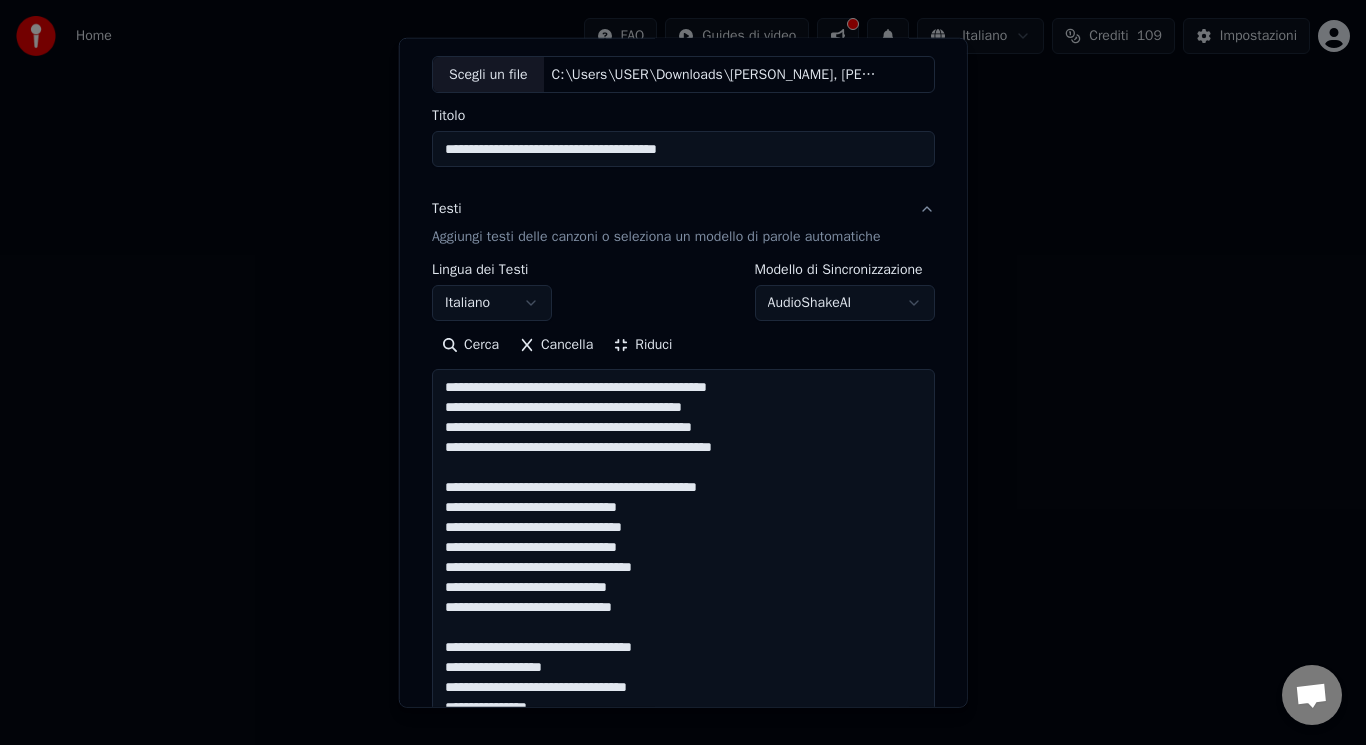 drag, startPoint x: 671, startPoint y: 647, endPoint x: 572, endPoint y: 633, distance: 99.985 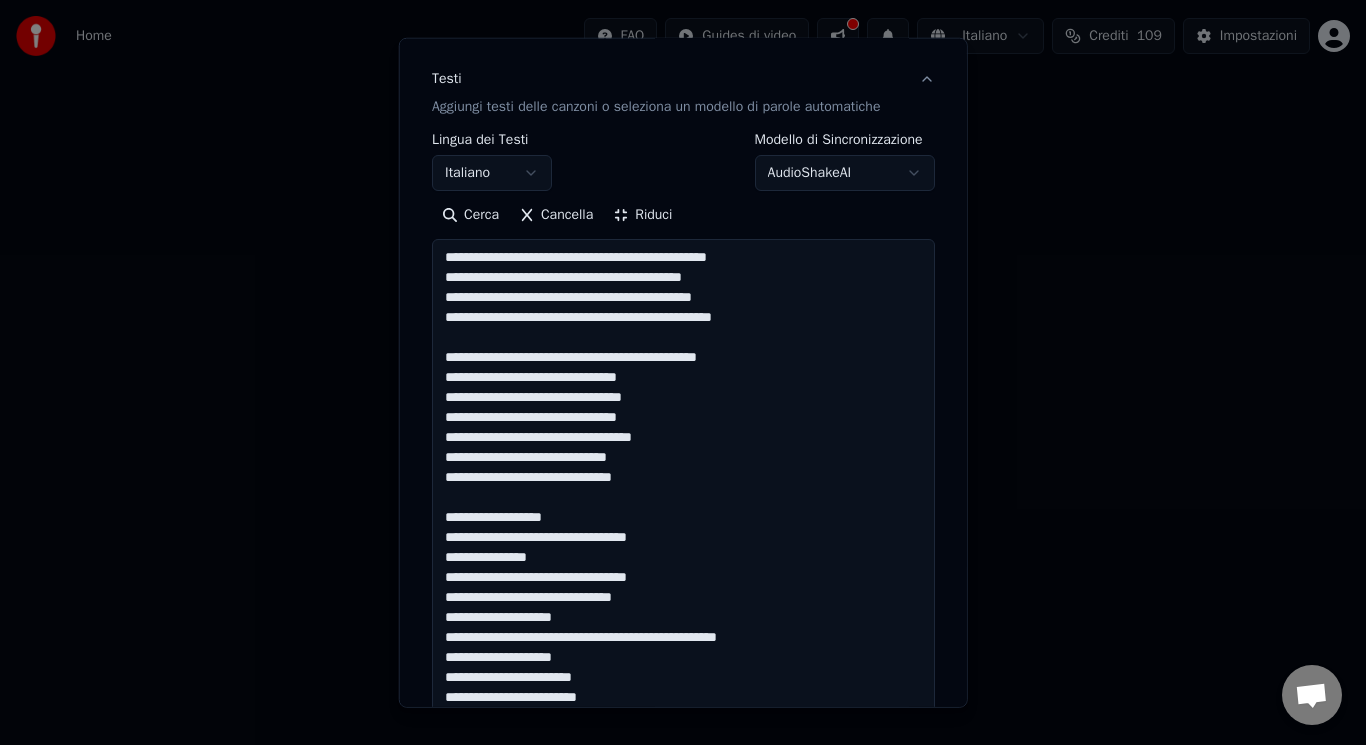 scroll, scrollTop: 295, scrollLeft: 0, axis: vertical 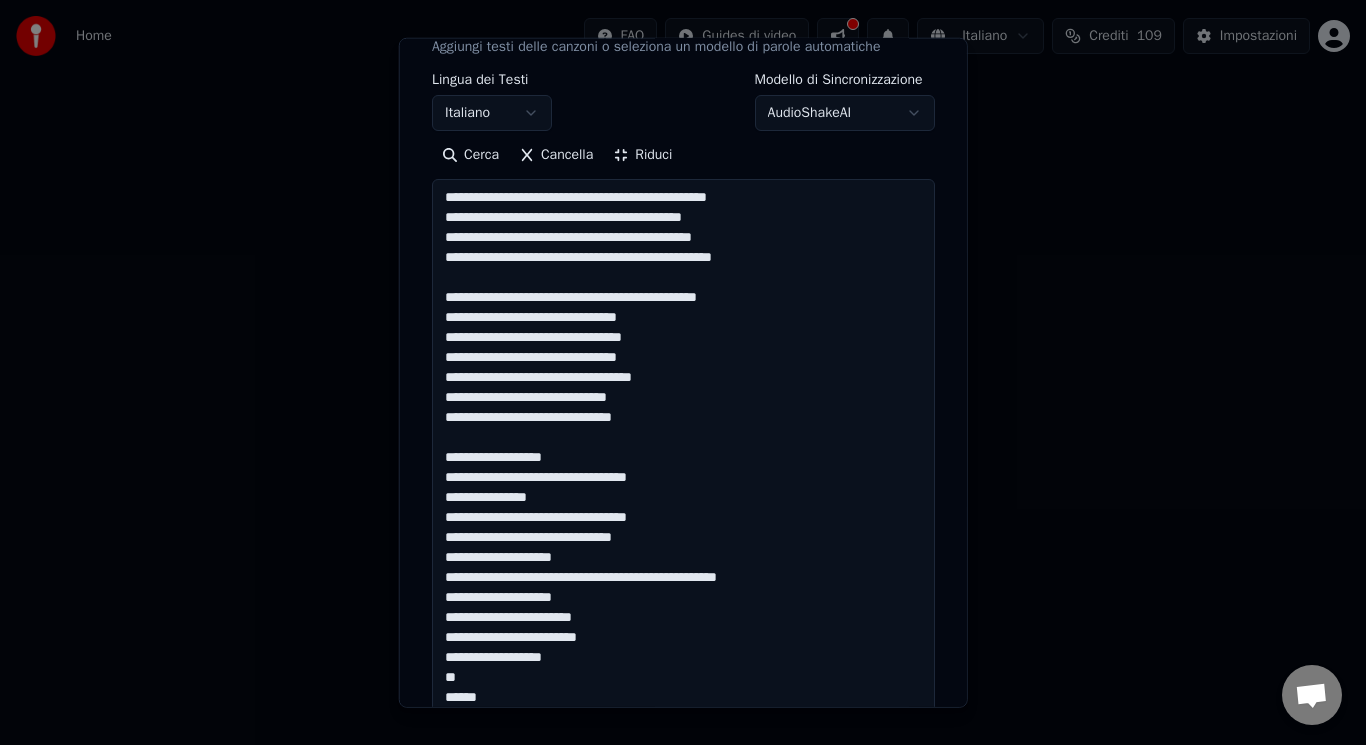 drag, startPoint x: 666, startPoint y: 482, endPoint x: 430, endPoint y: 478, distance: 236.03389 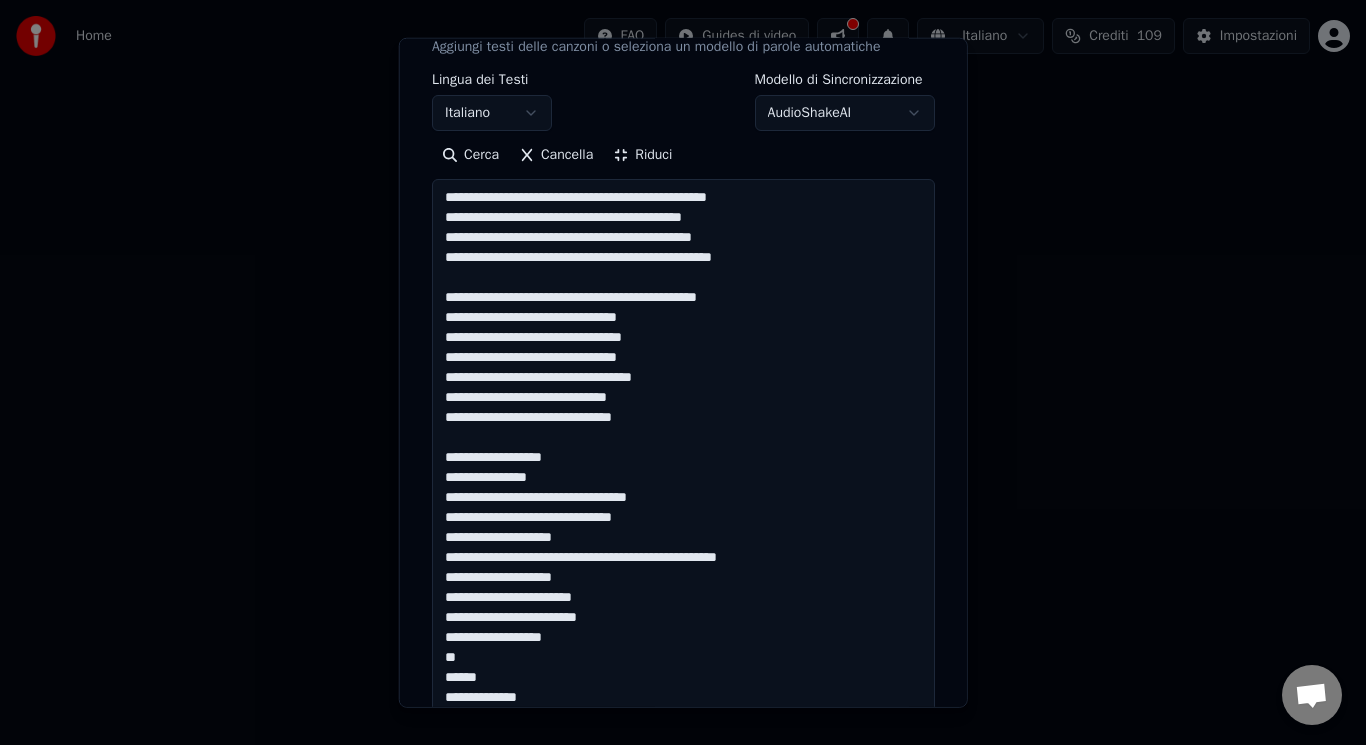drag, startPoint x: 678, startPoint y: 495, endPoint x: 423, endPoint y: 504, distance: 255.15877 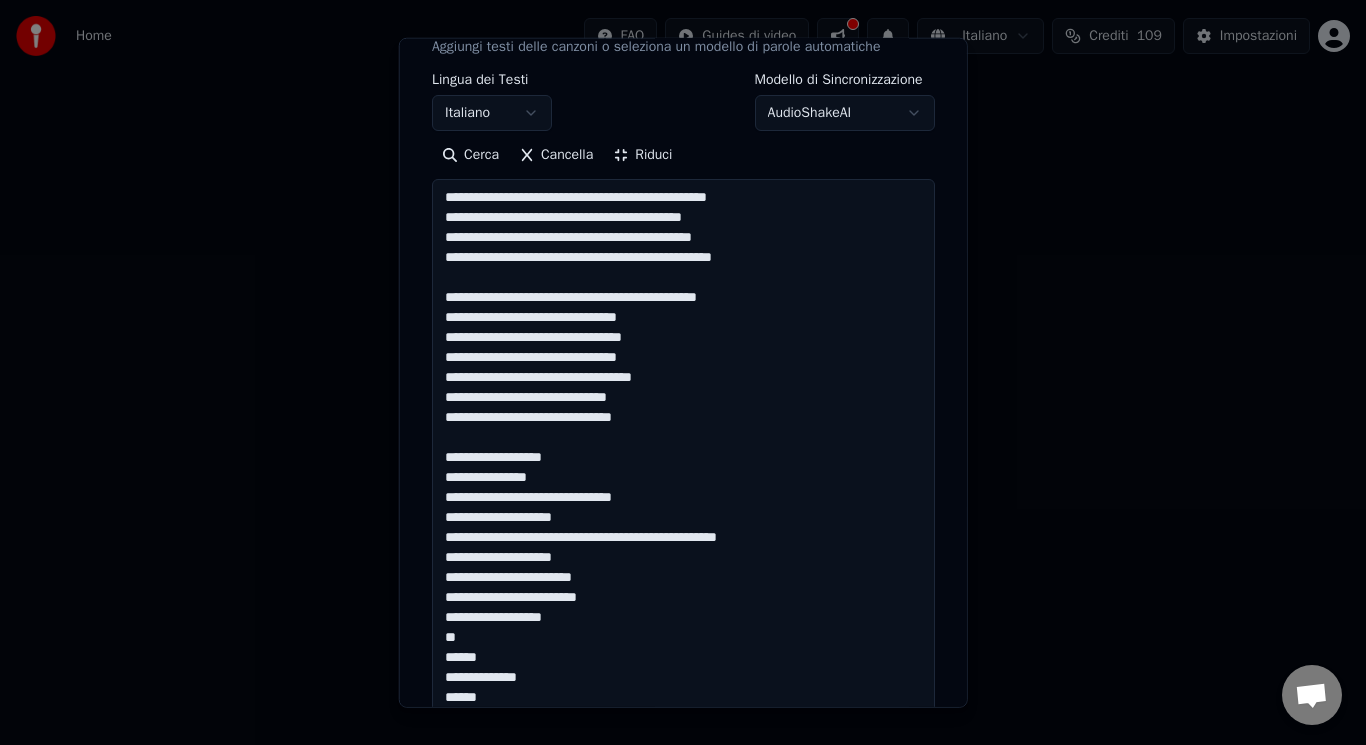 drag, startPoint x: 805, startPoint y: 529, endPoint x: 420, endPoint y: 542, distance: 385.21942 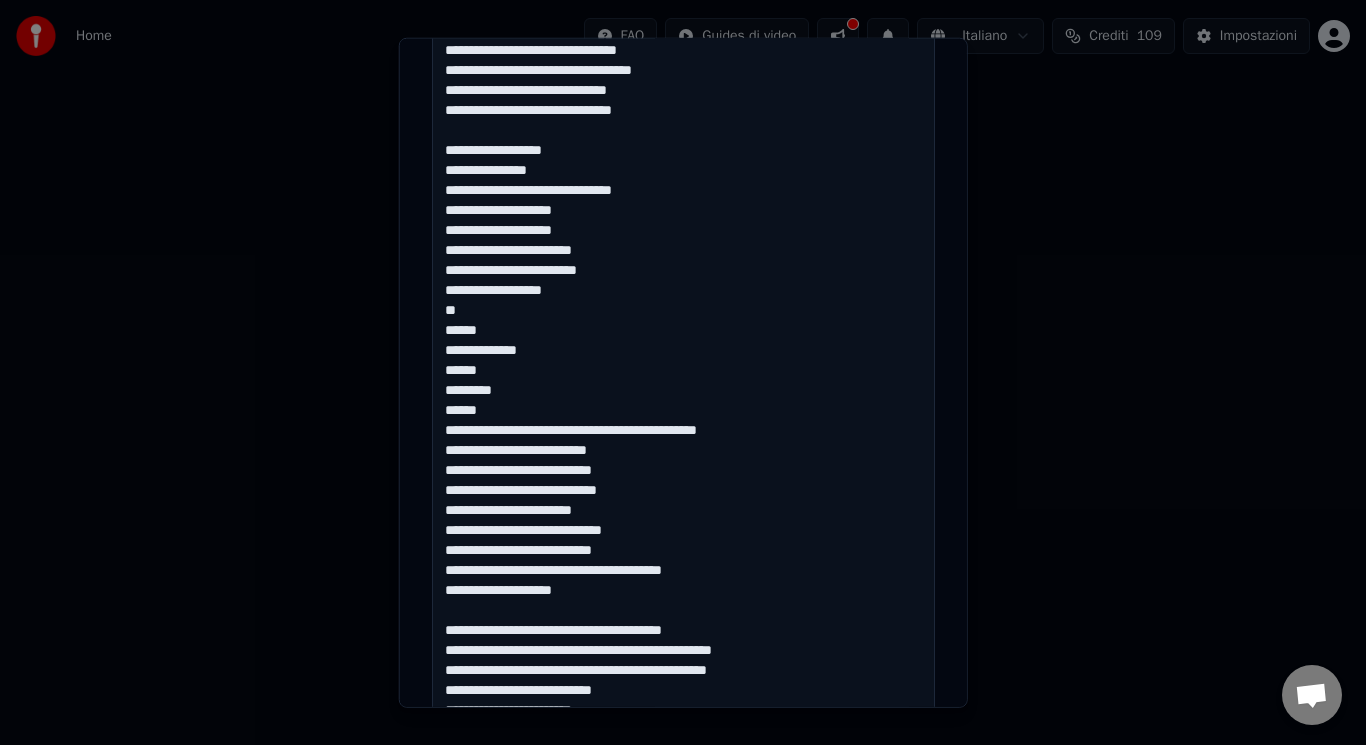 scroll, scrollTop: 645, scrollLeft: 0, axis: vertical 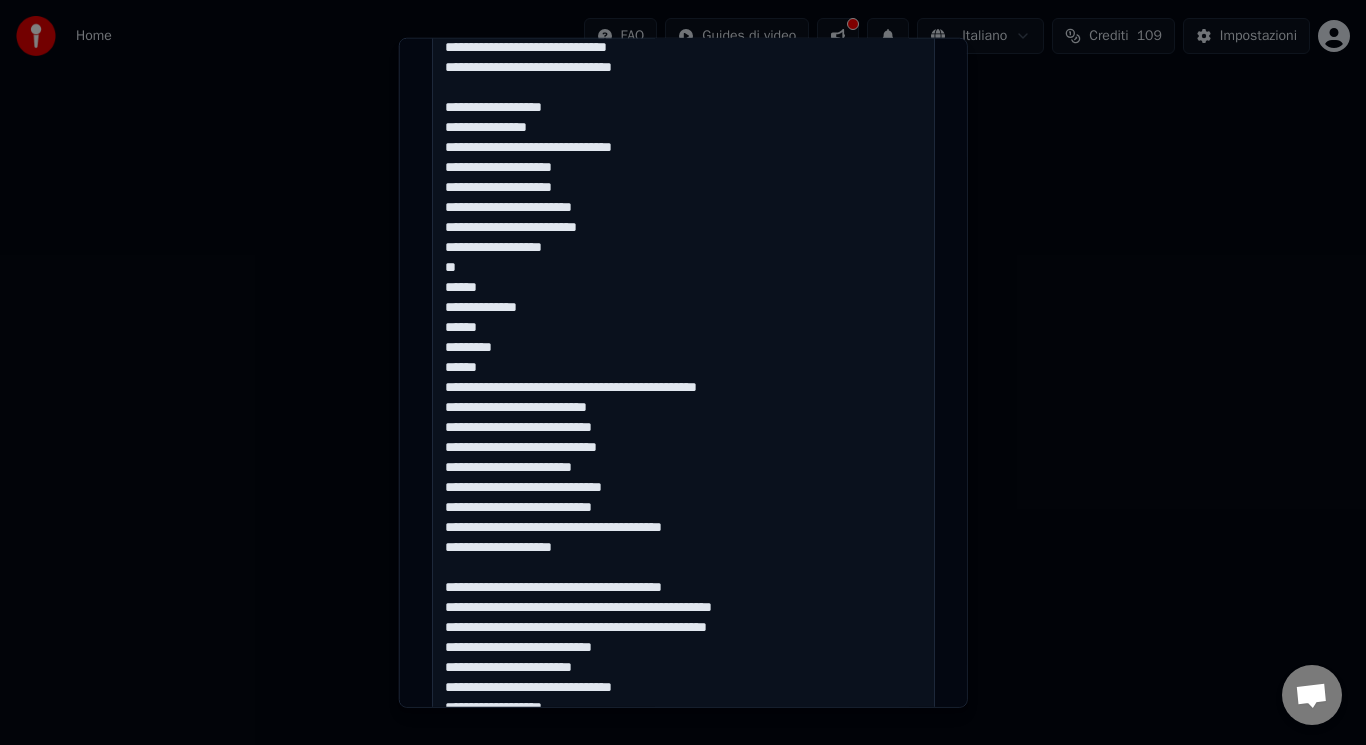drag, startPoint x: 437, startPoint y: 564, endPoint x: 780, endPoint y: 392, distance: 383.70953 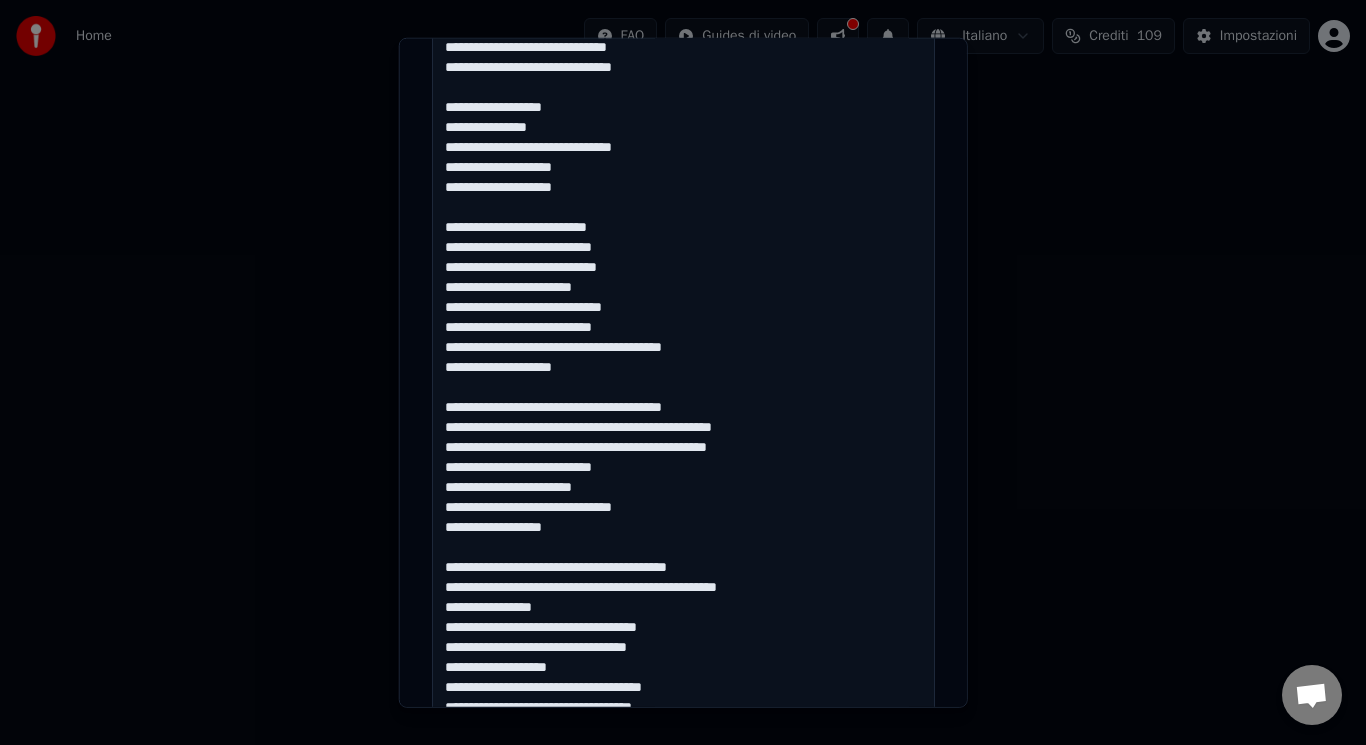 drag, startPoint x: 572, startPoint y: 286, endPoint x: 500, endPoint y: 290, distance: 72.11102 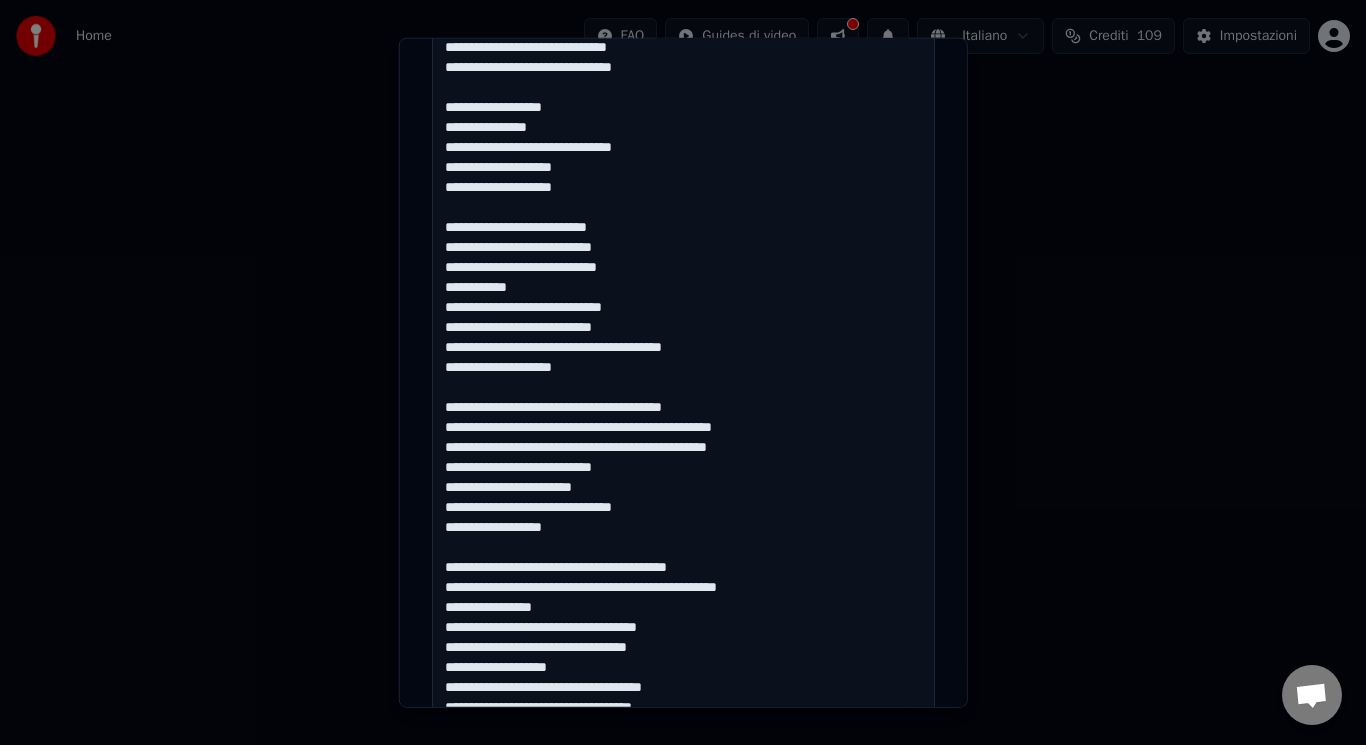 drag, startPoint x: 590, startPoint y: 349, endPoint x: 535, endPoint y: 348, distance: 55.00909 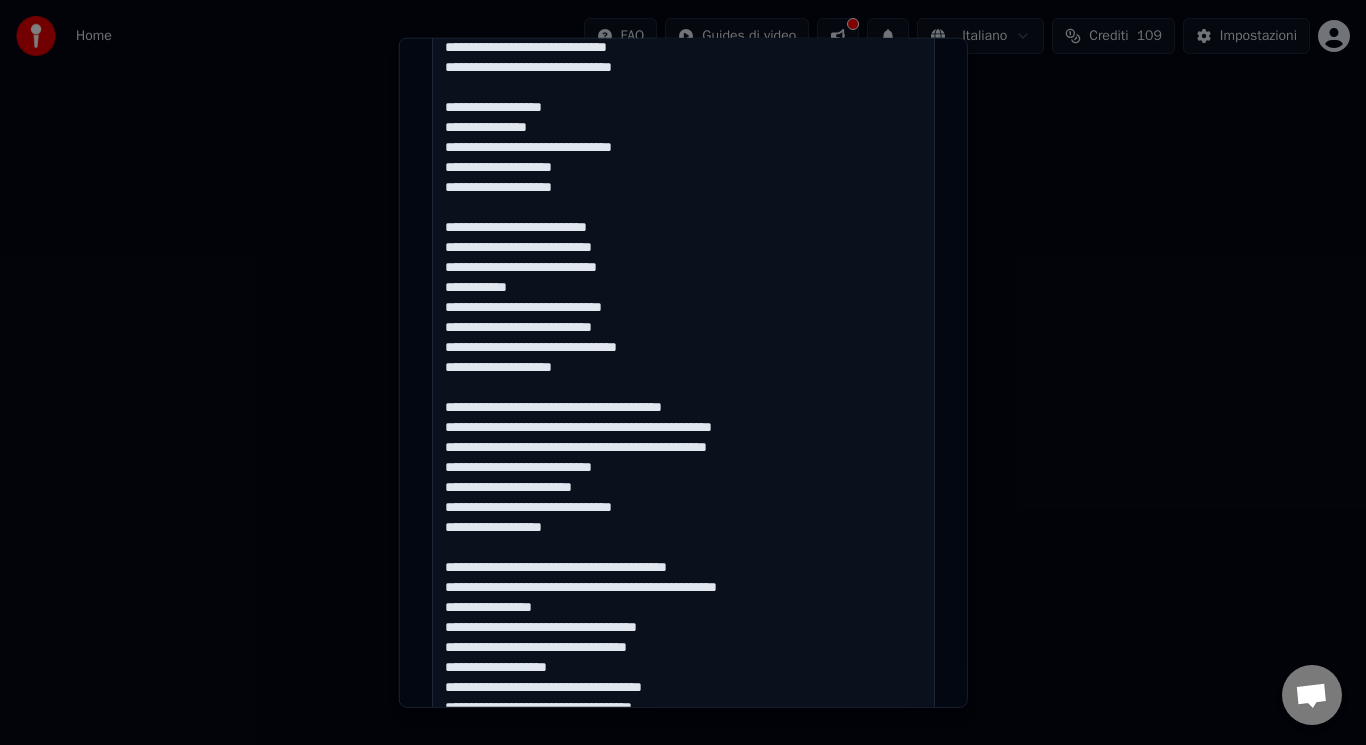 drag, startPoint x: 693, startPoint y: 400, endPoint x: 584, endPoint y: 392, distance: 109.29318 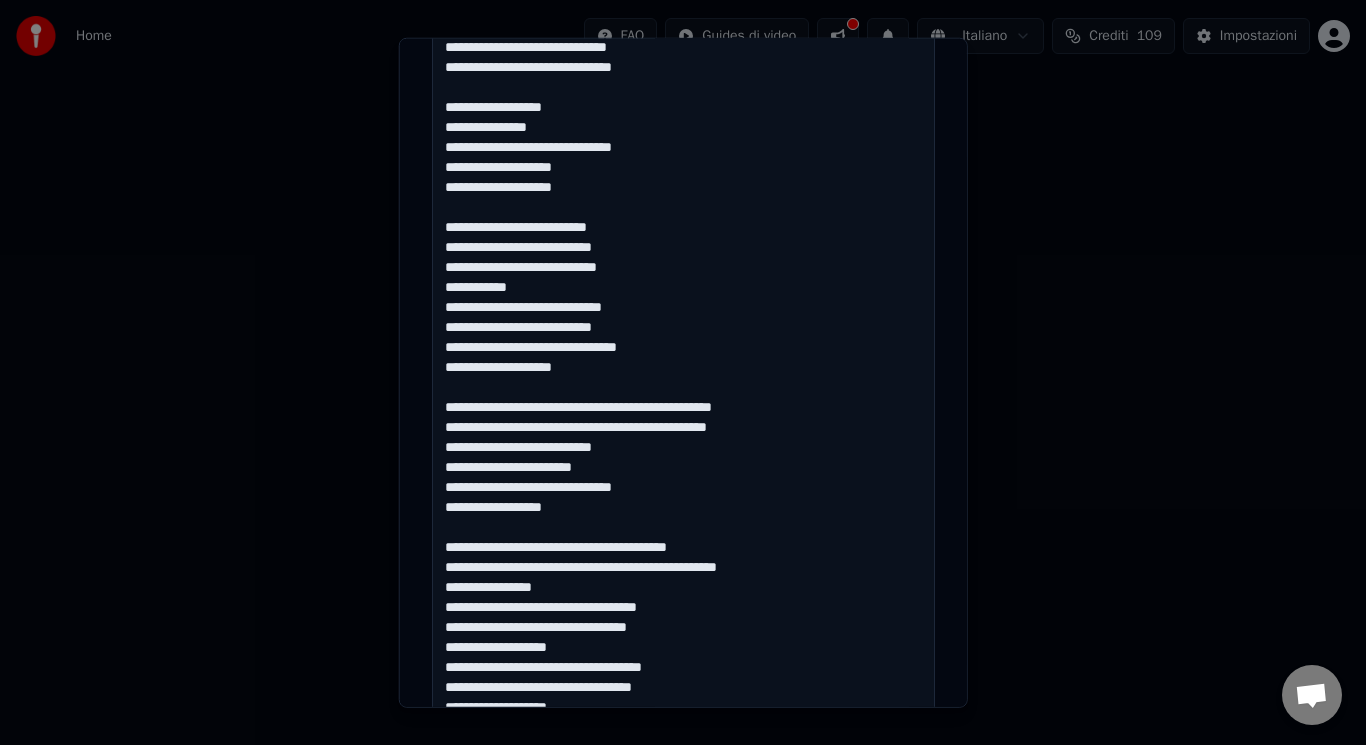 drag, startPoint x: 714, startPoint y: 550, endPoint x: 574, endPoint y: 521, distance: 142.97203 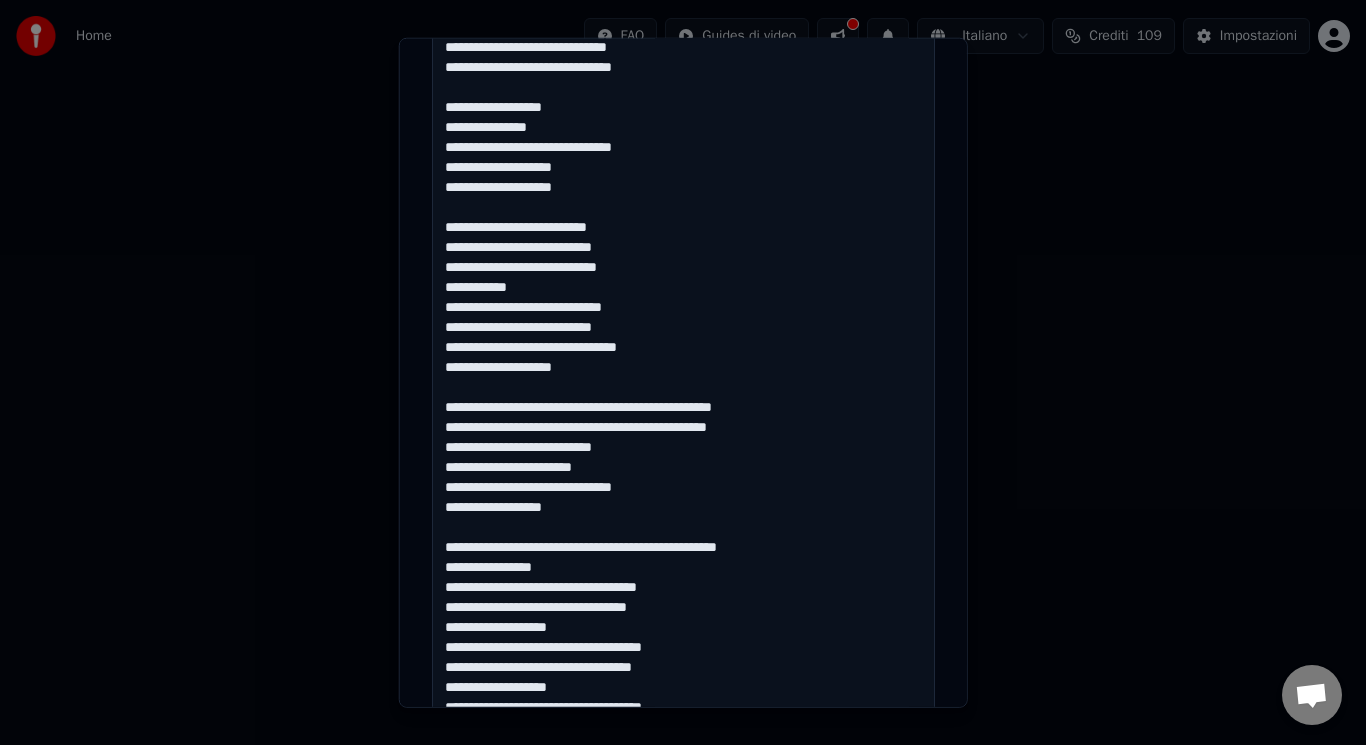 drag, startPoint x: 564, startPoint y: 569, endPoint x: 381, endPoint y: 591, distance: 184.31766 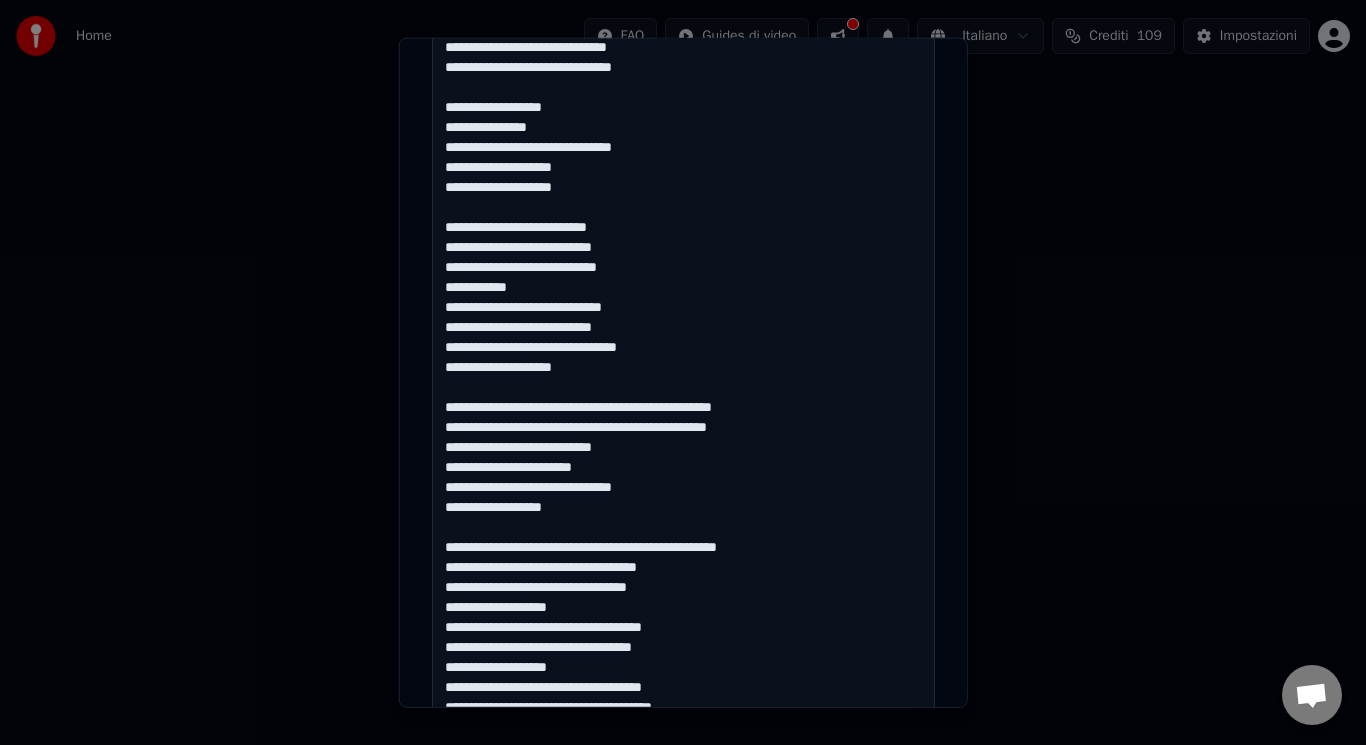 drag, startPoint x: 593, startPoint y: 605, endPoint x: 433, endPoint y: 612, distance: 160.15305 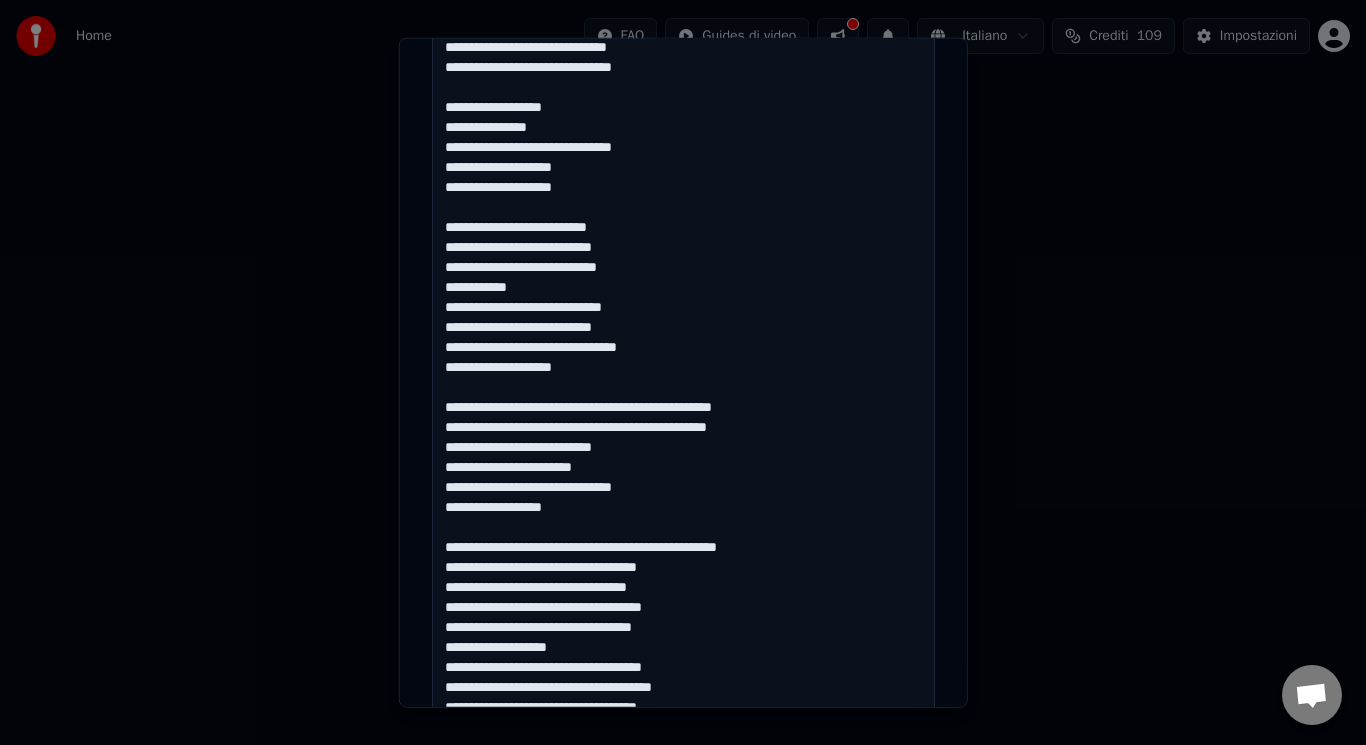 drag, startPoint x: 584, startPoint y: 641, endPoint x: 424, endPoint y: 644, distance: 160.02812 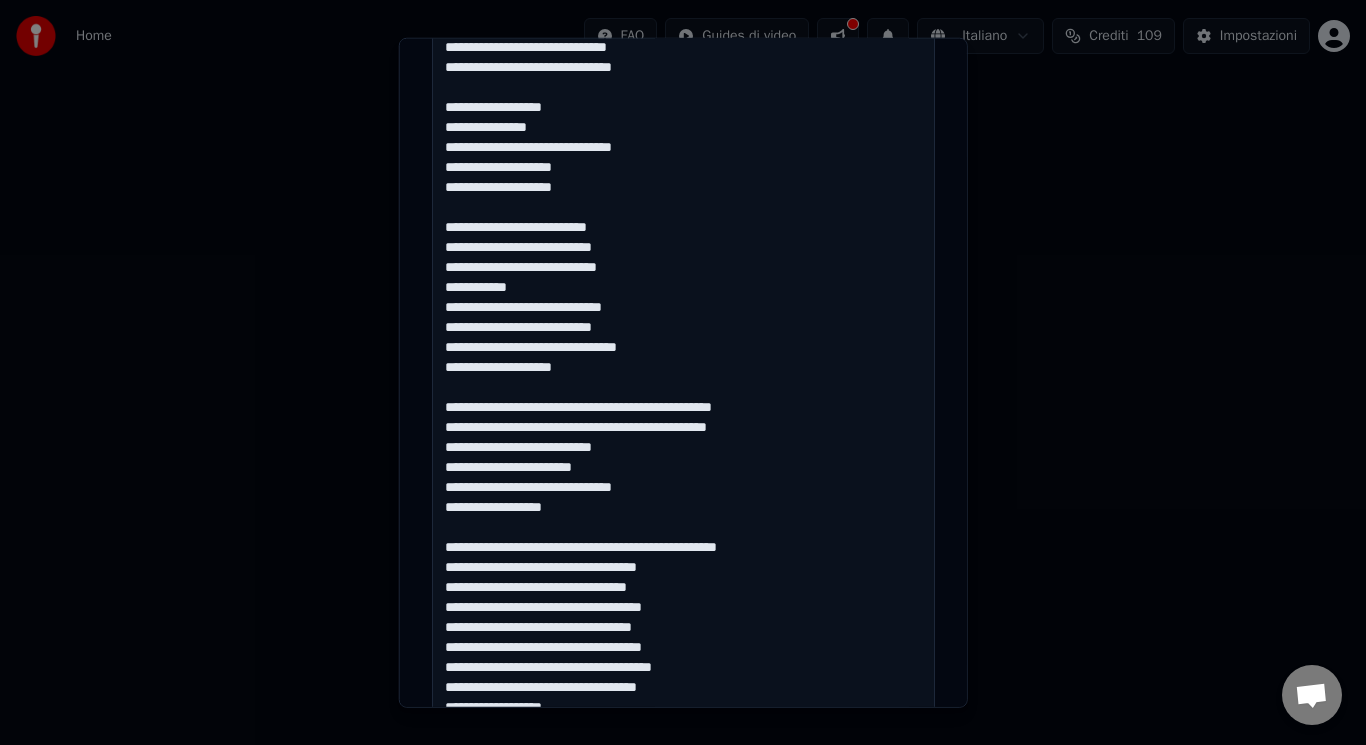 click at bounding box center (683, 756) 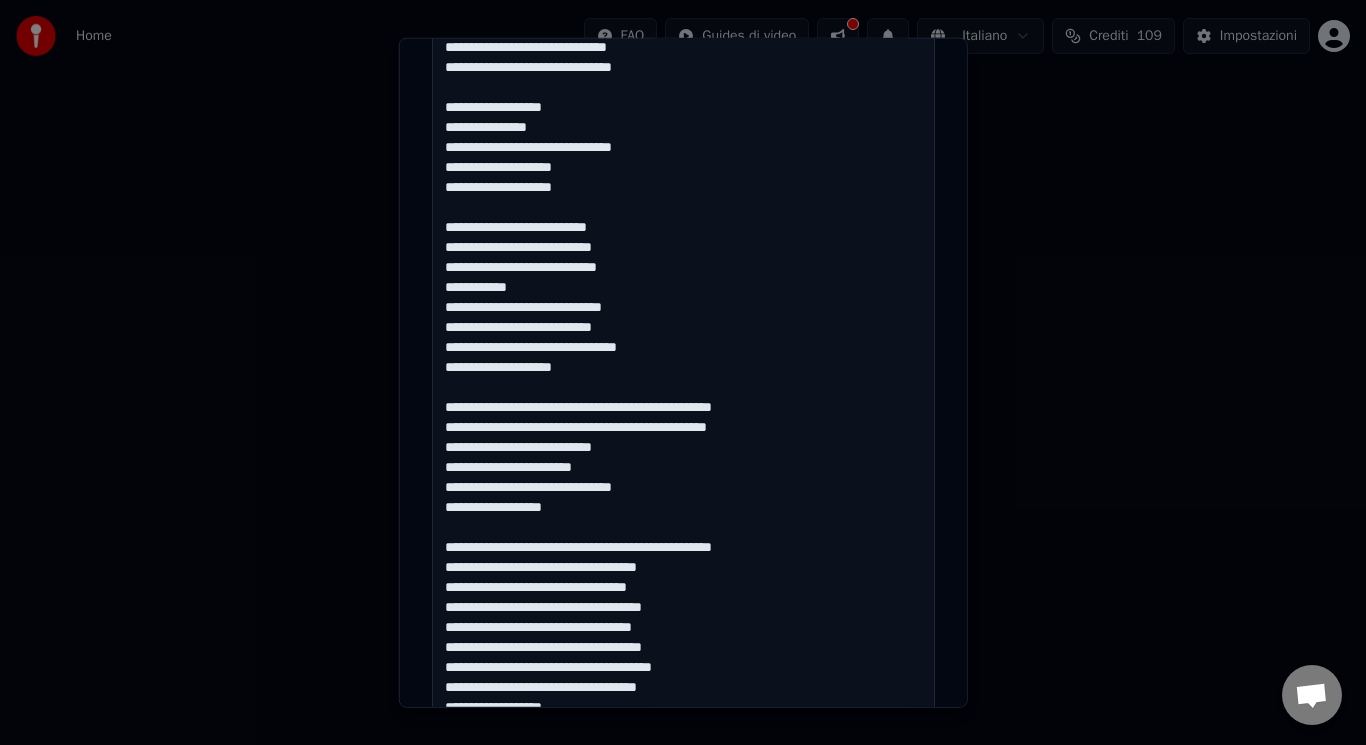 click at bounding box center (683, 756) 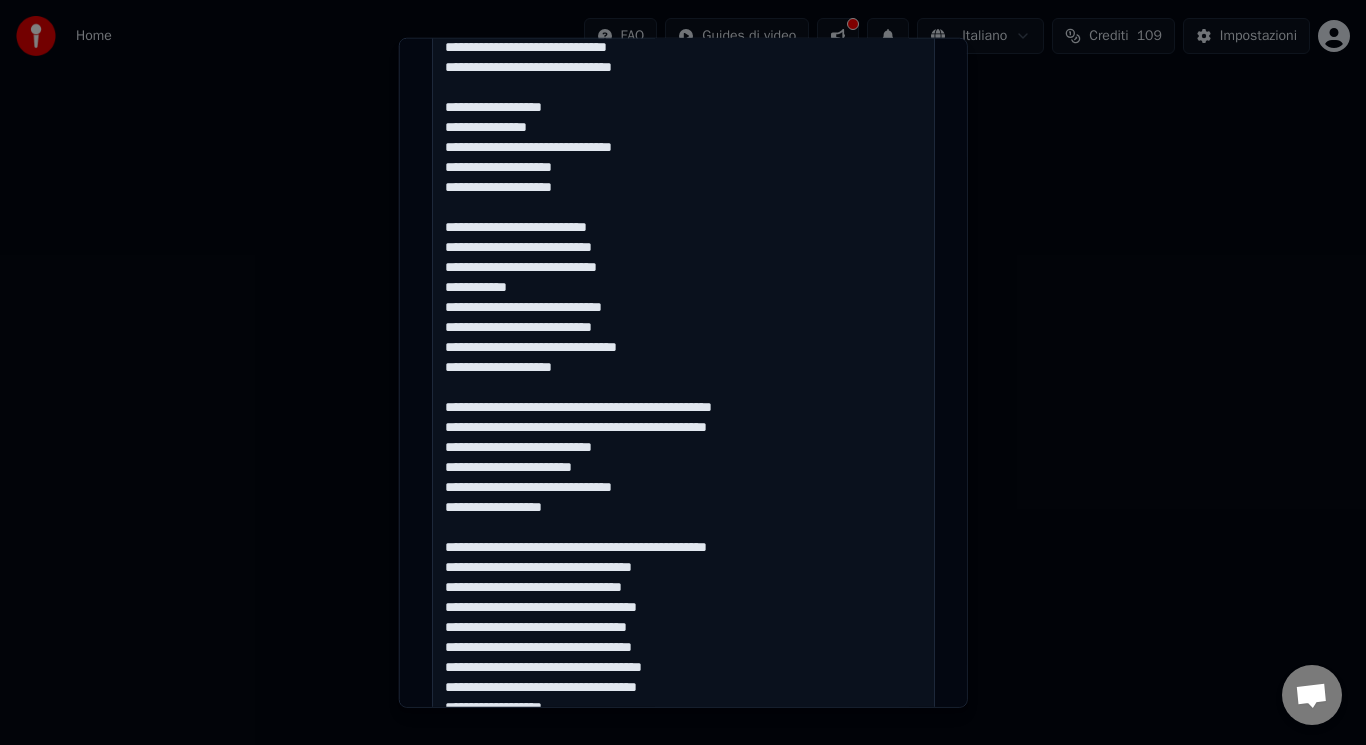 click at bounding box center (683, 756) 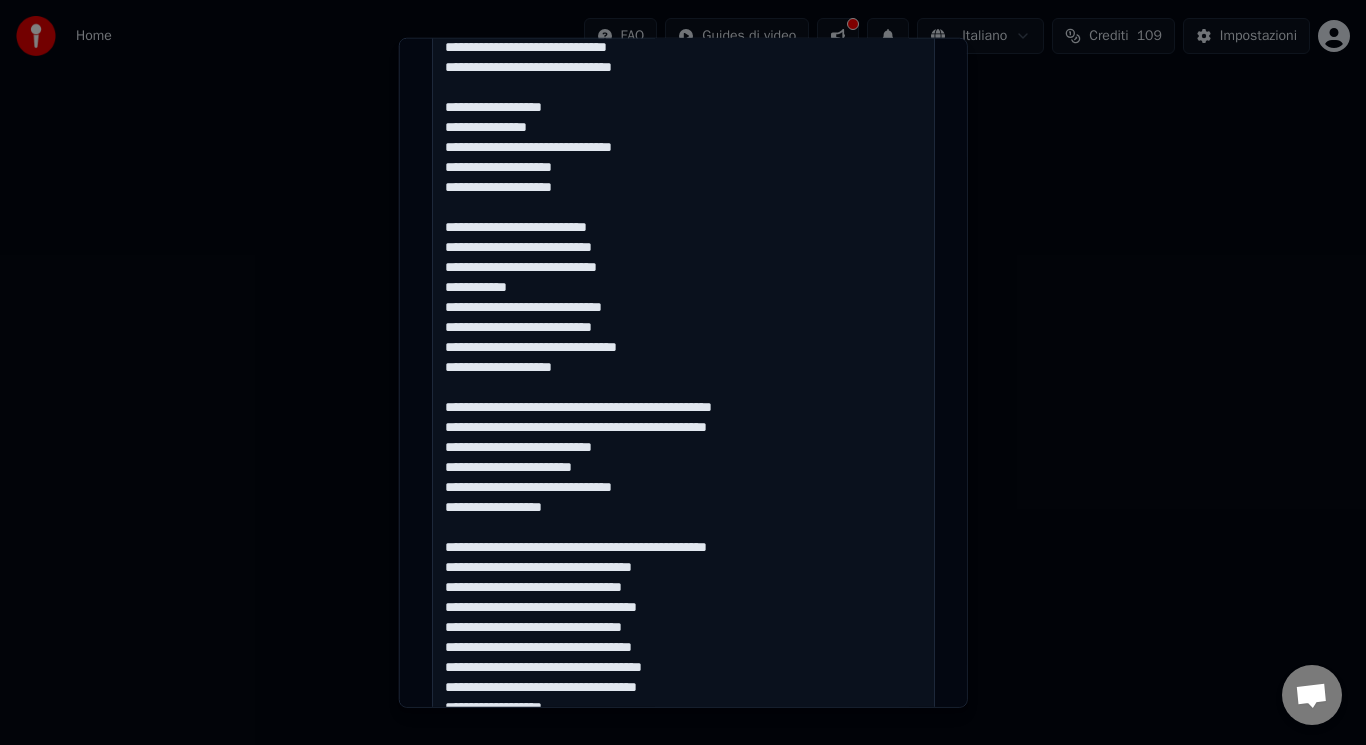 click at bounding box center [683, 756] 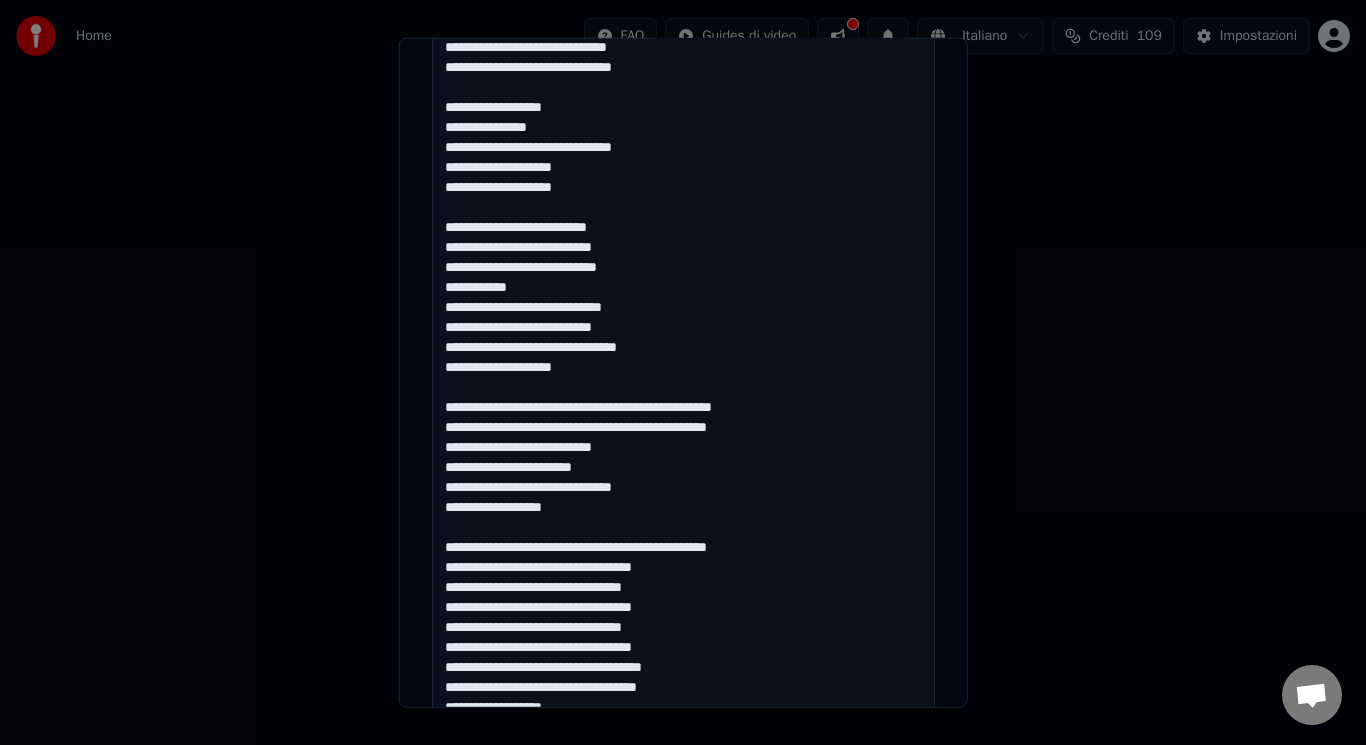 click at bounding box center (683, 756) 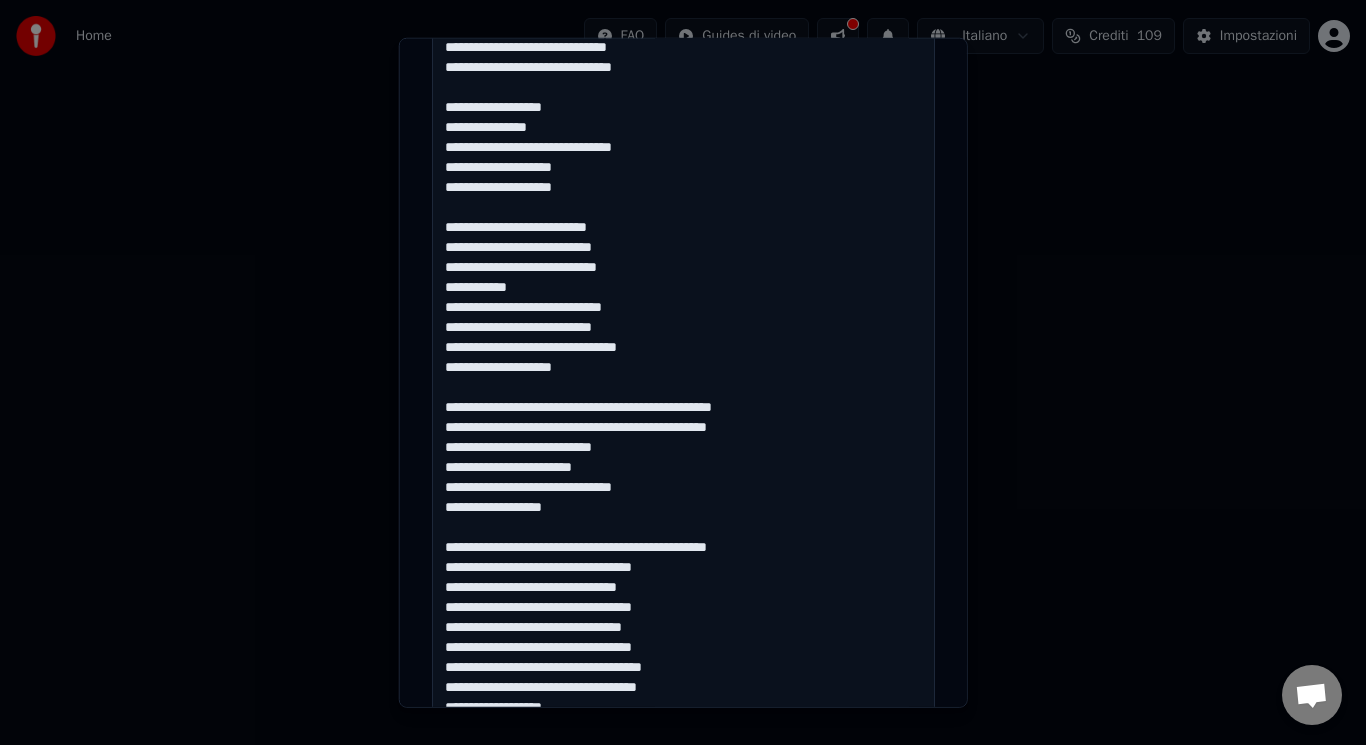 click at bounding box center [683, 756] 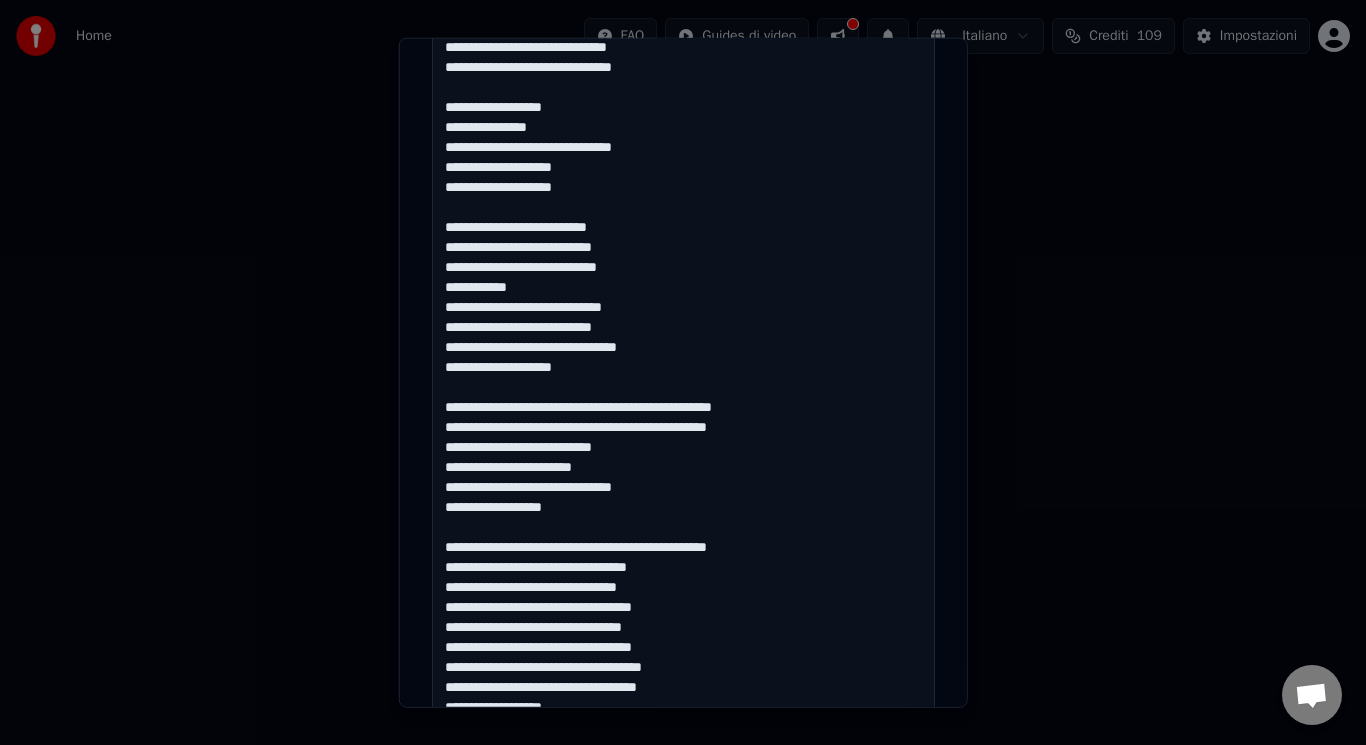 click at bounding box center (683, 756) 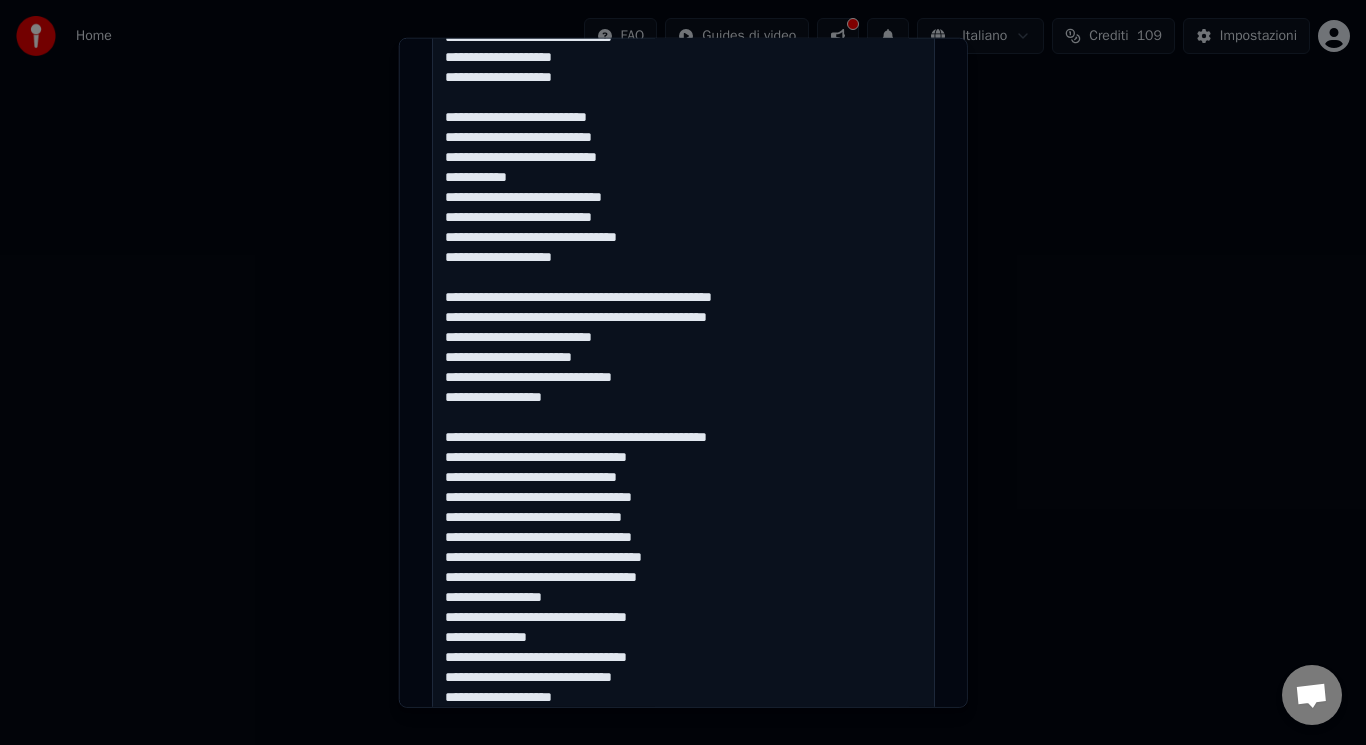 scroll, scrollTop: 815, scrollLeft: 0, axis: vertical 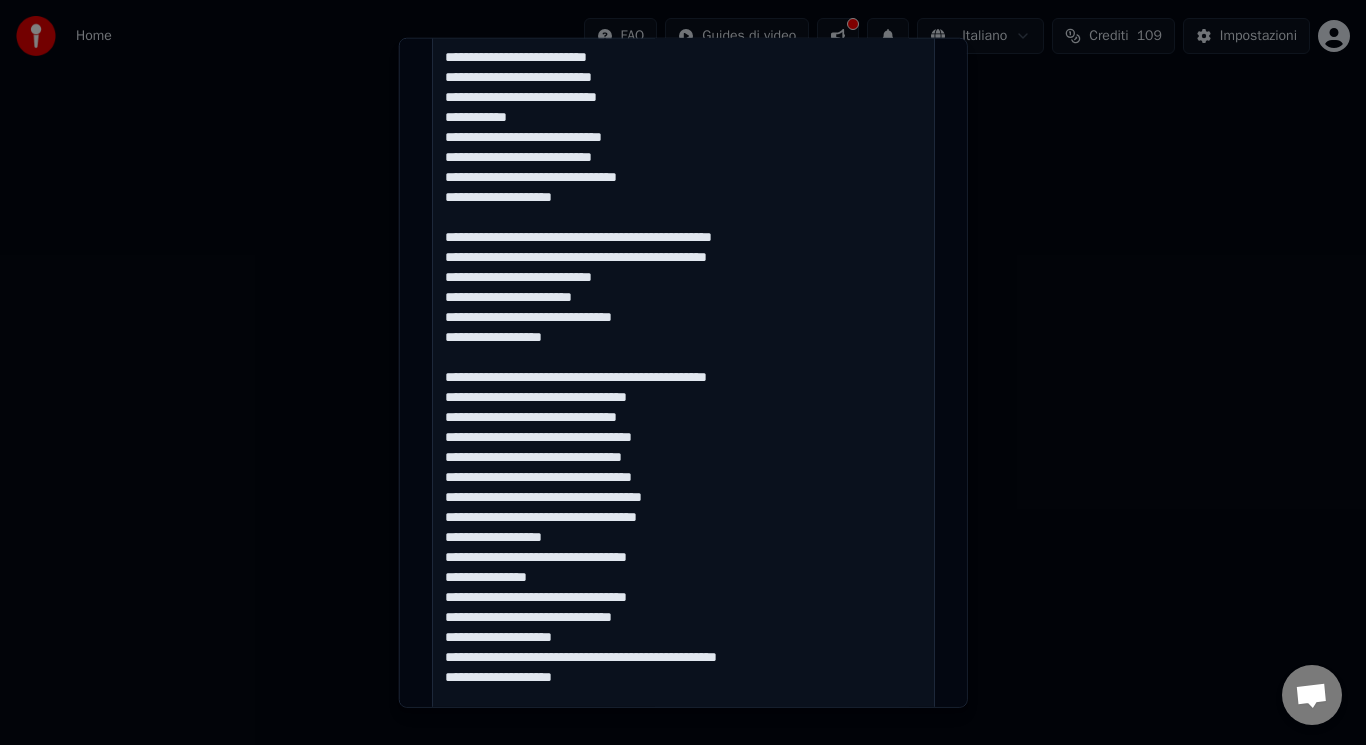 drag, startPoint x: 692, startPoint y: 513, endPoint x: 428, endPoint y: 512, distance: 264.0019 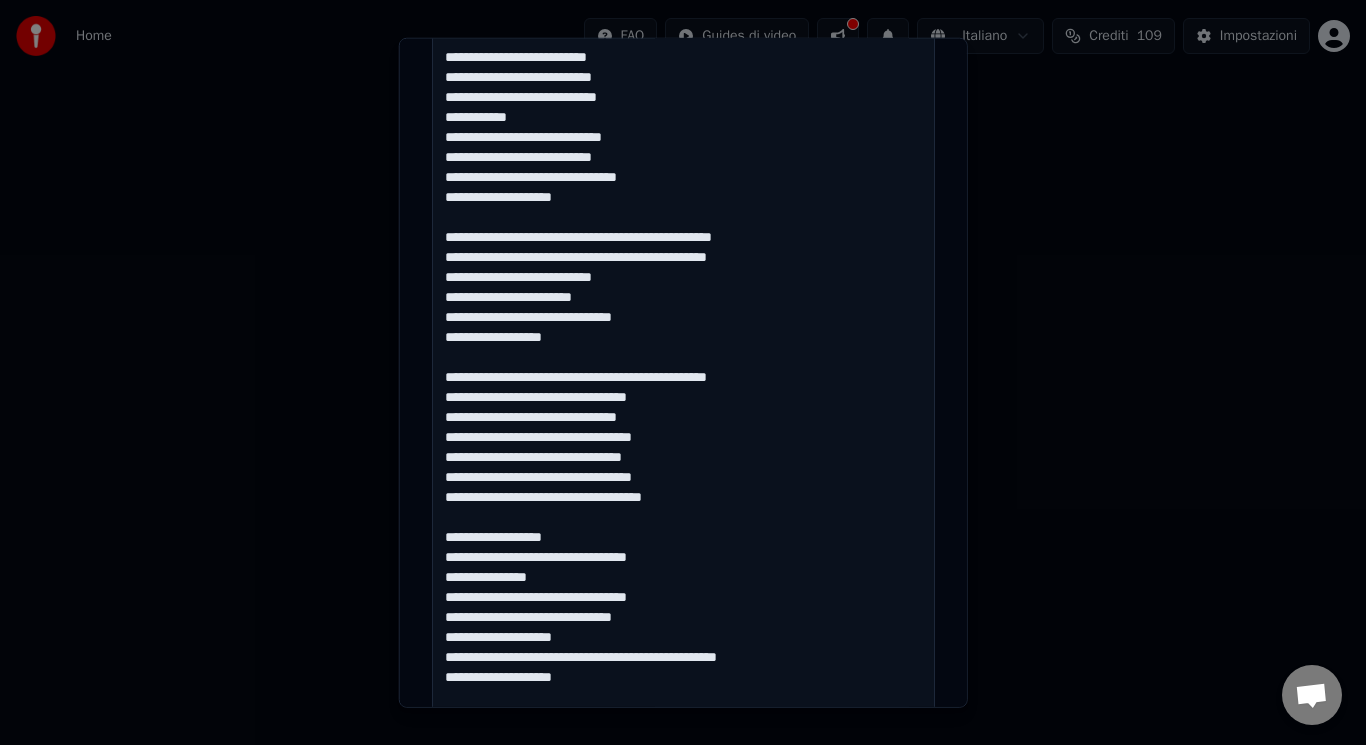 drag, startPoint x: 663, startPoint y: 559, endPoint x: 428, endPoint y: 562, distance: 235.01915 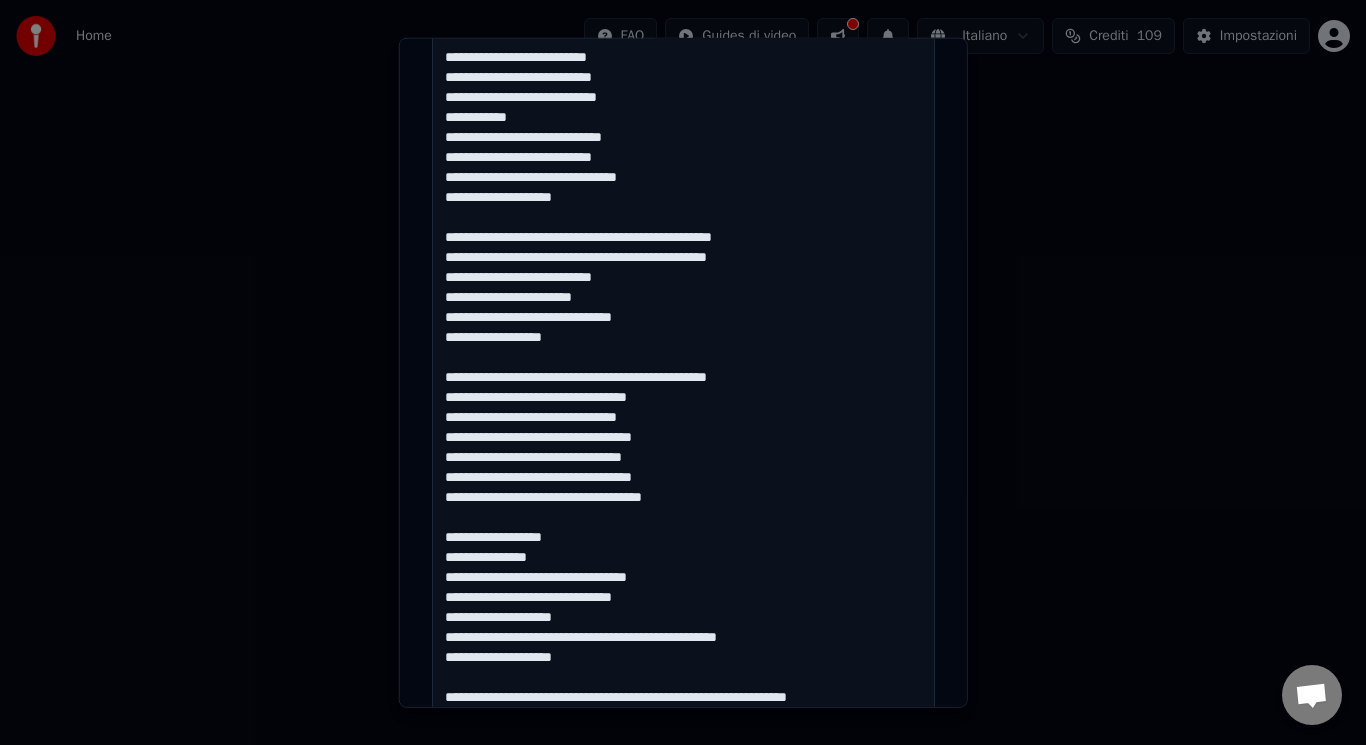 drag, startPoint x: 661, startPoint y: 581, endPoint x: 431, endPoint y: 582, distance: 230.00217 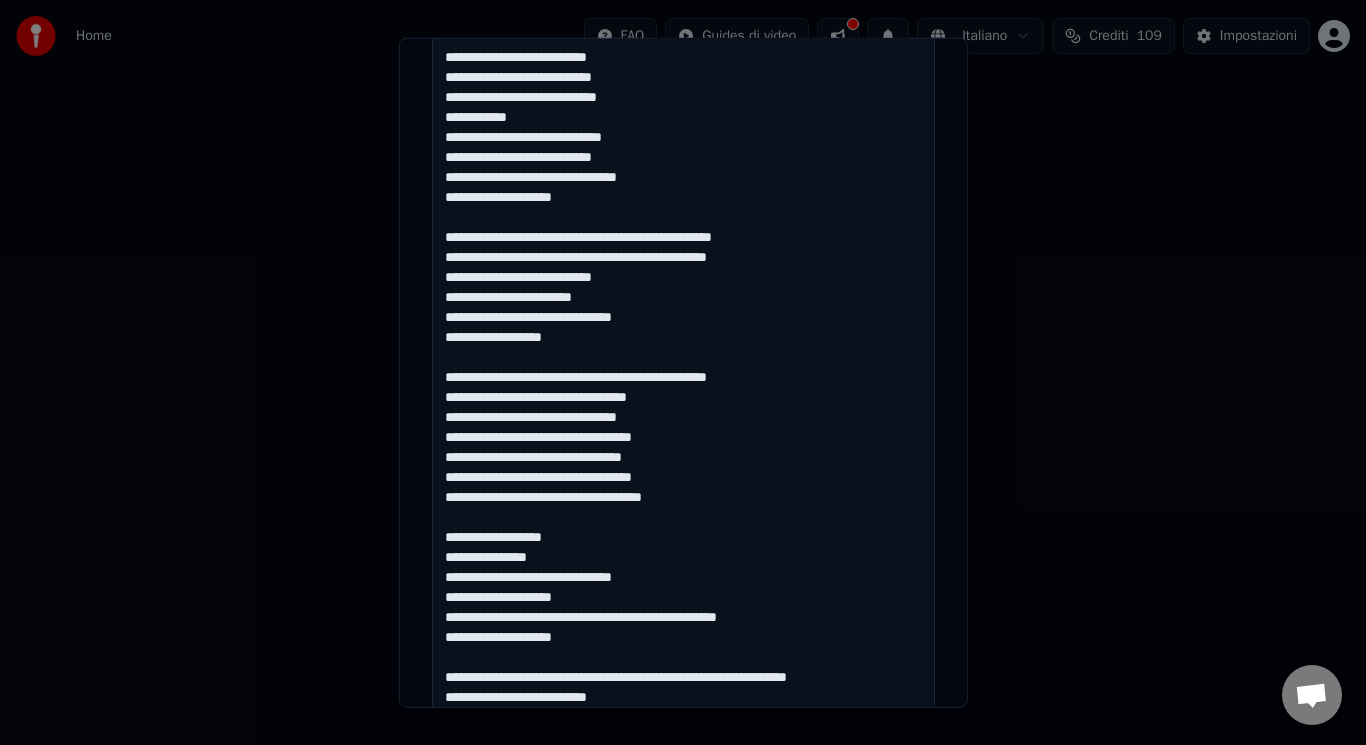 drag, startPoint x: 785, startPoint y: 617, endPoint x: 434, endPoint y: 616, distance: 351.00143 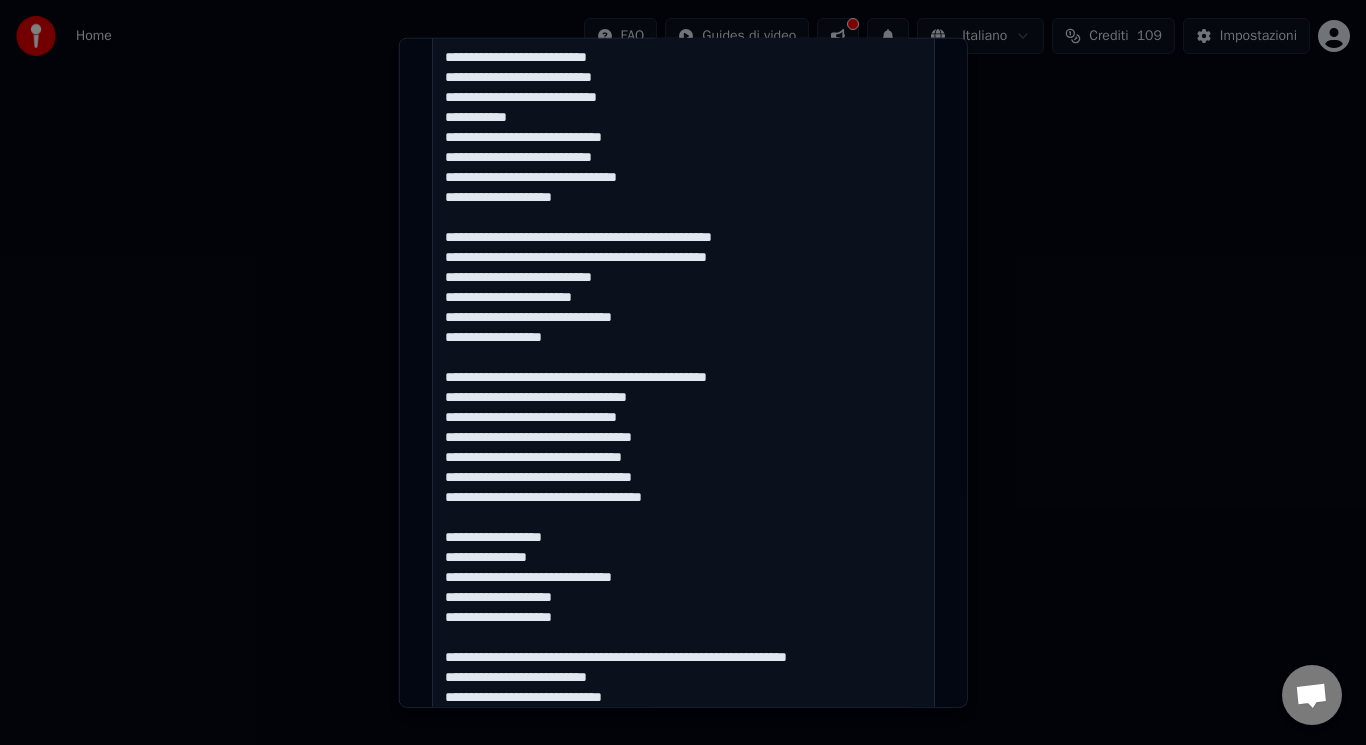 drag, startPoint x: 867, startPoint y: 658, endPoint x: 524, endPoint y: 641, distance: 343.42102 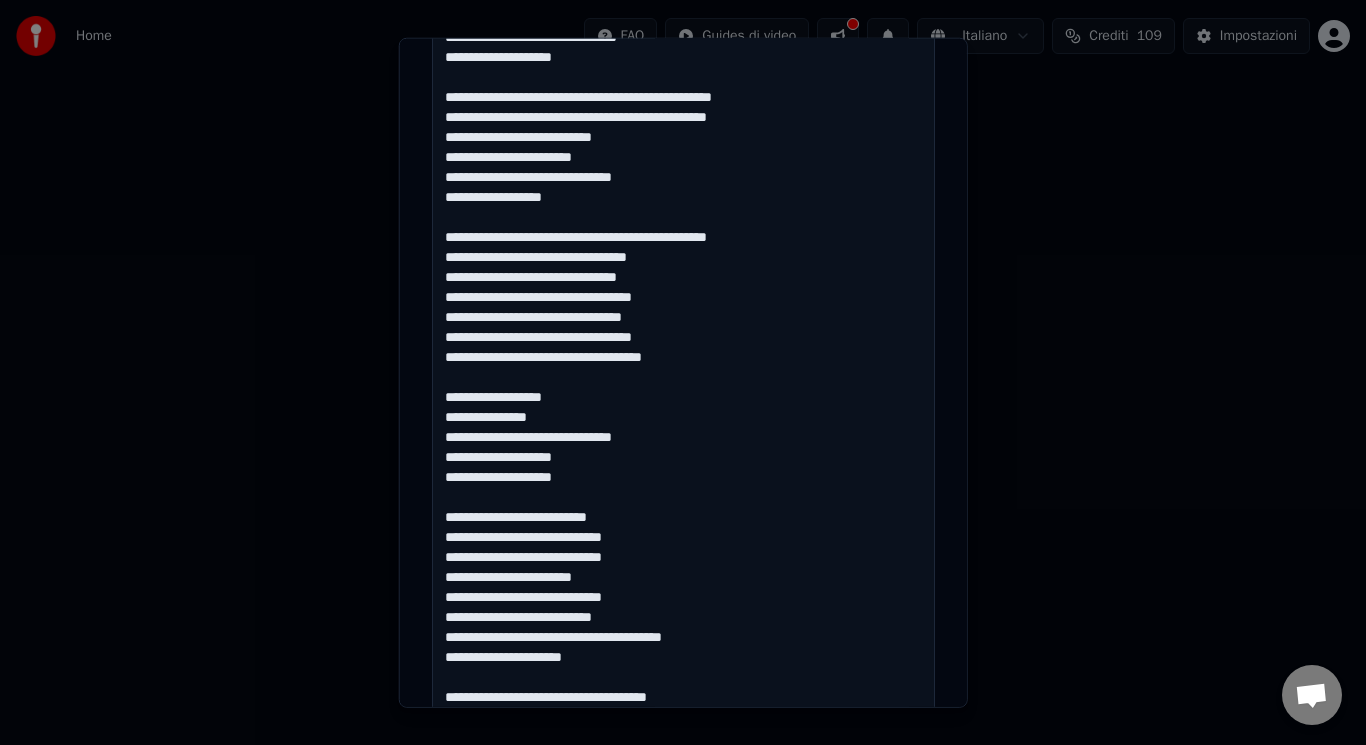 scroll, scrollTop: 1075, scrollLeft: 0, axis: vertical 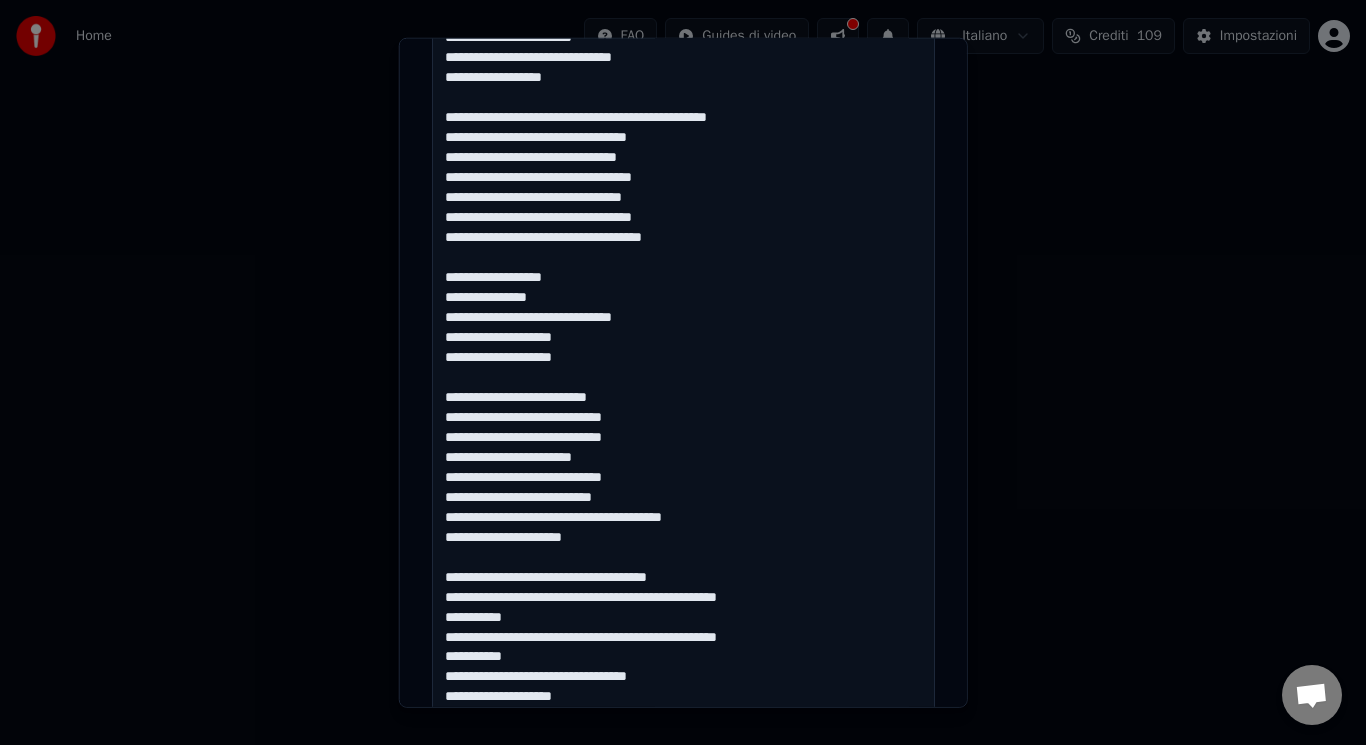 drag, startPoint x: 600, startPoint y: 460, endPoint x: 492, endPoint y: 462, distance: 108.01852 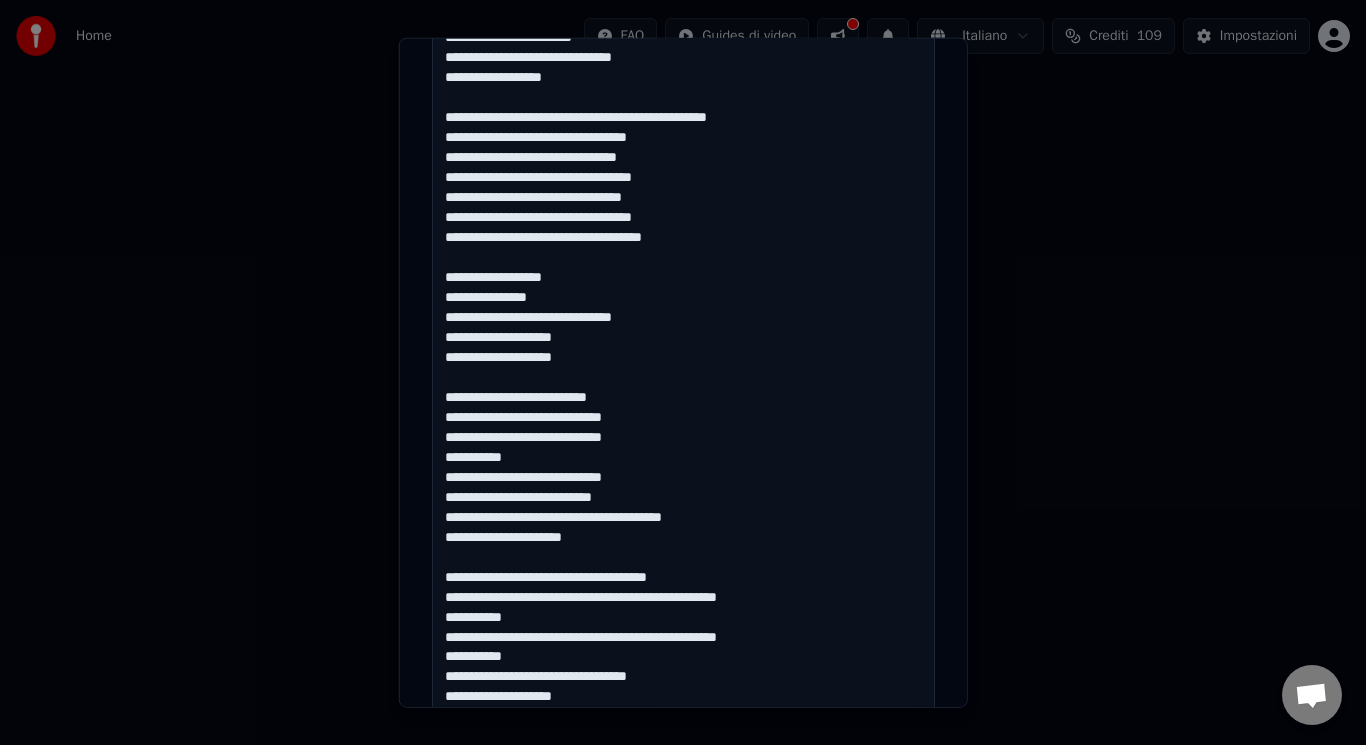 drag, startPoint x: 589, startPoint y: 516, endPoint x: 532, endPoint y: 520, distance: 57.14018 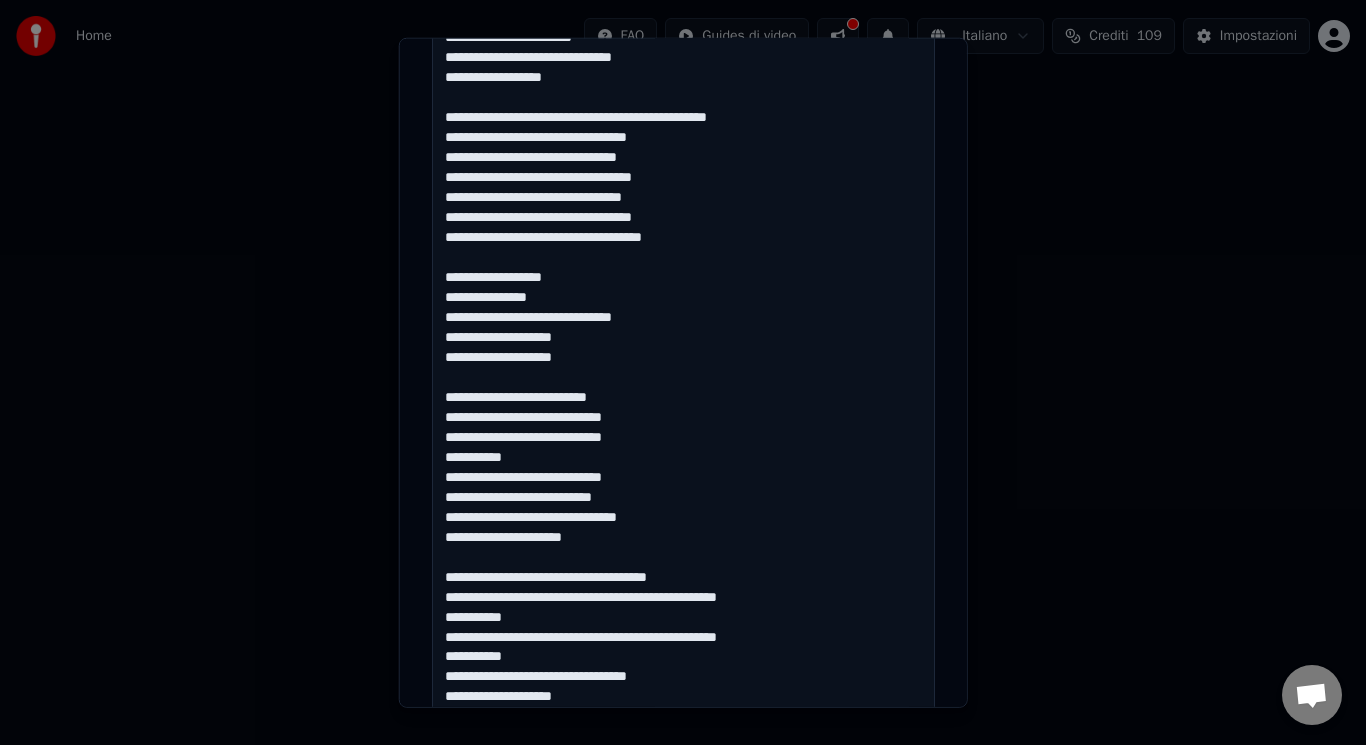 drag, startPoint x: 682, startPoint y: 581, endPoint x: 562, endPoint y: 559, distance: 122 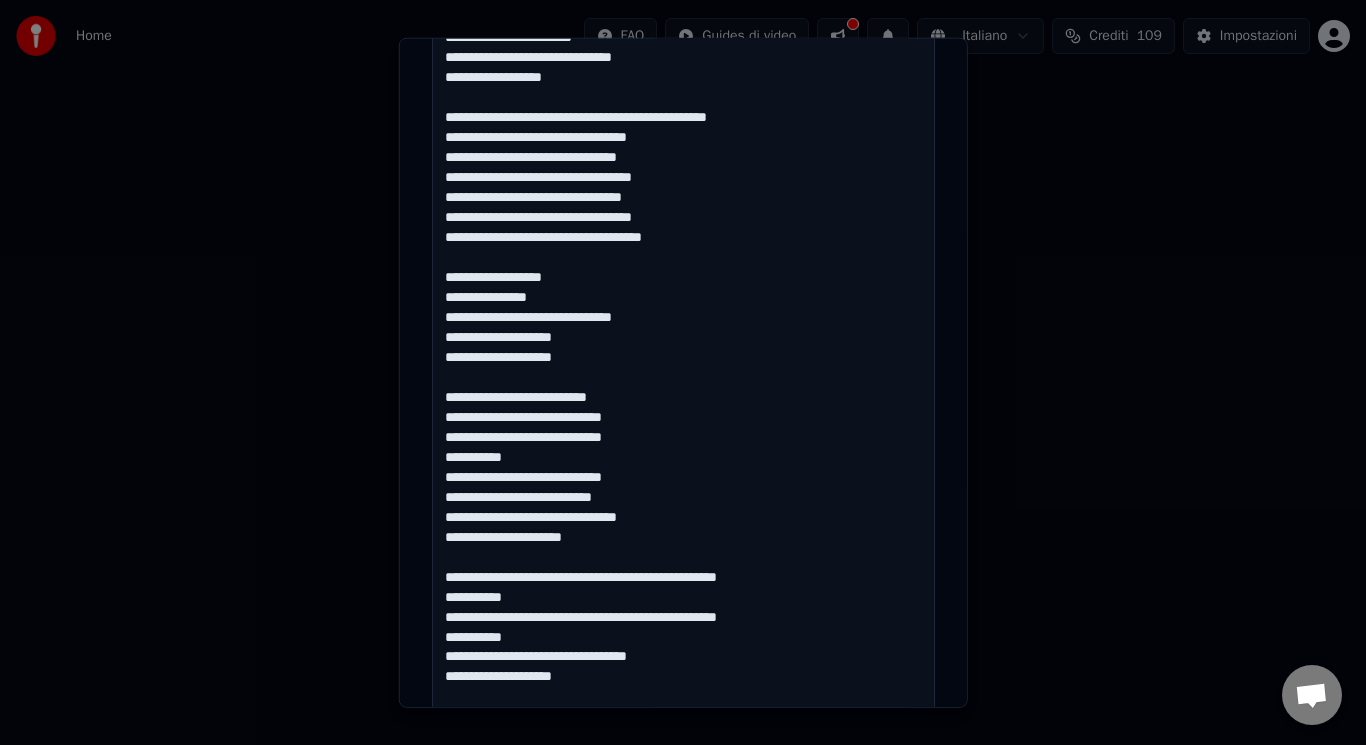 drag, startPoint x: 537, startPoint y: 596, endPoint x: 436, endPoint y: 598, distance: 101.0198 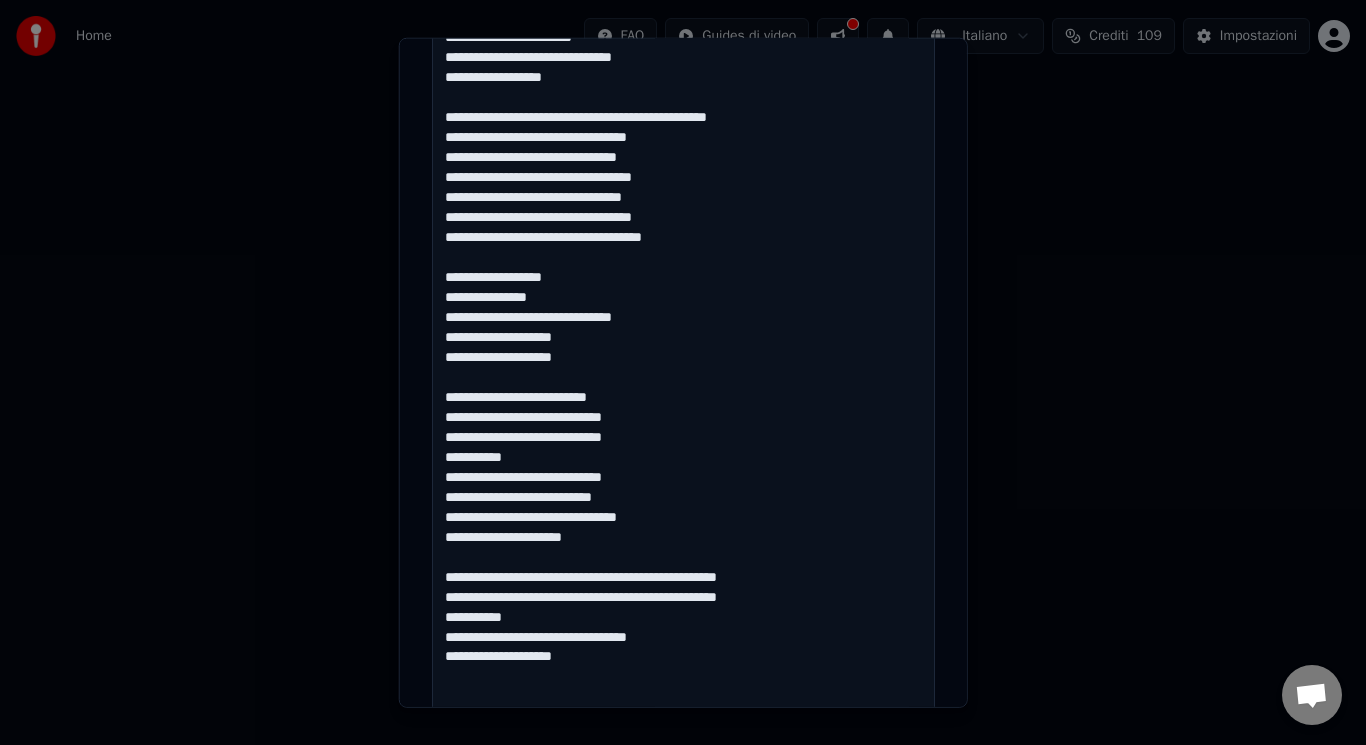 drag, startPoint x: 543, startPoint y: 616, endPoint x: 426, endPoint y: 622, distance: 117.15375 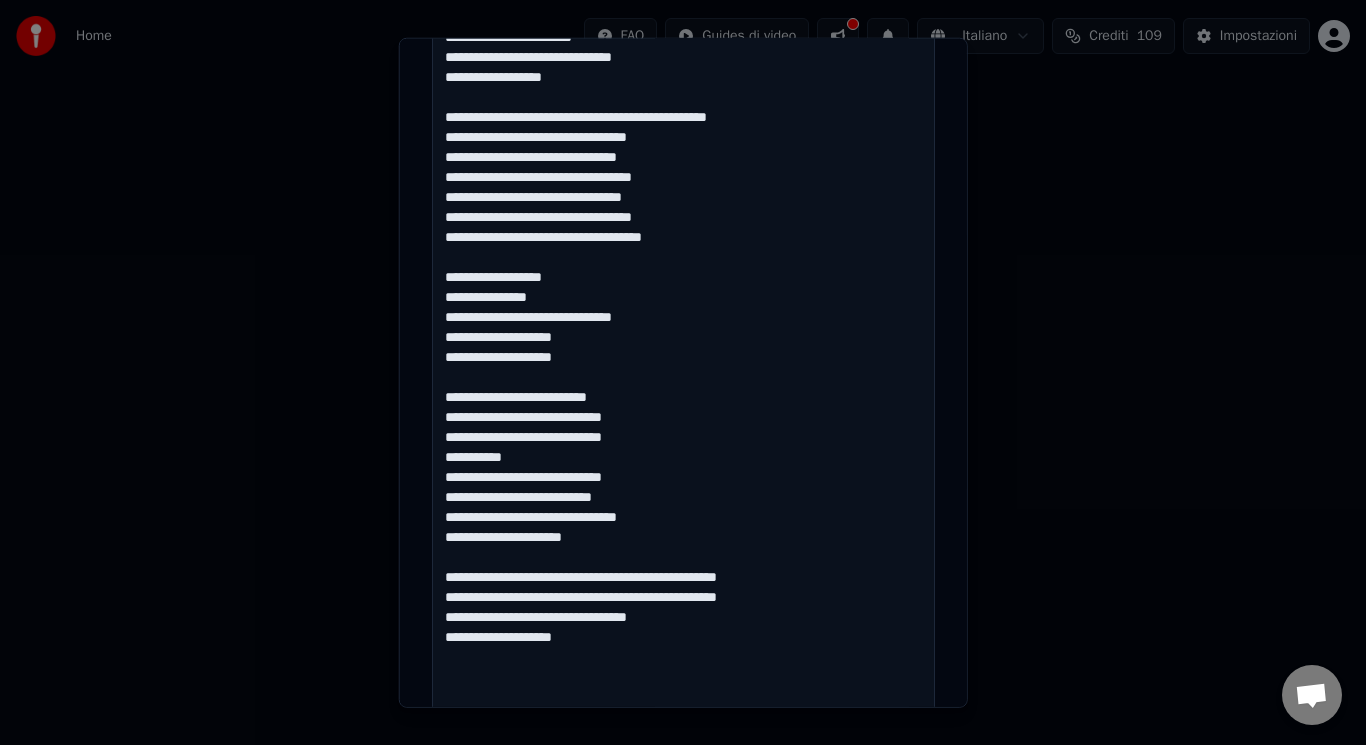 click at bounding box center [683, 326] 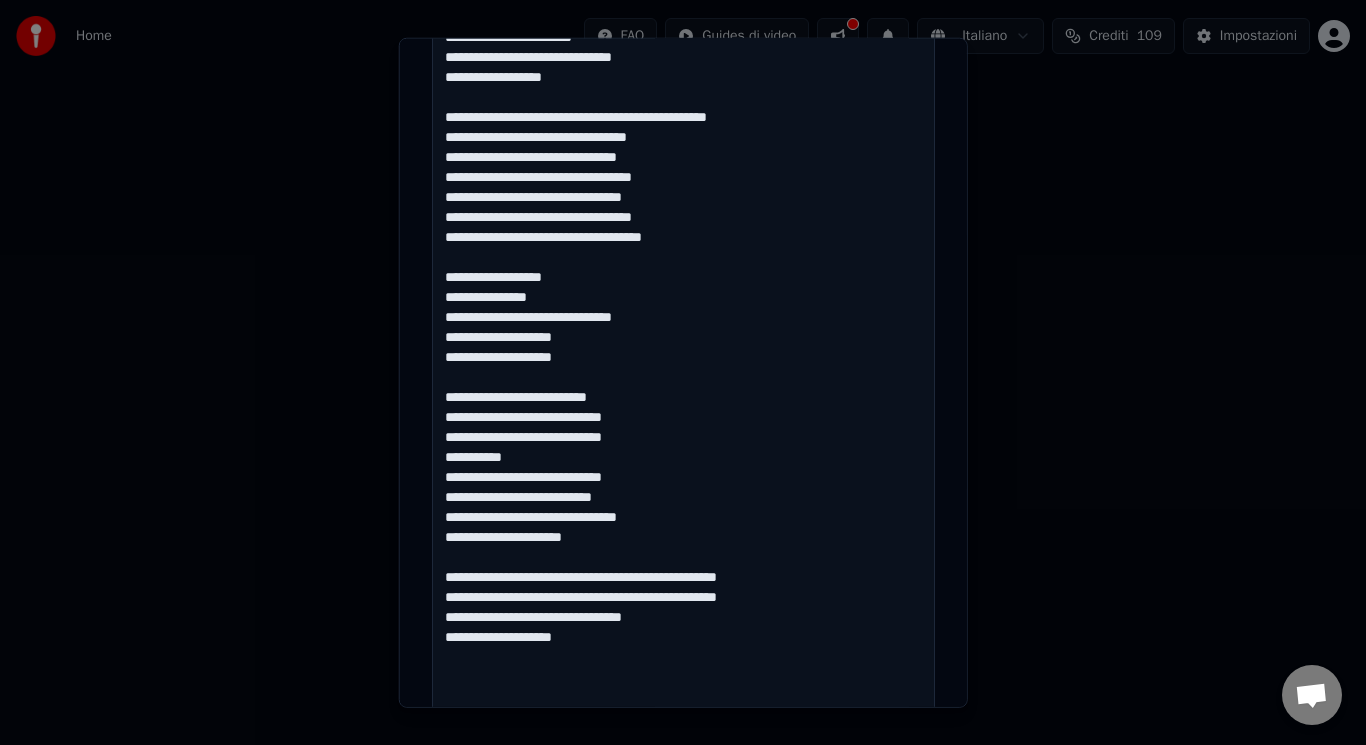 click at bounding box center (683, 326) 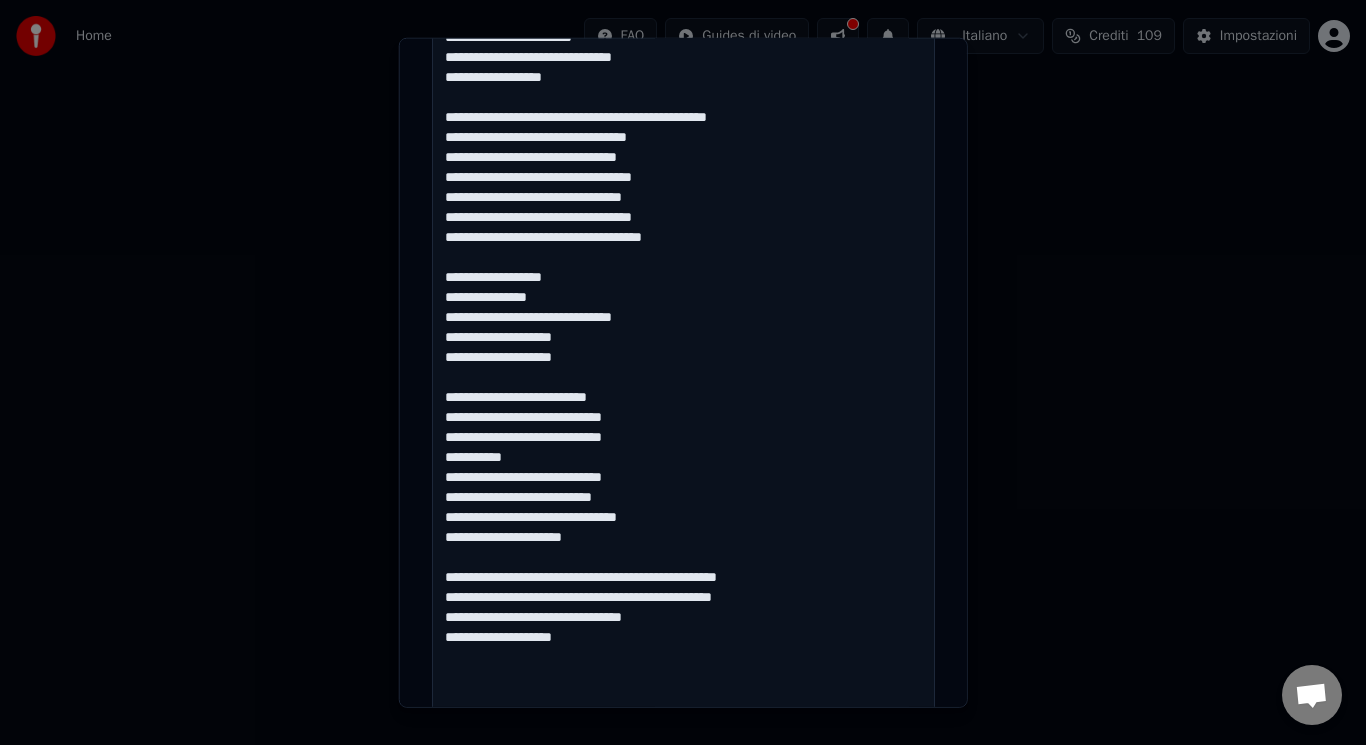 click at bounding box center (683, 326) 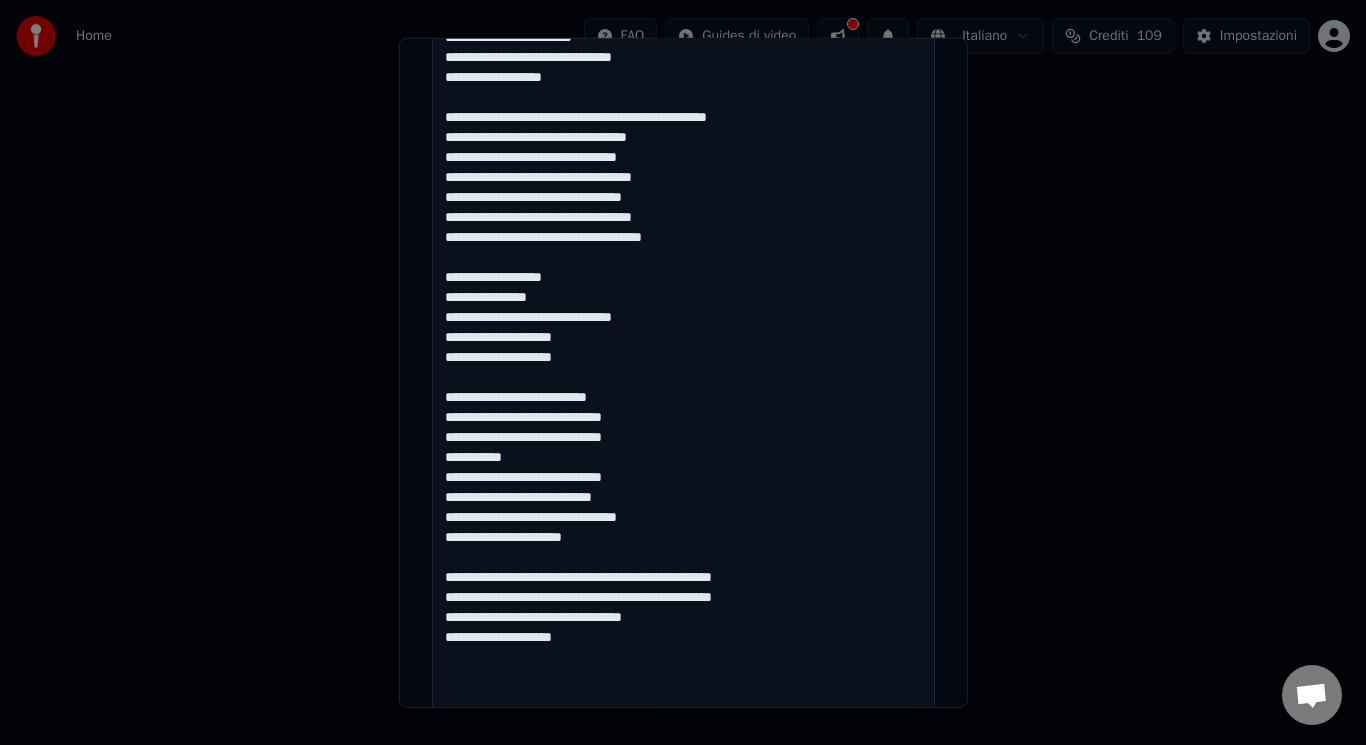 click at bounding box center (683, 326) 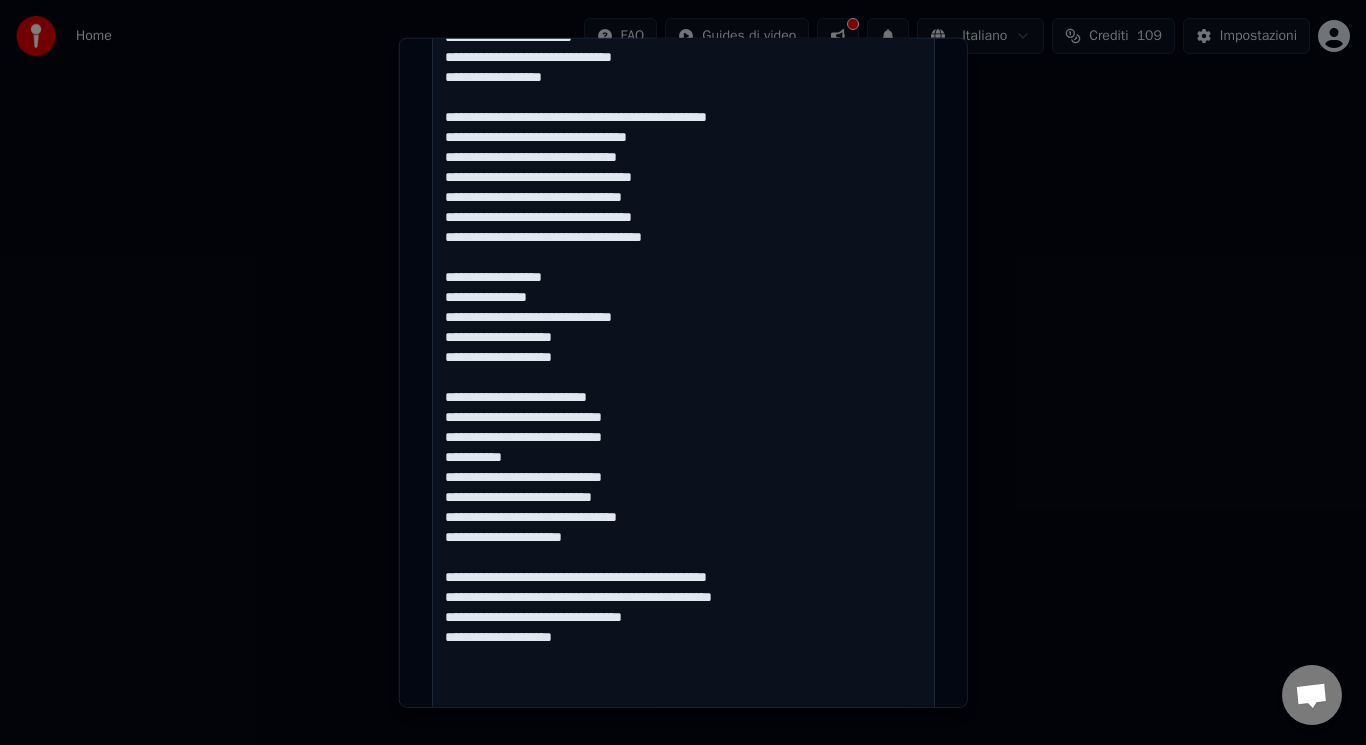 click at bounding box center (683, 326) 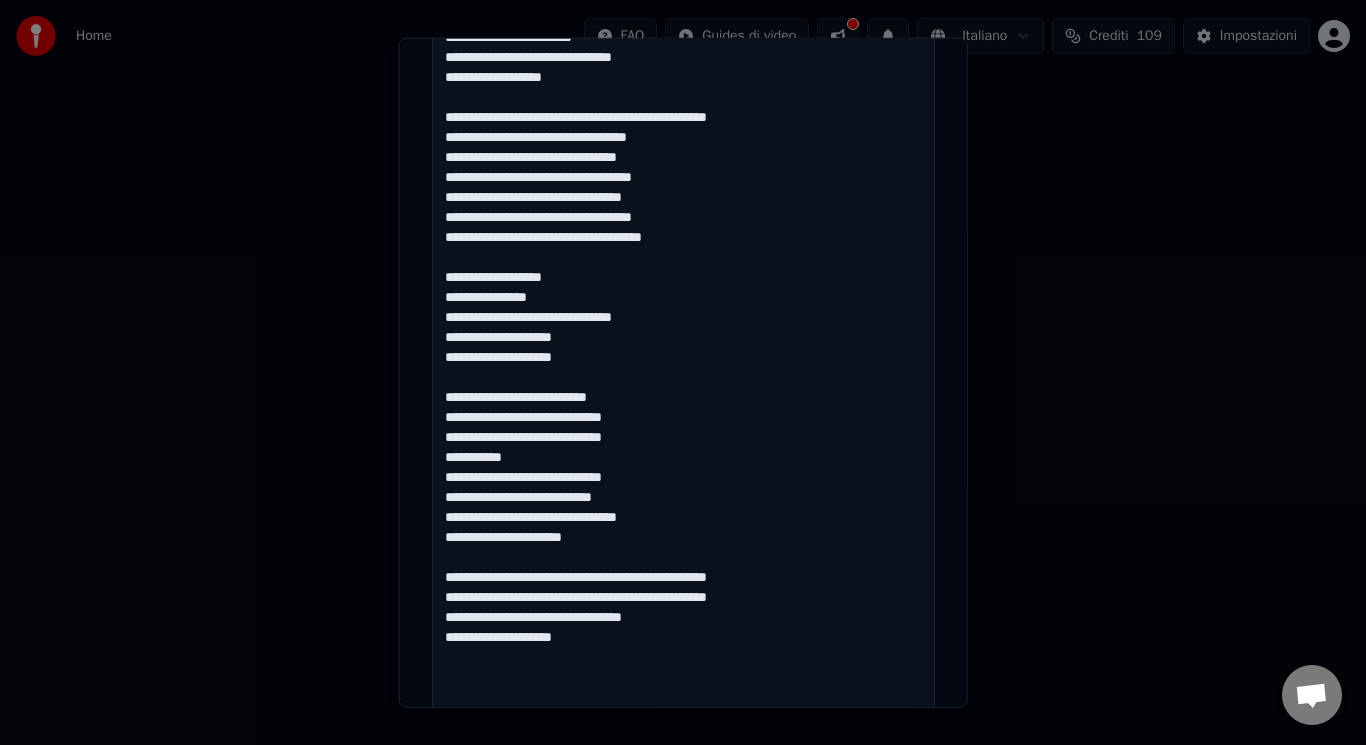 click at bounding box center (683, 326) 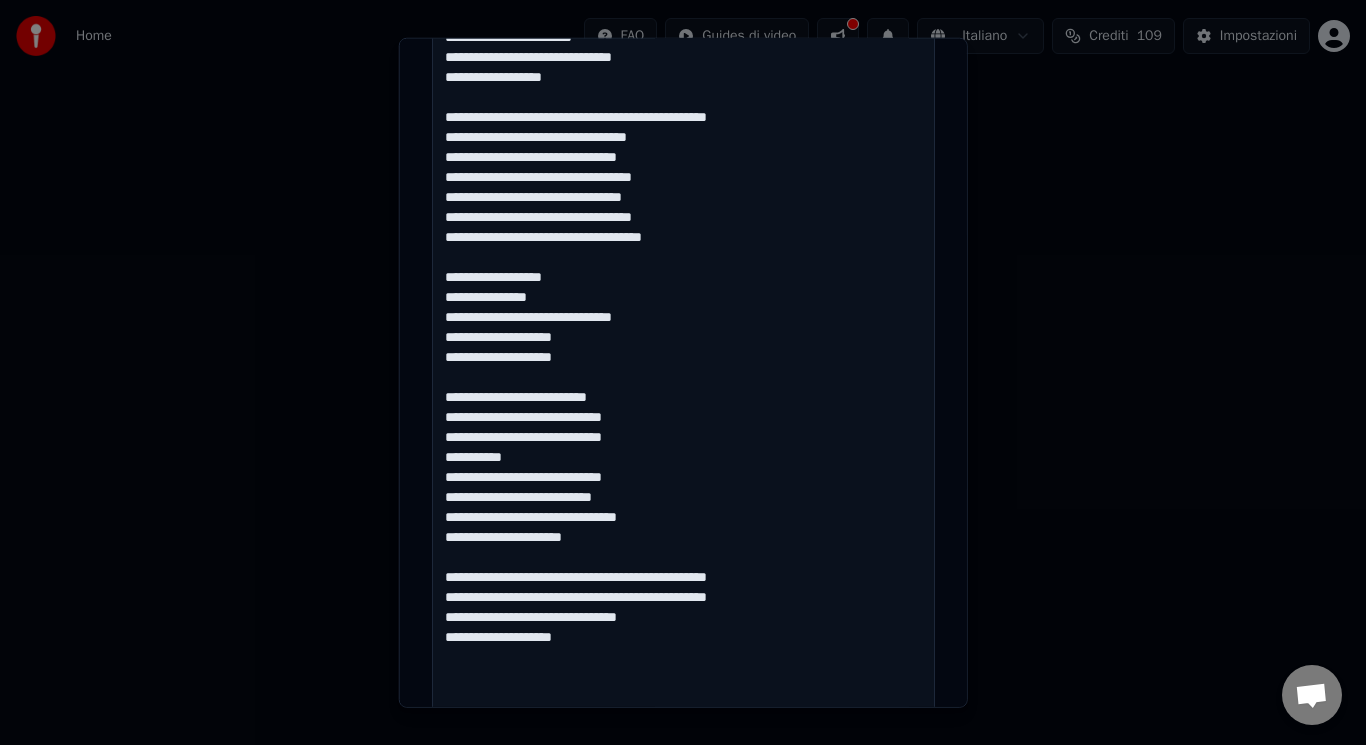 type on "**********" 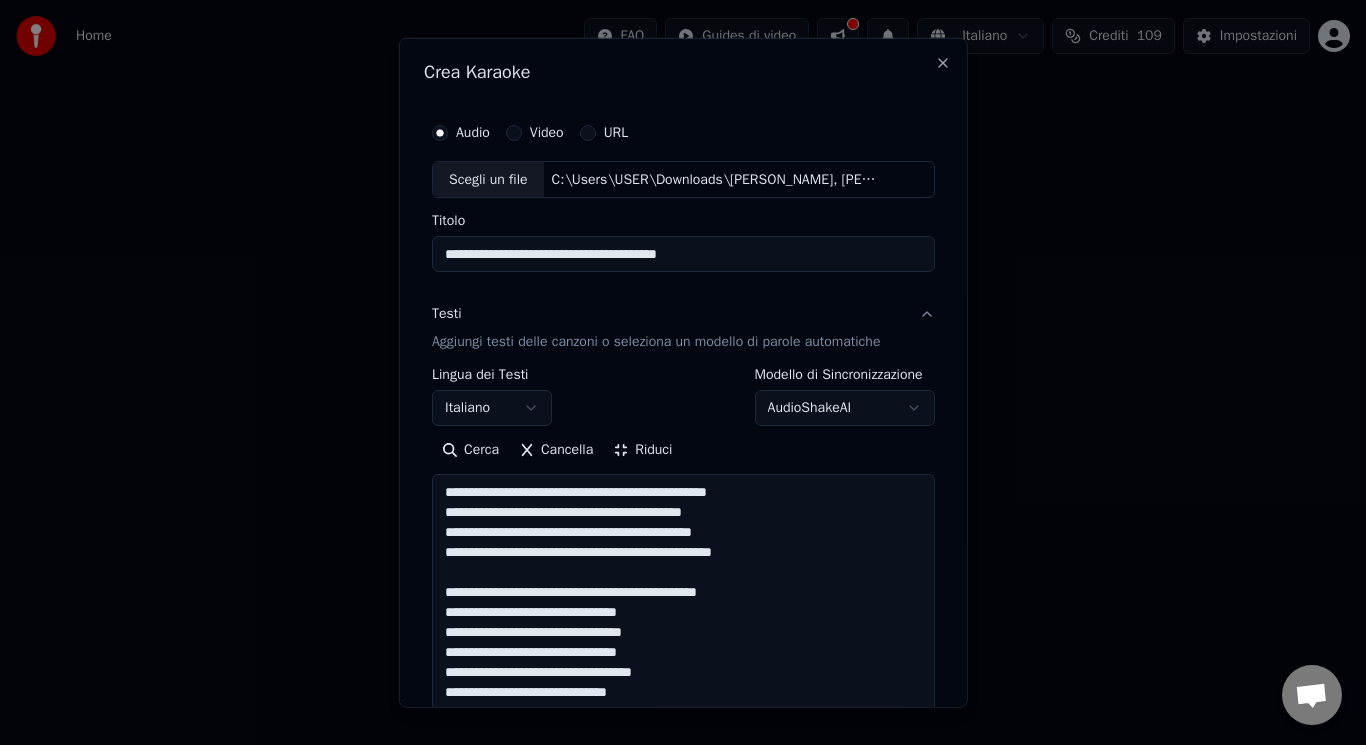 scroll, scrollTop: 1912, scrollLeft: 0, axis: vertical 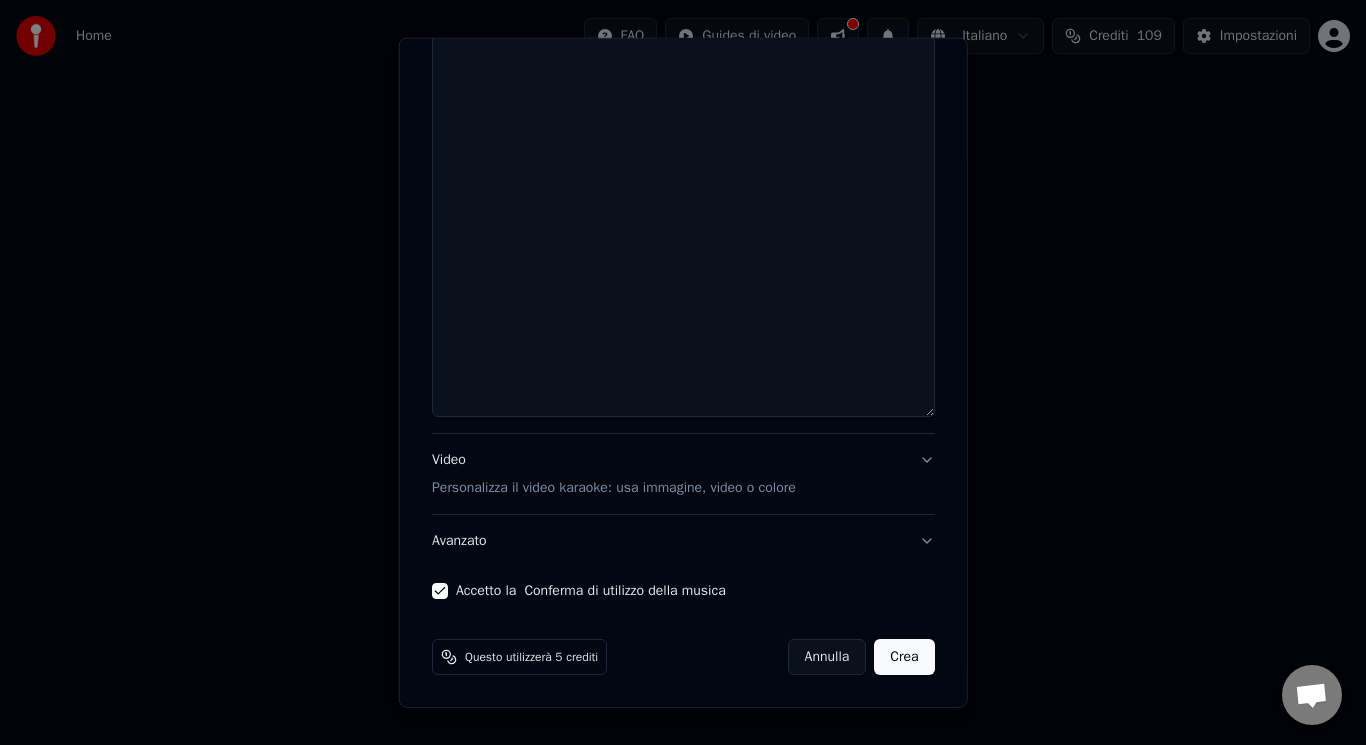 click on "Video Personalizza il video karaoke: usa immagine, video o colore" at bounding box center (614, 474) 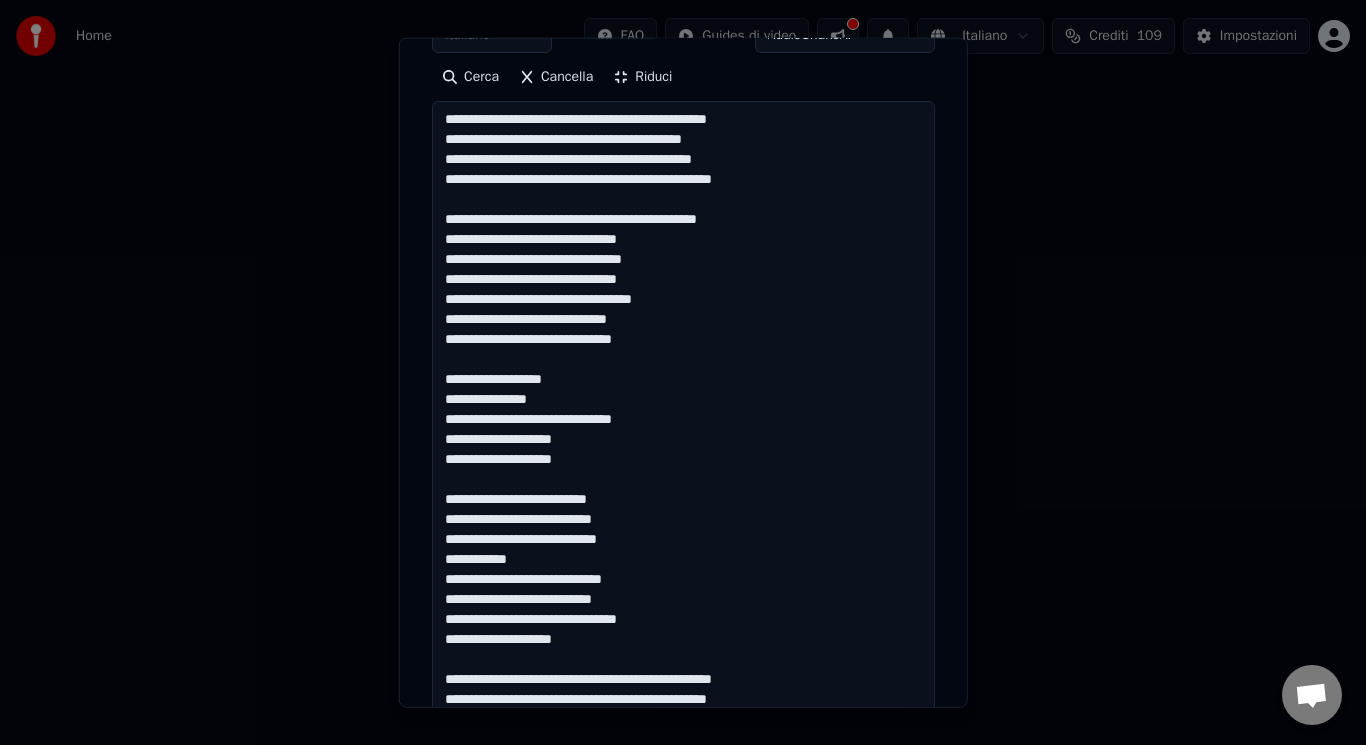 scroll, scrollTop: 187, scrollLeft: 0, axis: vertical 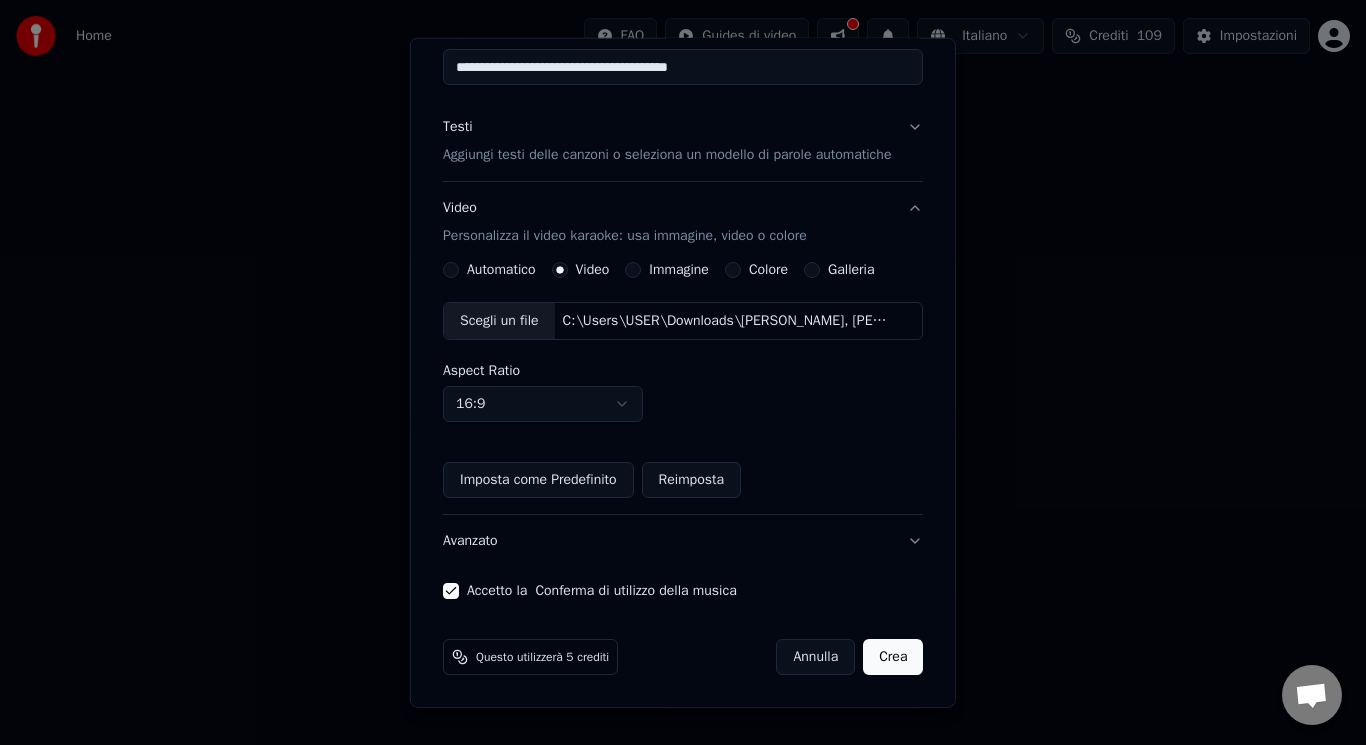 click on "Crea" at bounding box center [893, 657] 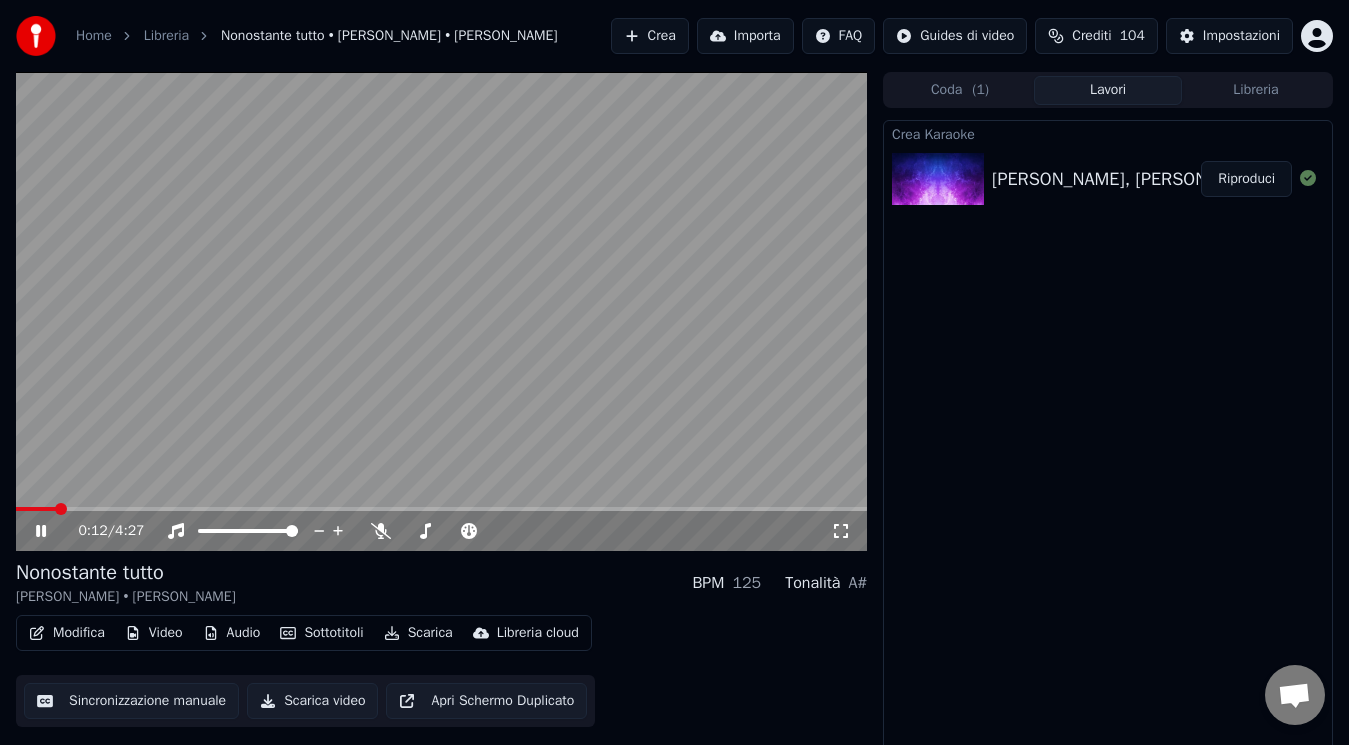 click 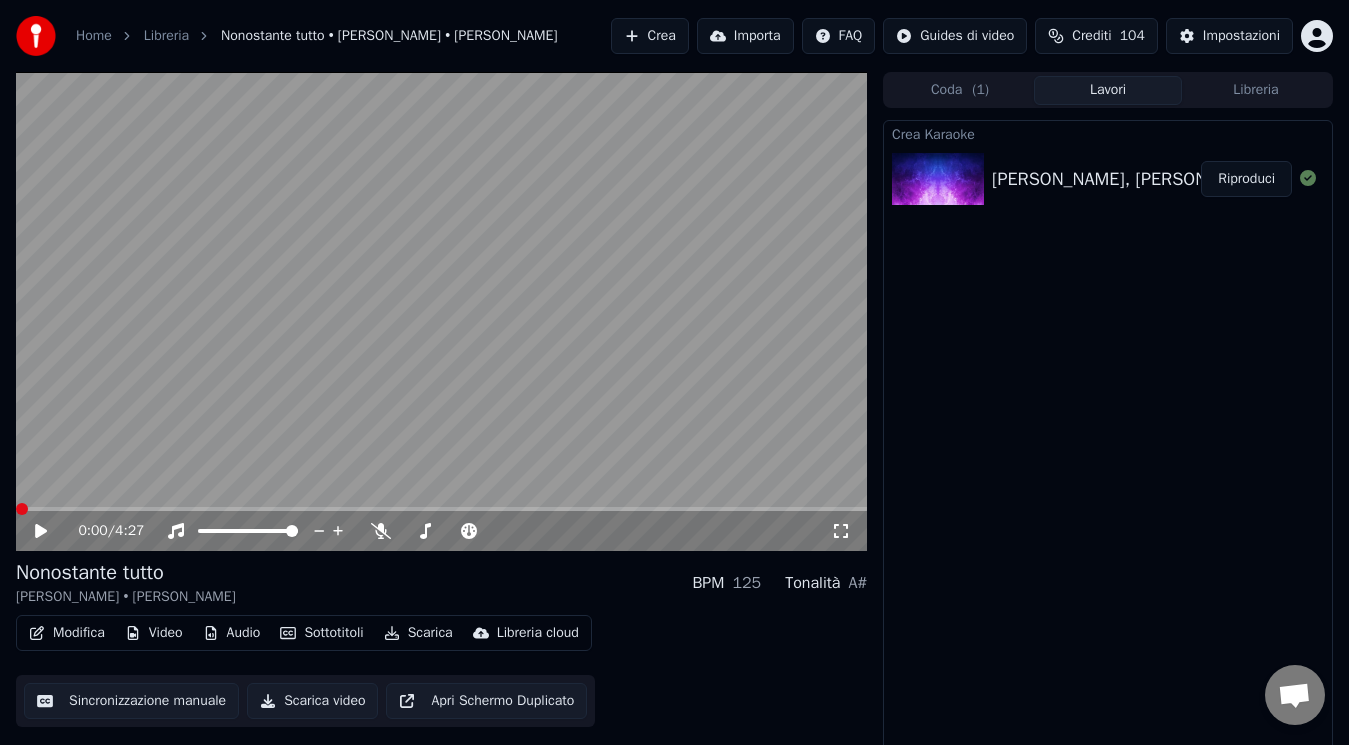 click at bounding box center [22, 509] 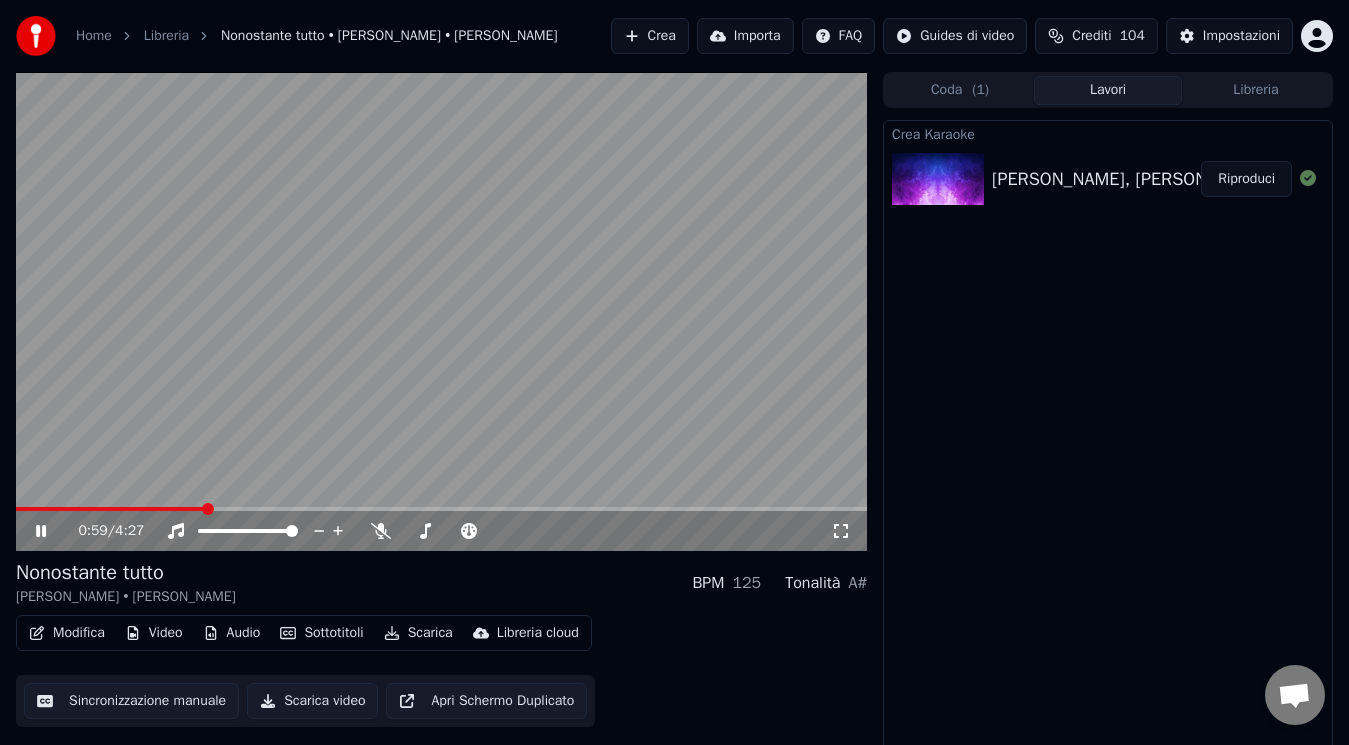 click on "Scarica video" at bounding box center (312, 701) 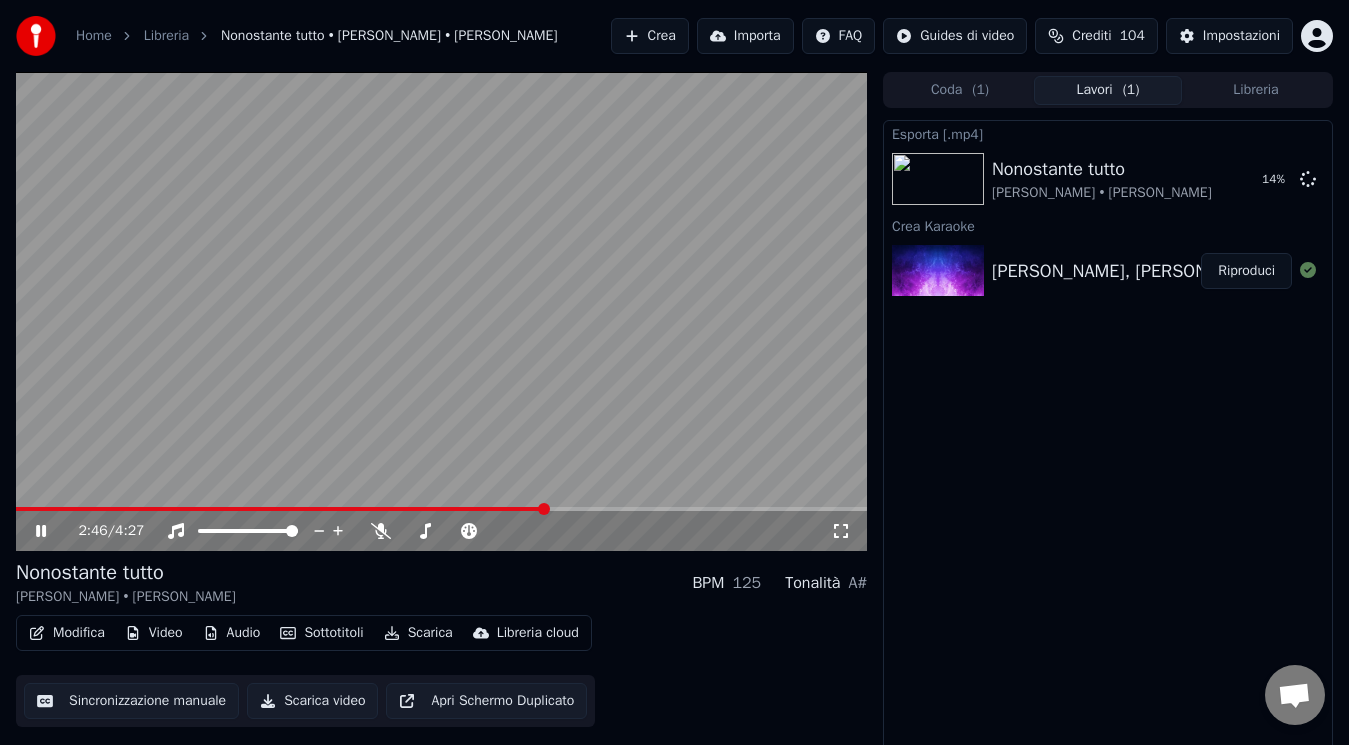 click 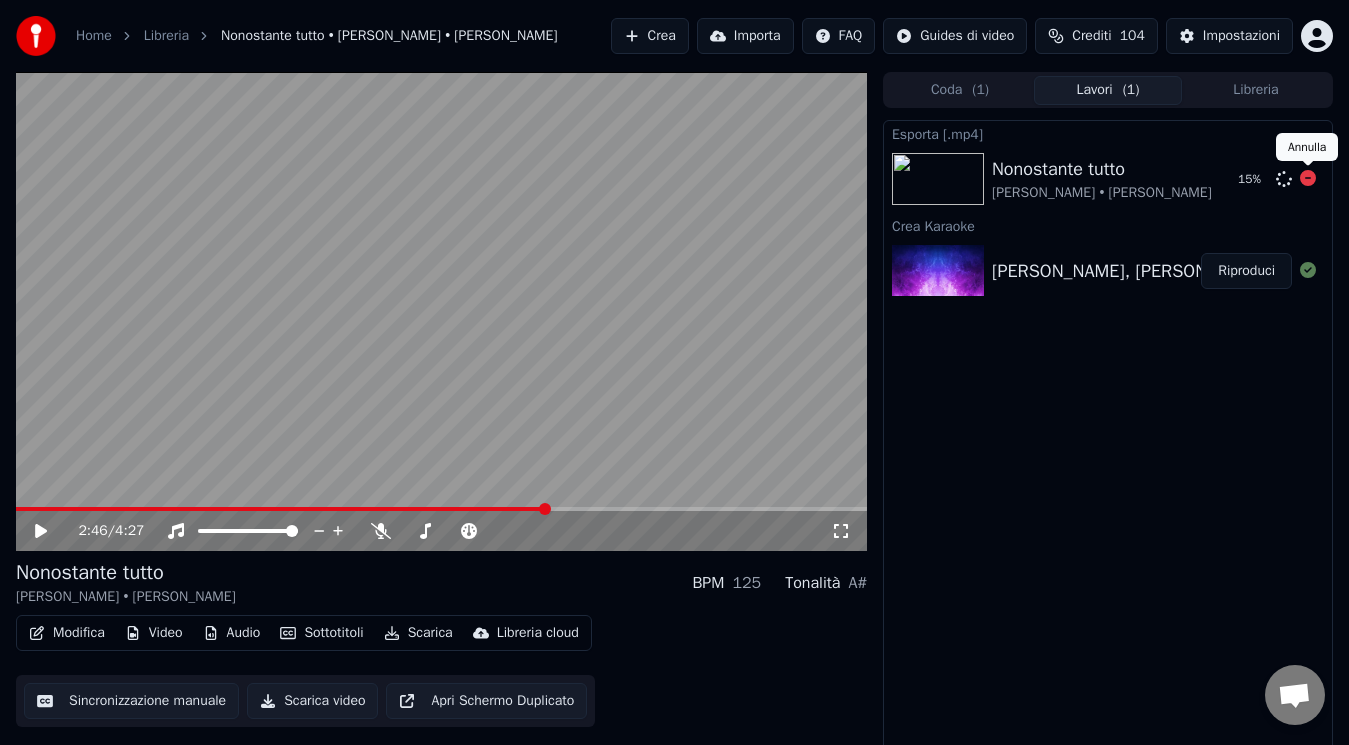 click 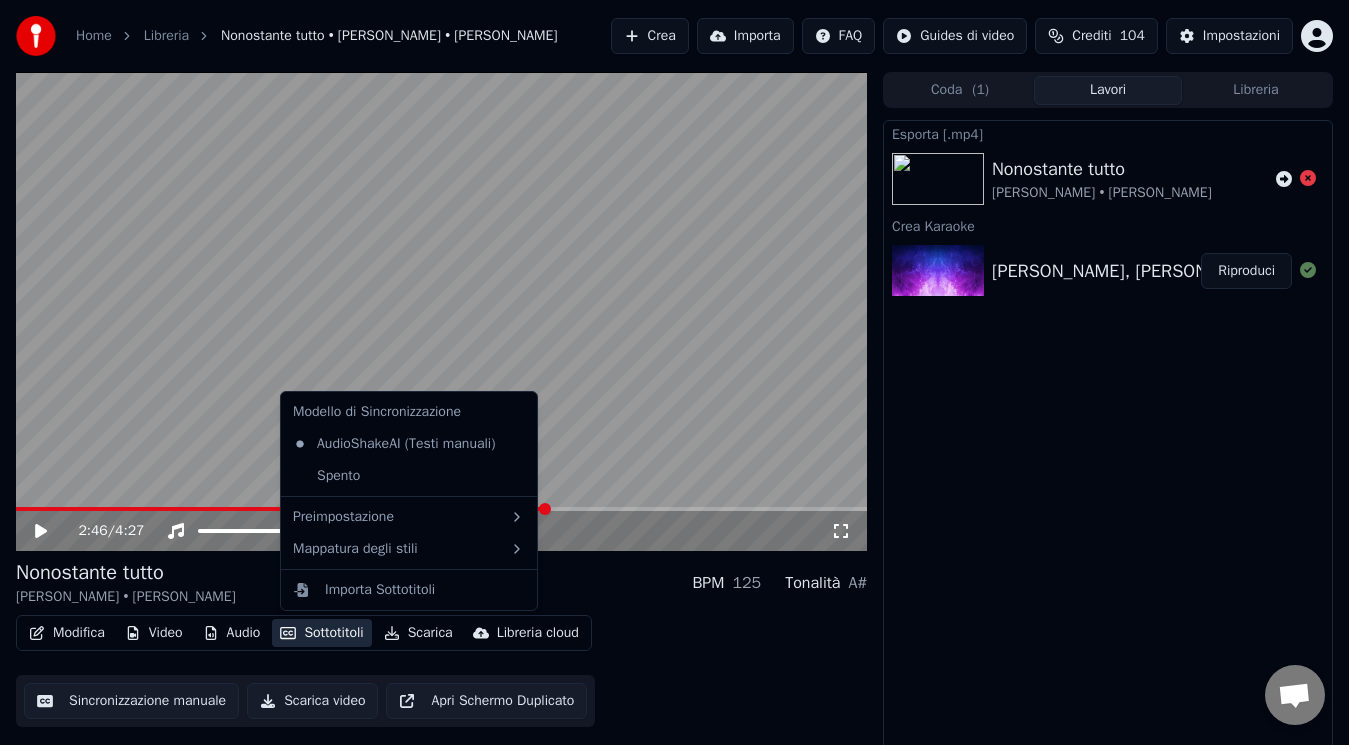 click on "Sottotitoli" at bounding box center (321, 633) 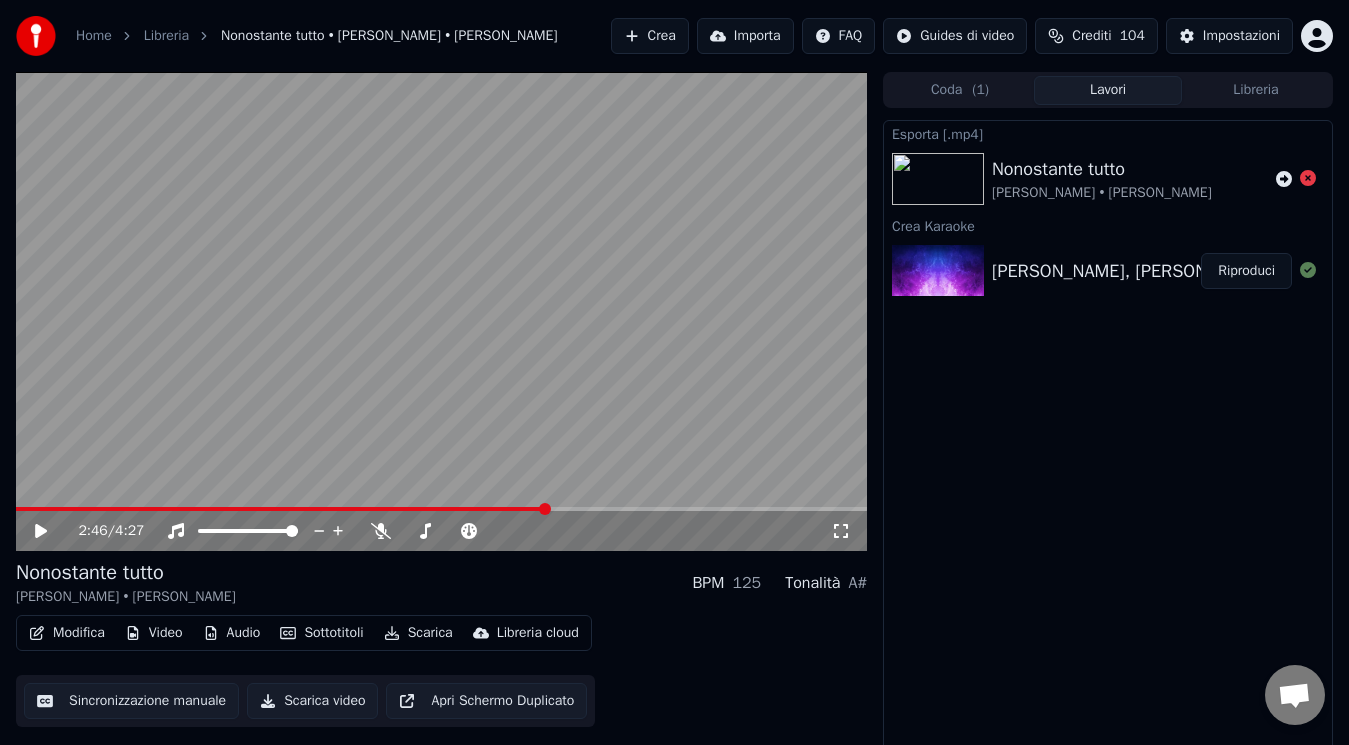 click on "Sincronizzazione manuale" at bounding box center (131, 701) 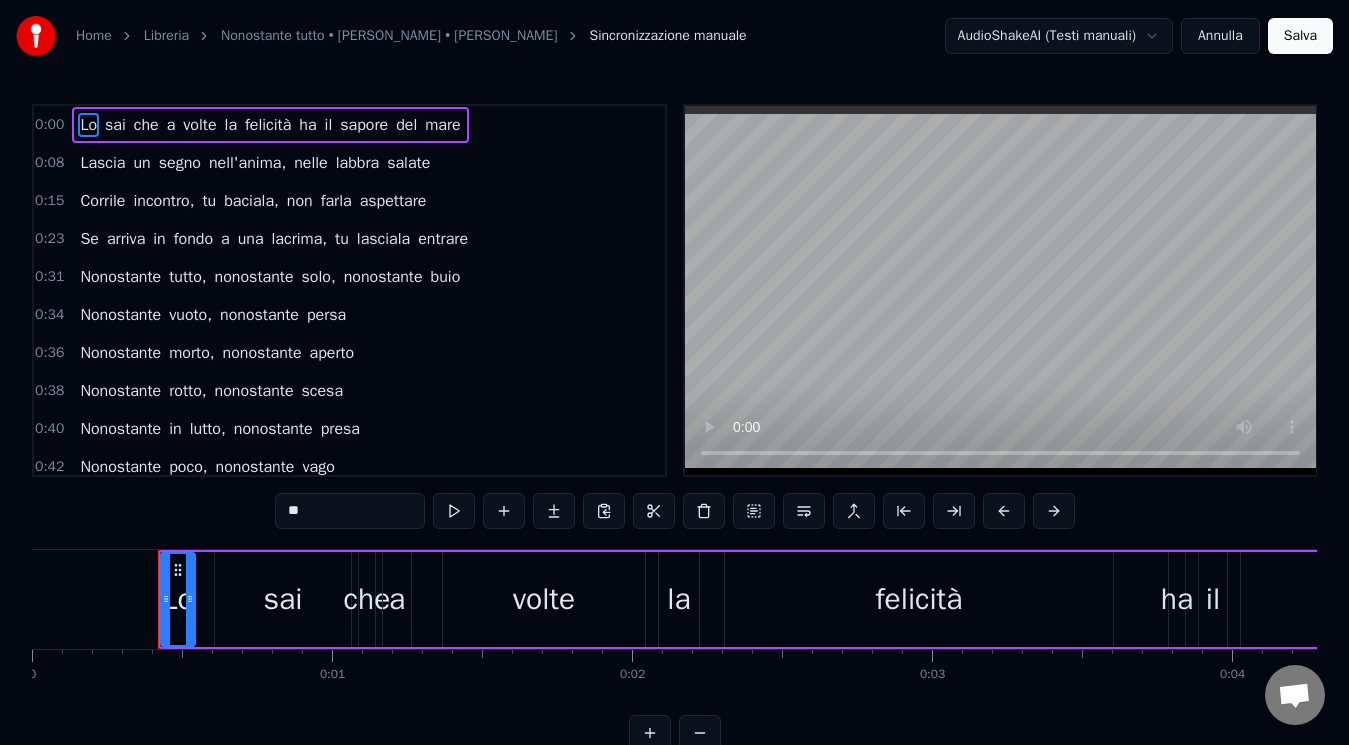 click on "Annulla" at bounding box center [1220, 36] 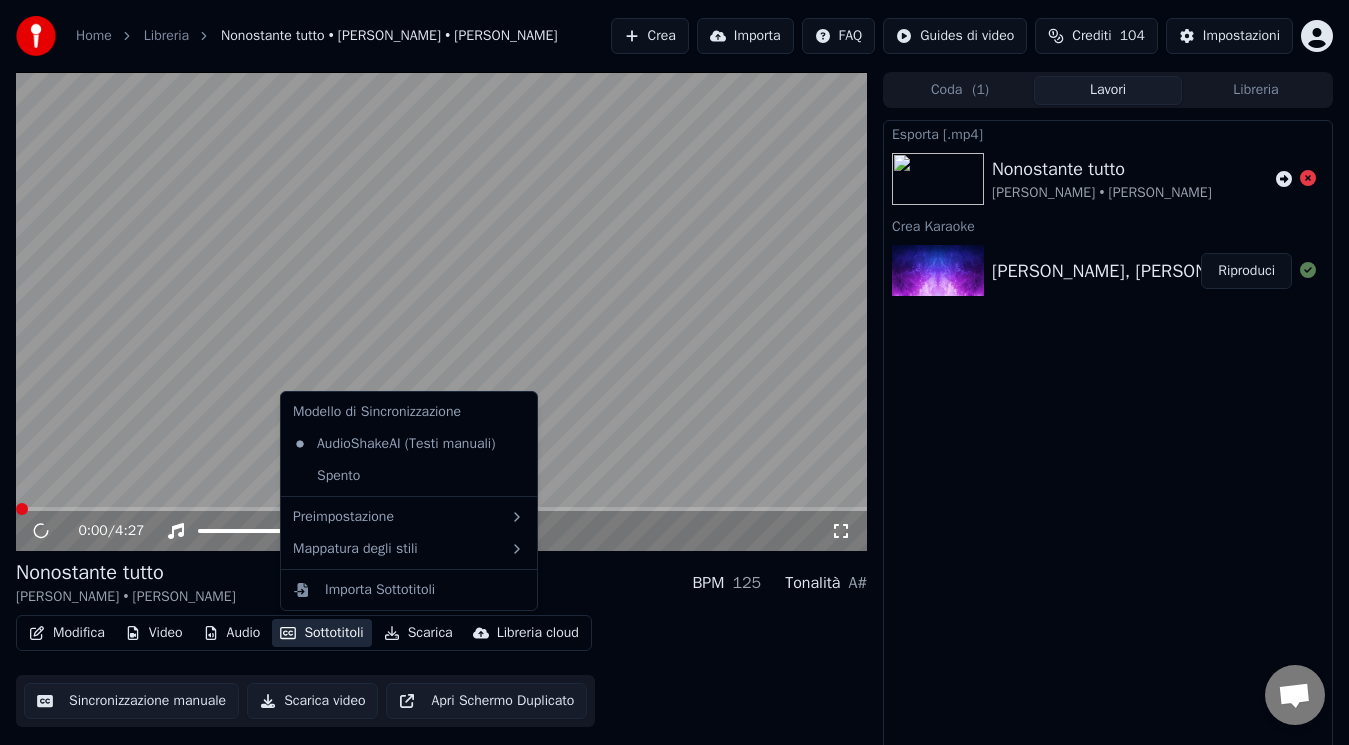 click on "Sottotitoli" at bounding box center (321, 633) 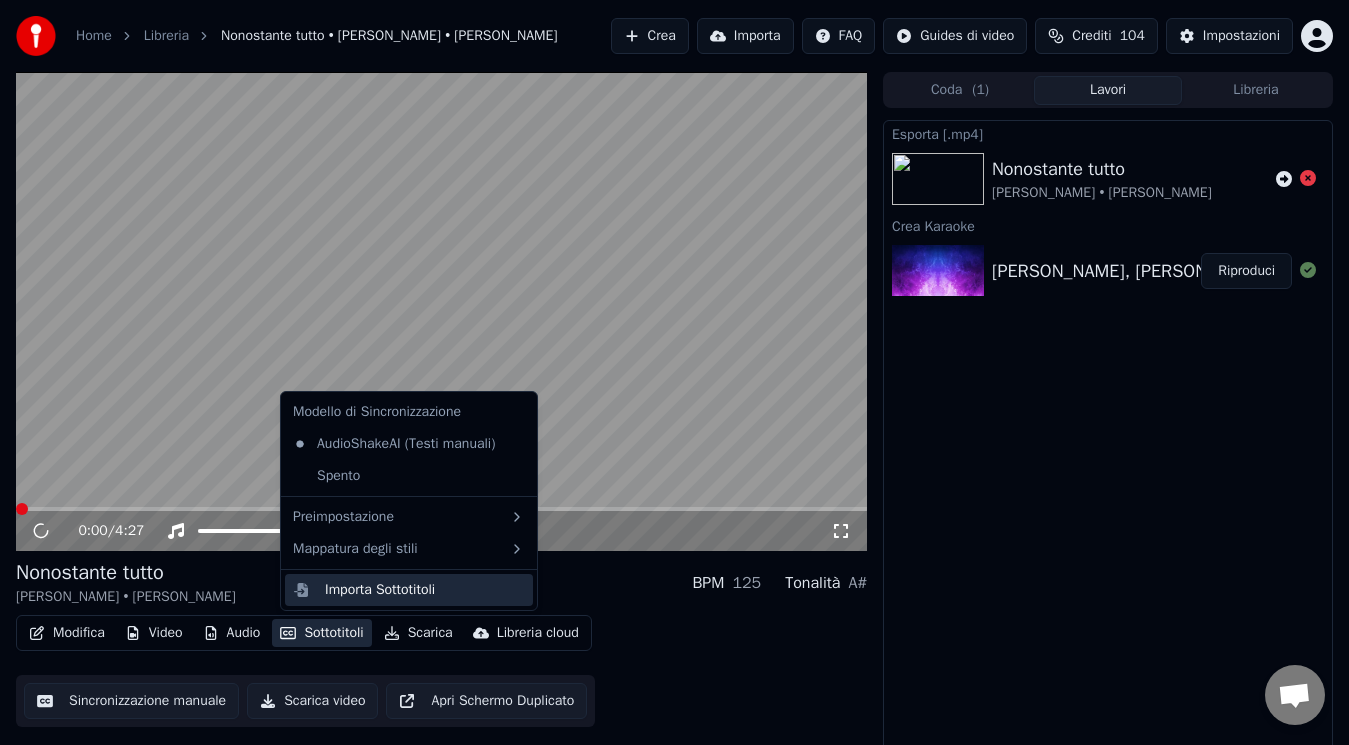 click on "Importa Sottotitoli" at bounding box center [425, 590] 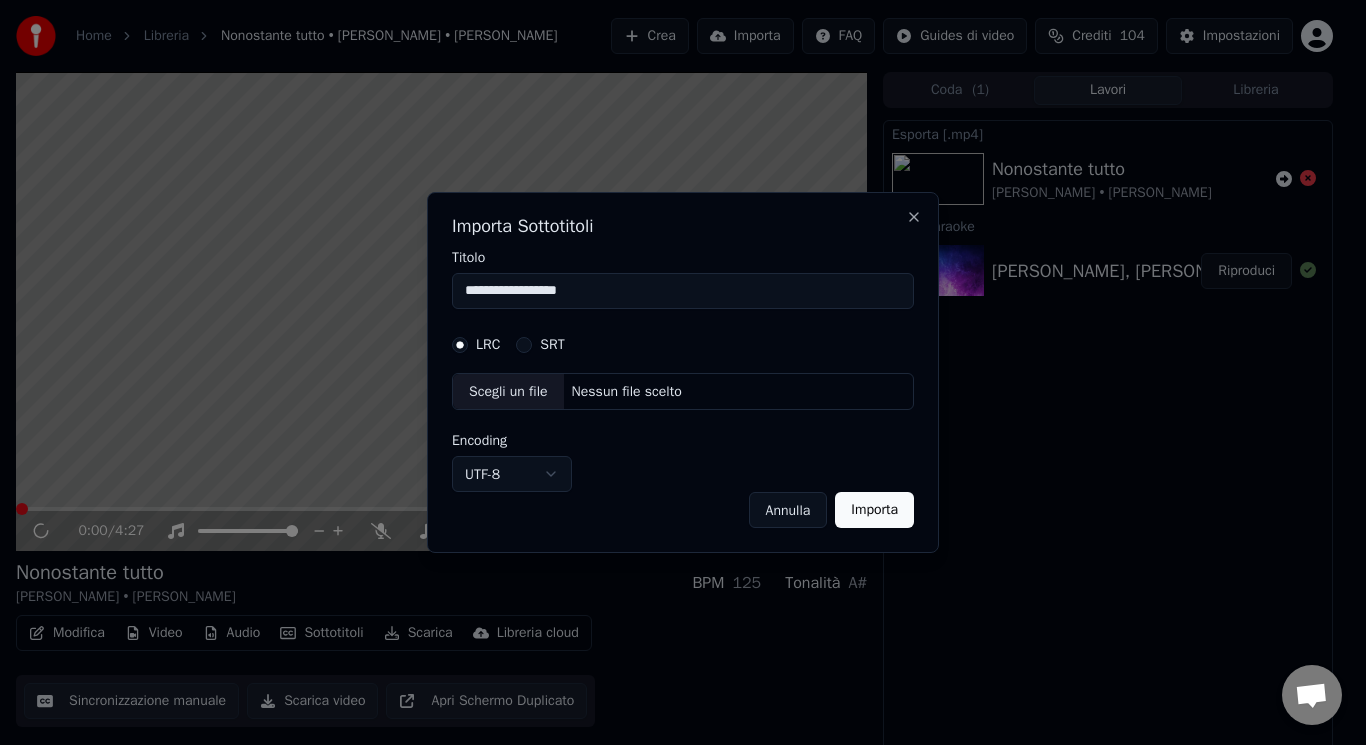 click on "Annulla" at bounding box center [788, 510] 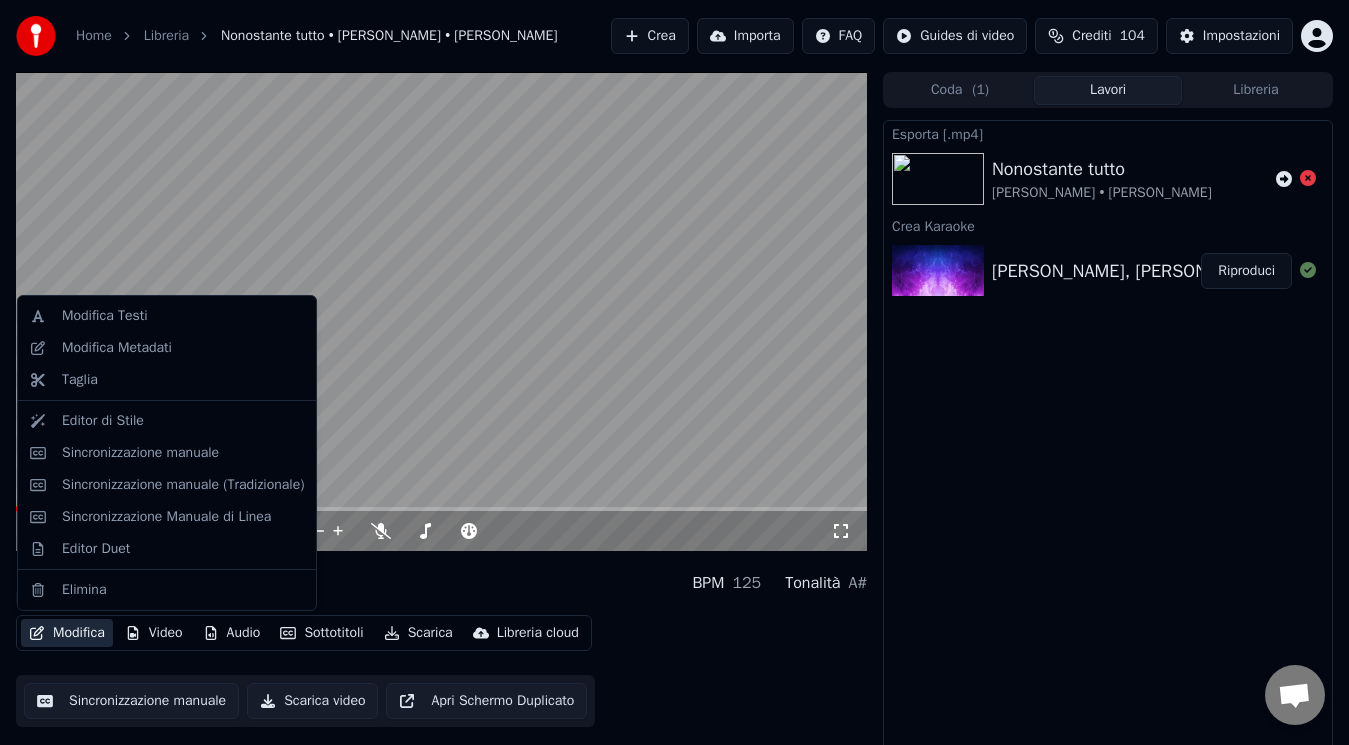 click on "Modifica" at bounding box center [67, 633] 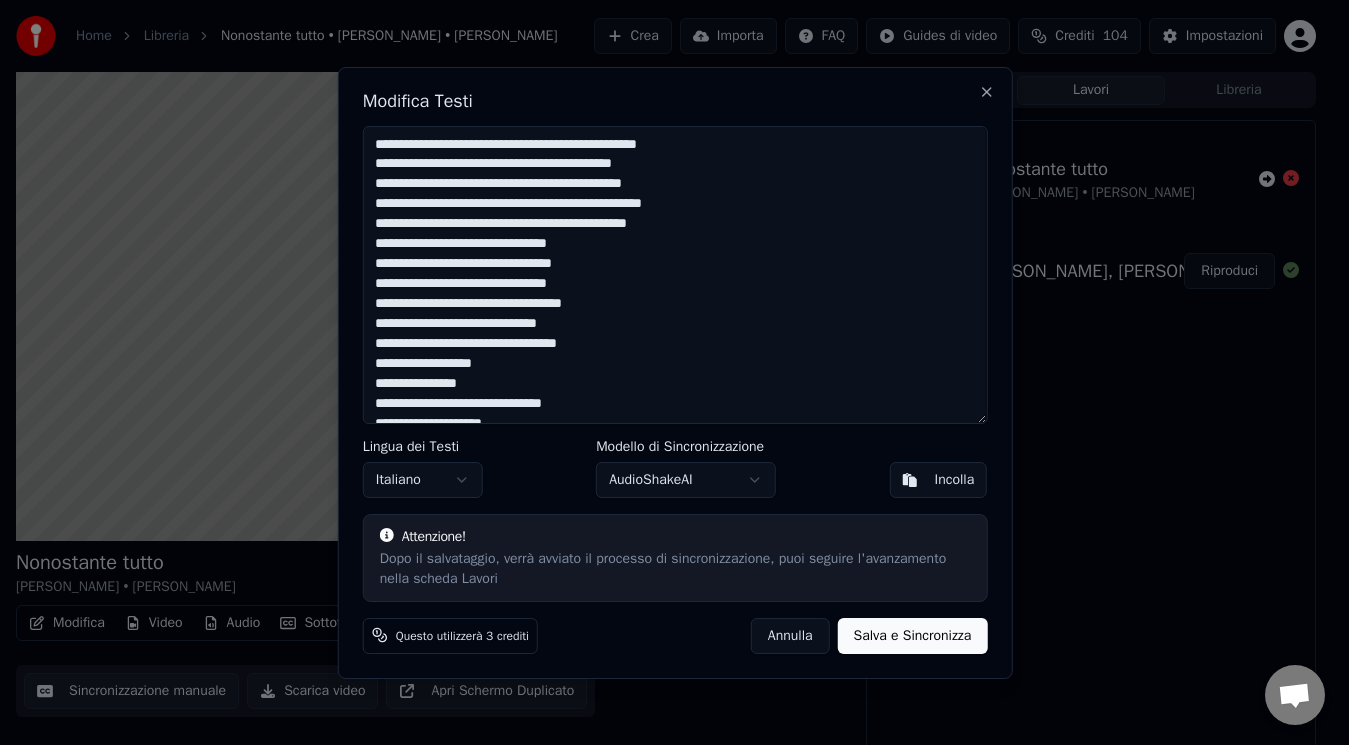 click at bounding box center (674, 372) 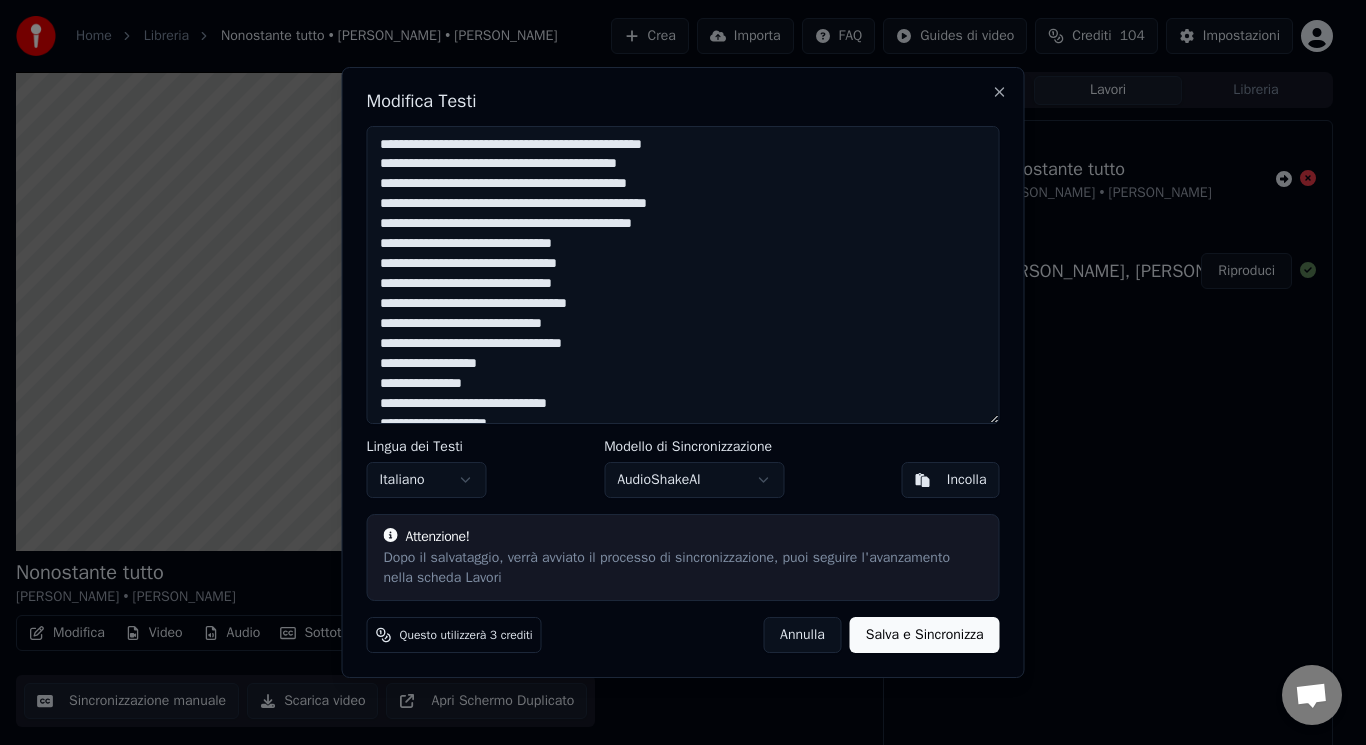 click at bounding box center [683, 275] 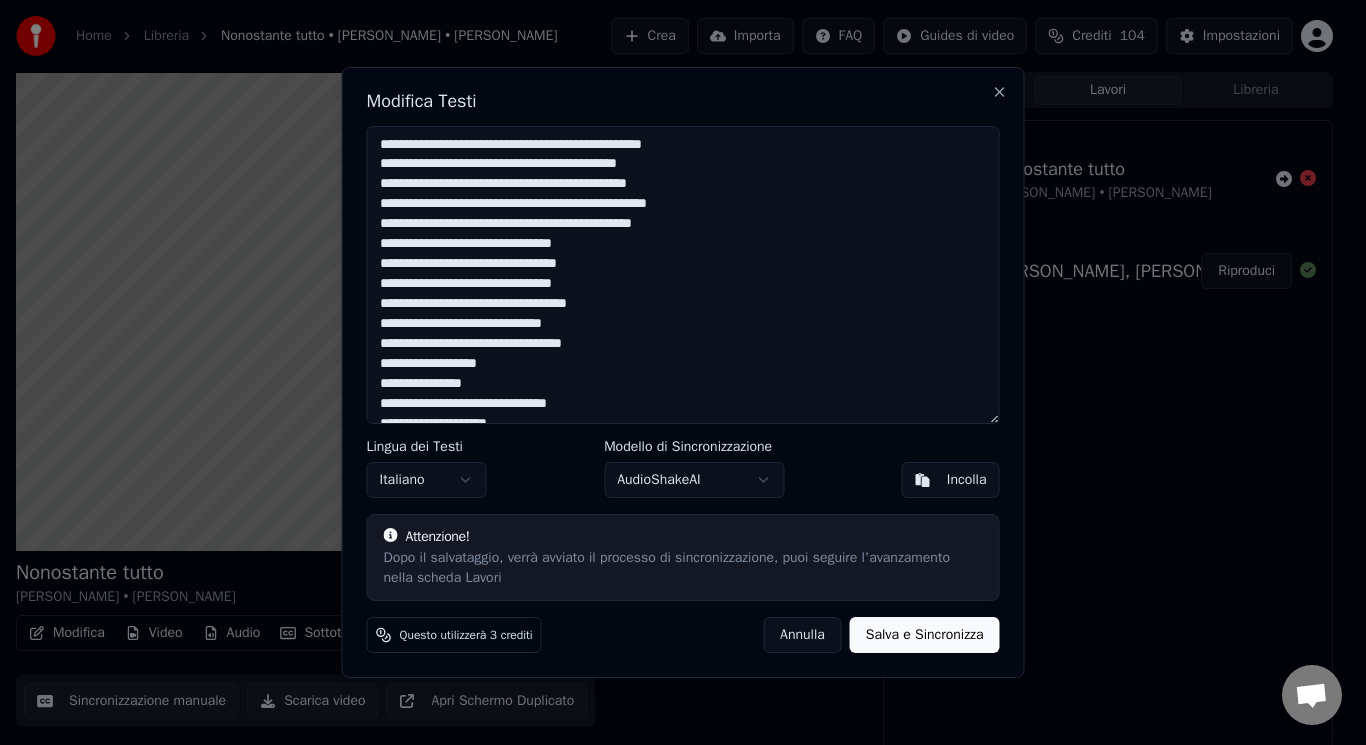 scroll, scrollTop: 31, scrollLeft: 0, axis: vertical 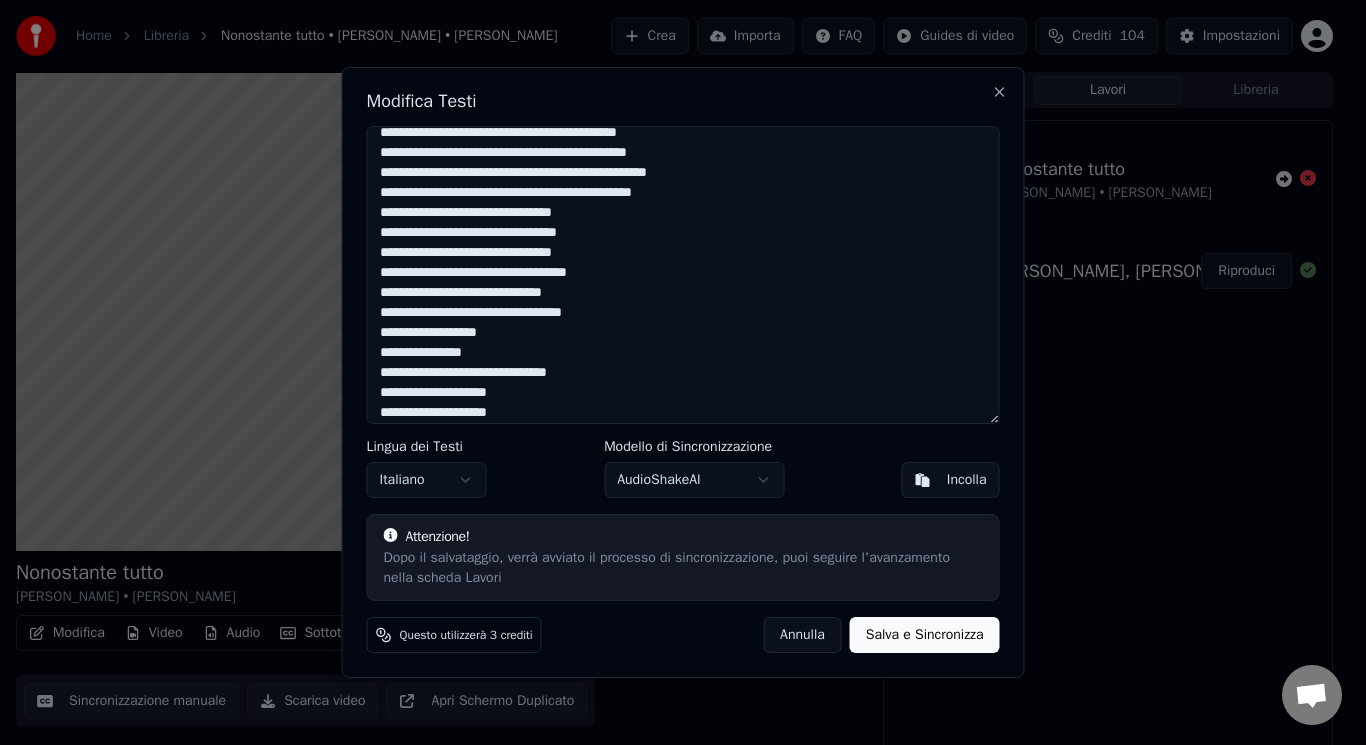 click at bounding box center (683, 275) 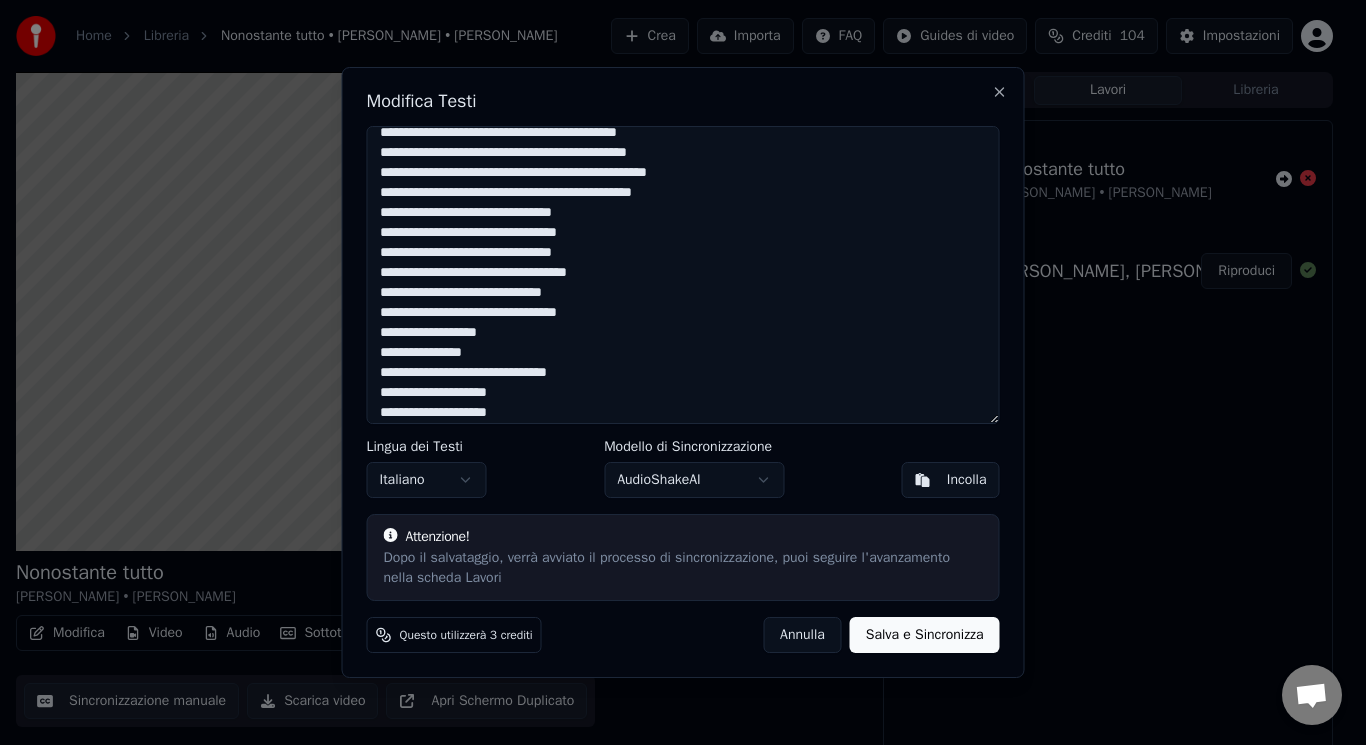 click at bounding box center (683, 275) 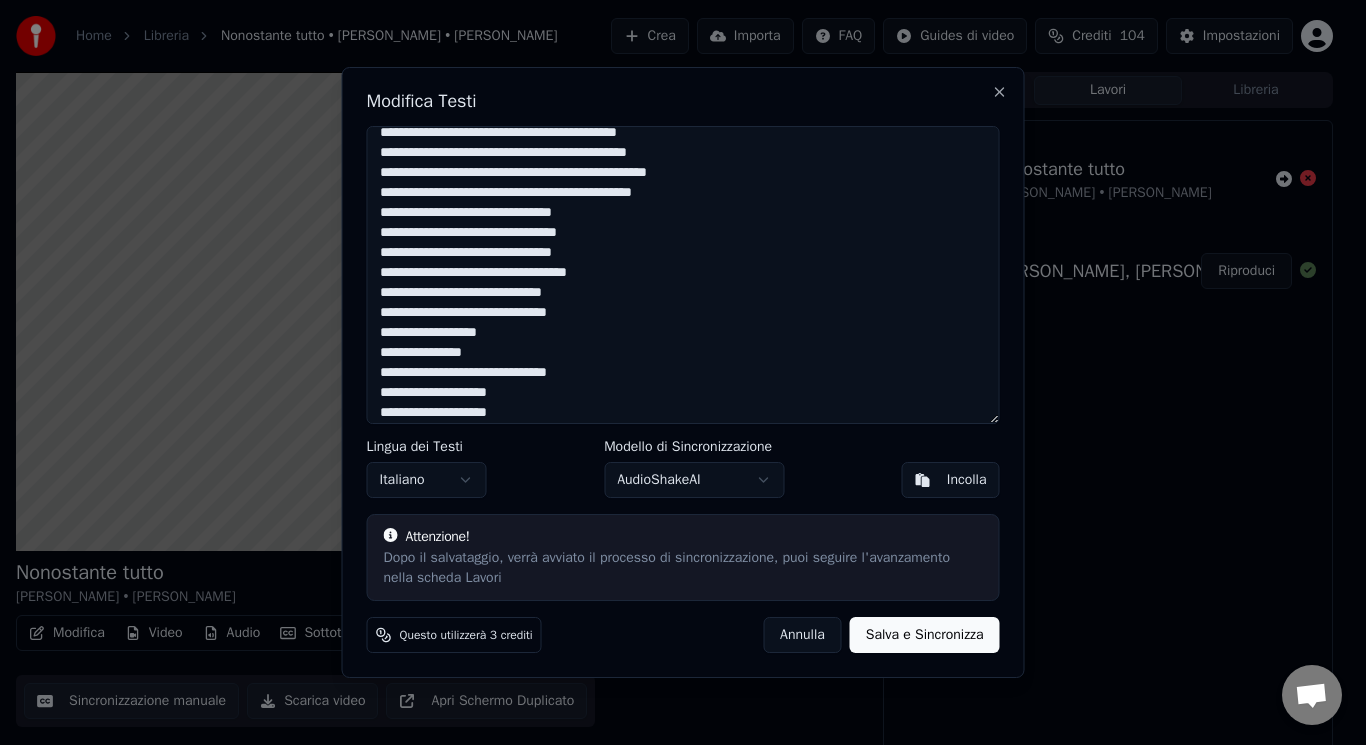 drag, startPoint x: 505, startPoint y: 410, endPoint x: 378, endPoint y: 410, distance: 127 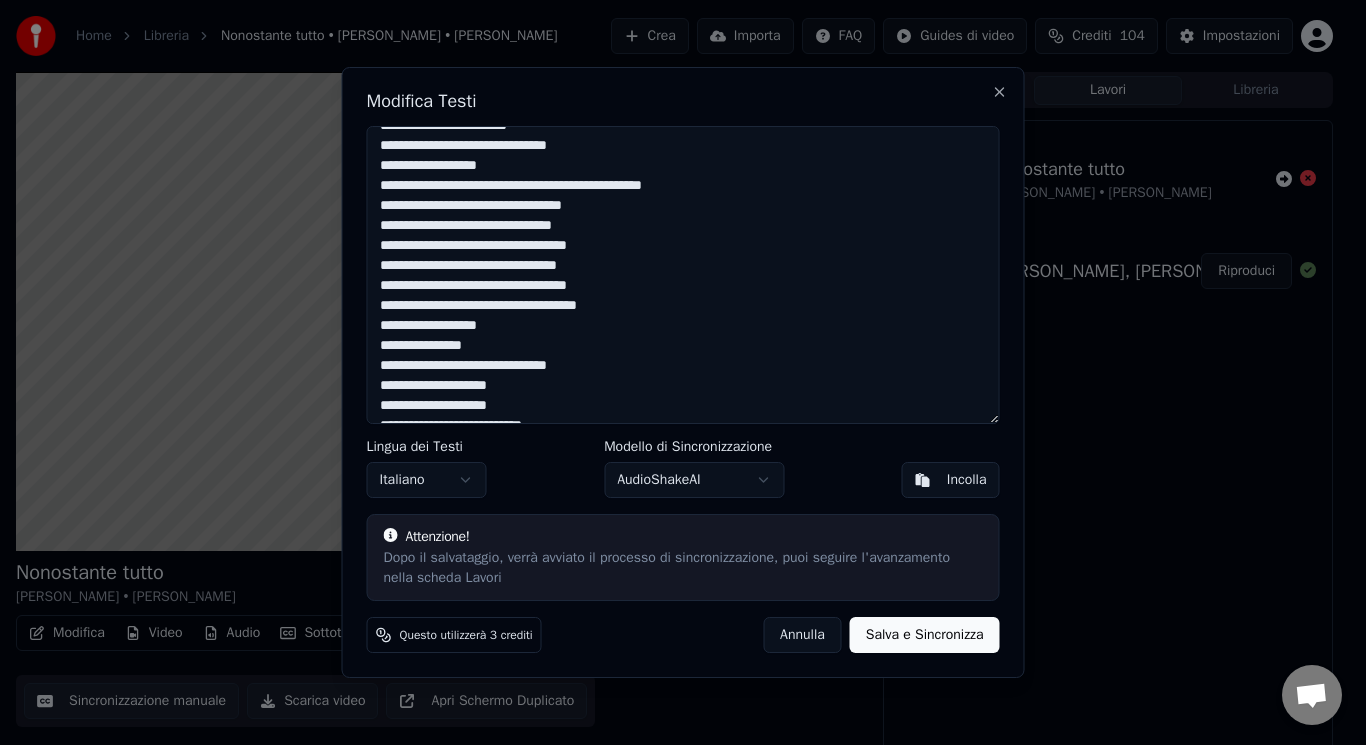 scroll, scrollTop: 578, scrollLeft: 0, axis: vertical 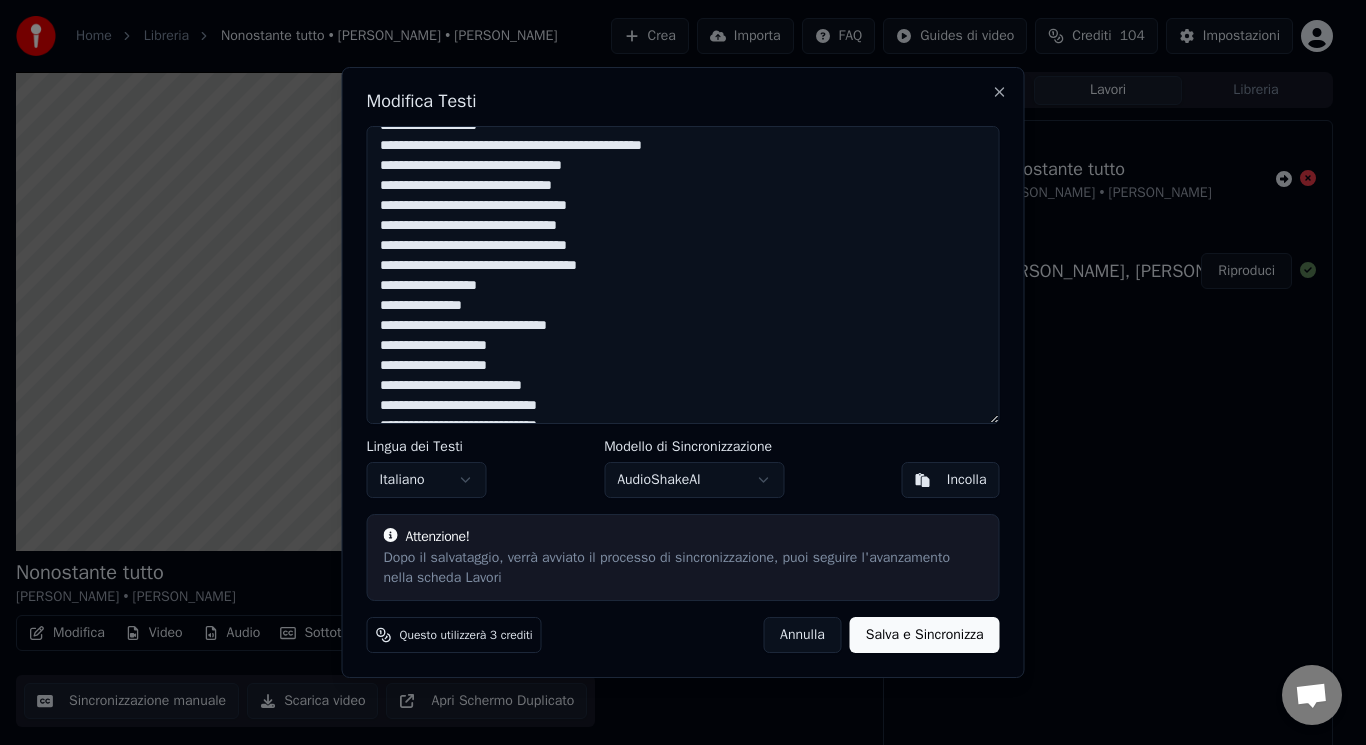 drag, startPoint x: 516, startPoint y: 372, endPoint x: 328, endPoint y: 363, distance: 188.2153 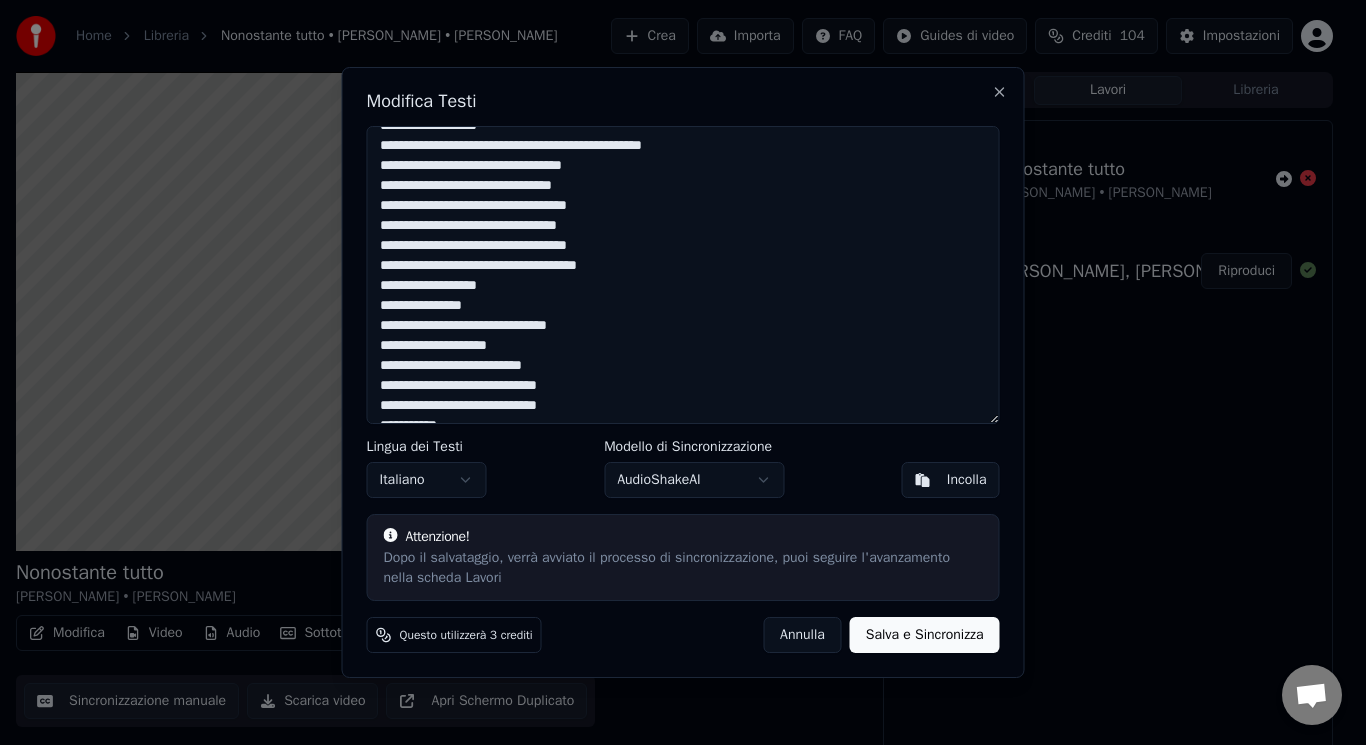 scroll, scrollTop: 759, scrollLeft: 0, axis: vertical 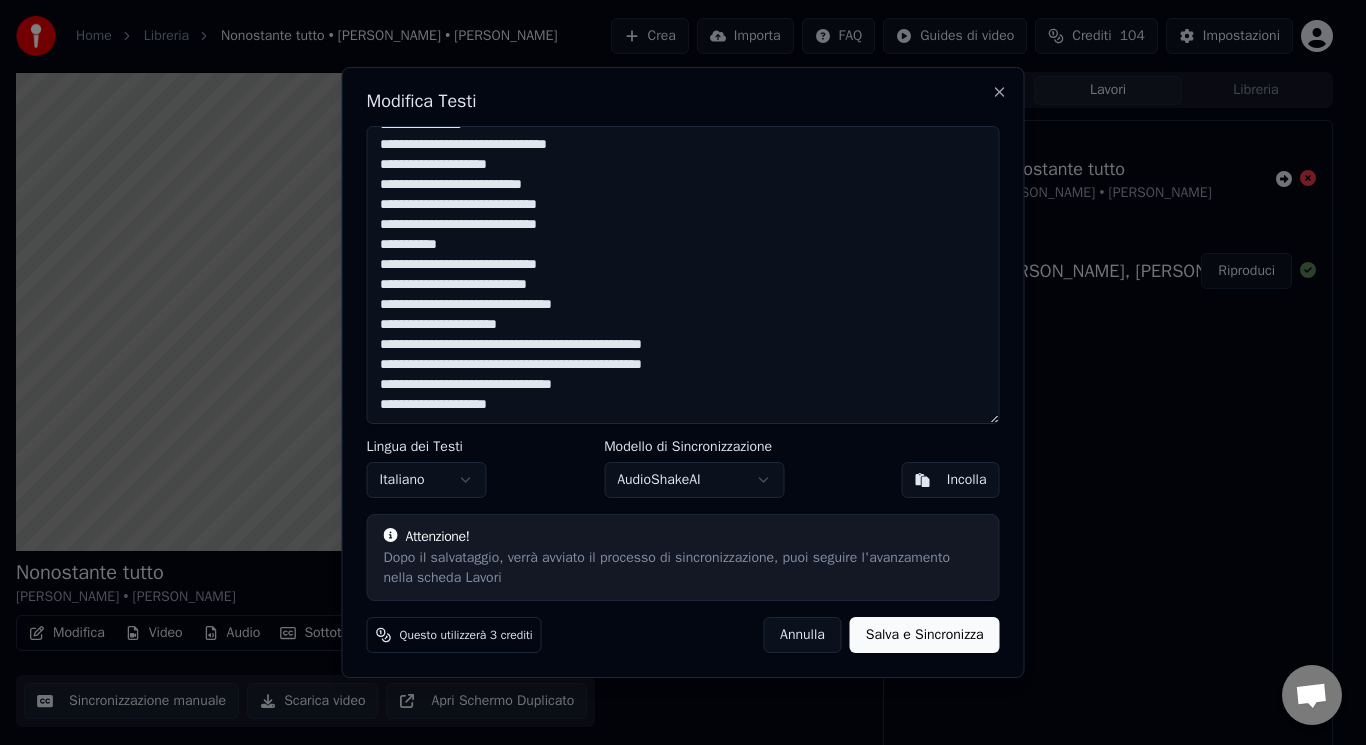 type on "**********" 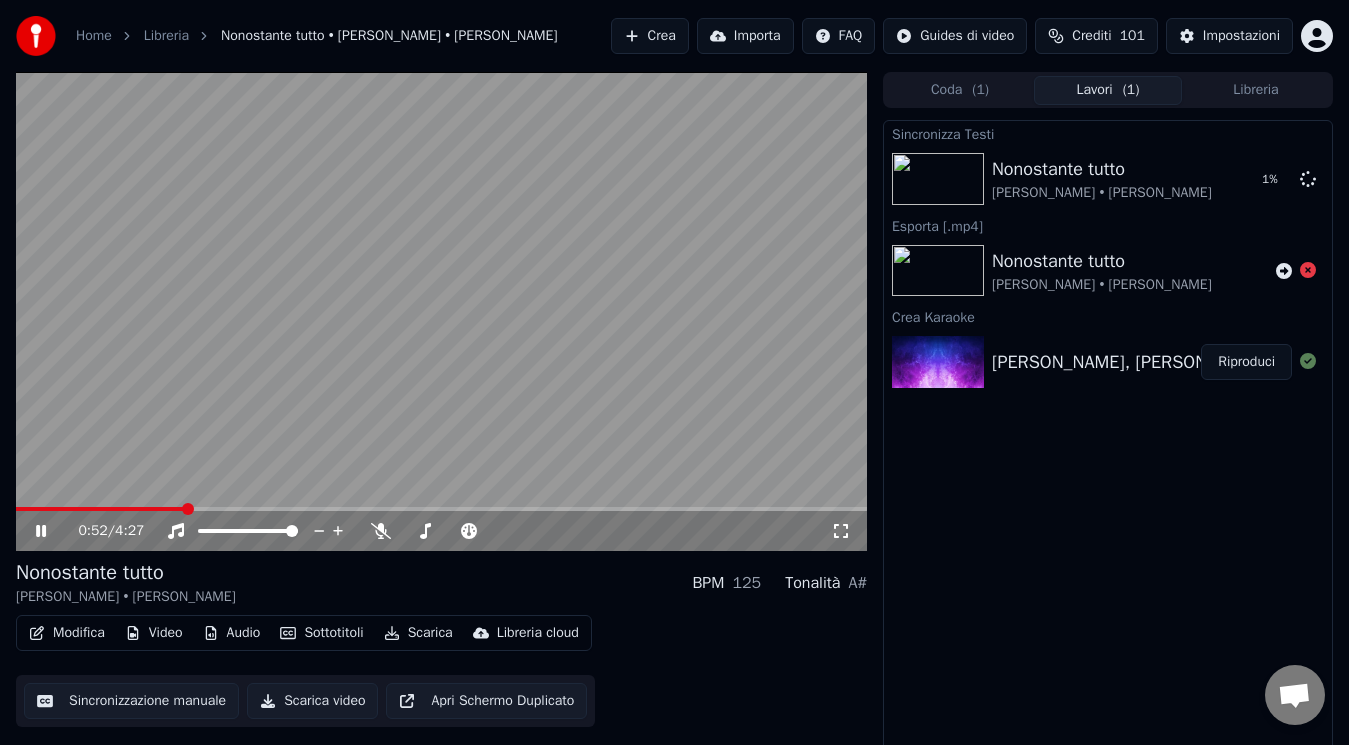 click 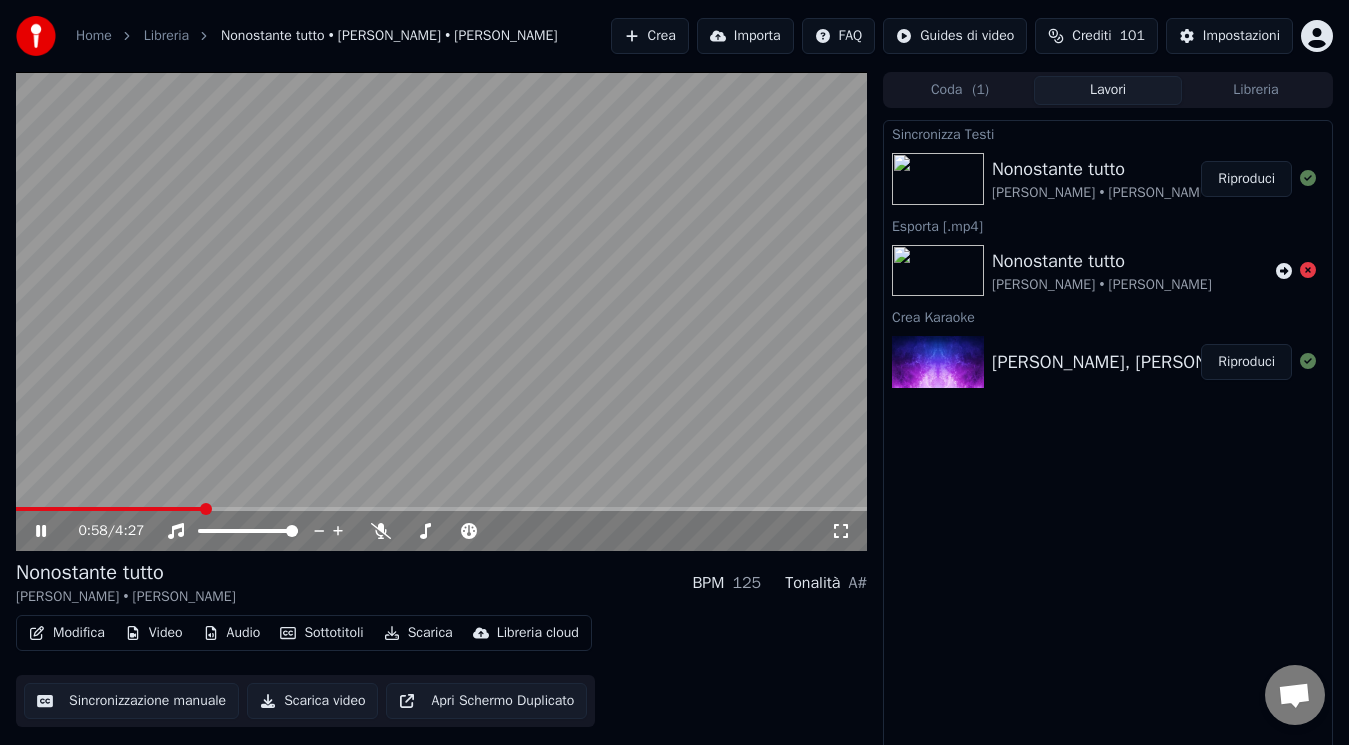 click on "Nonostante tutto" at bounding box center [1102, 169] 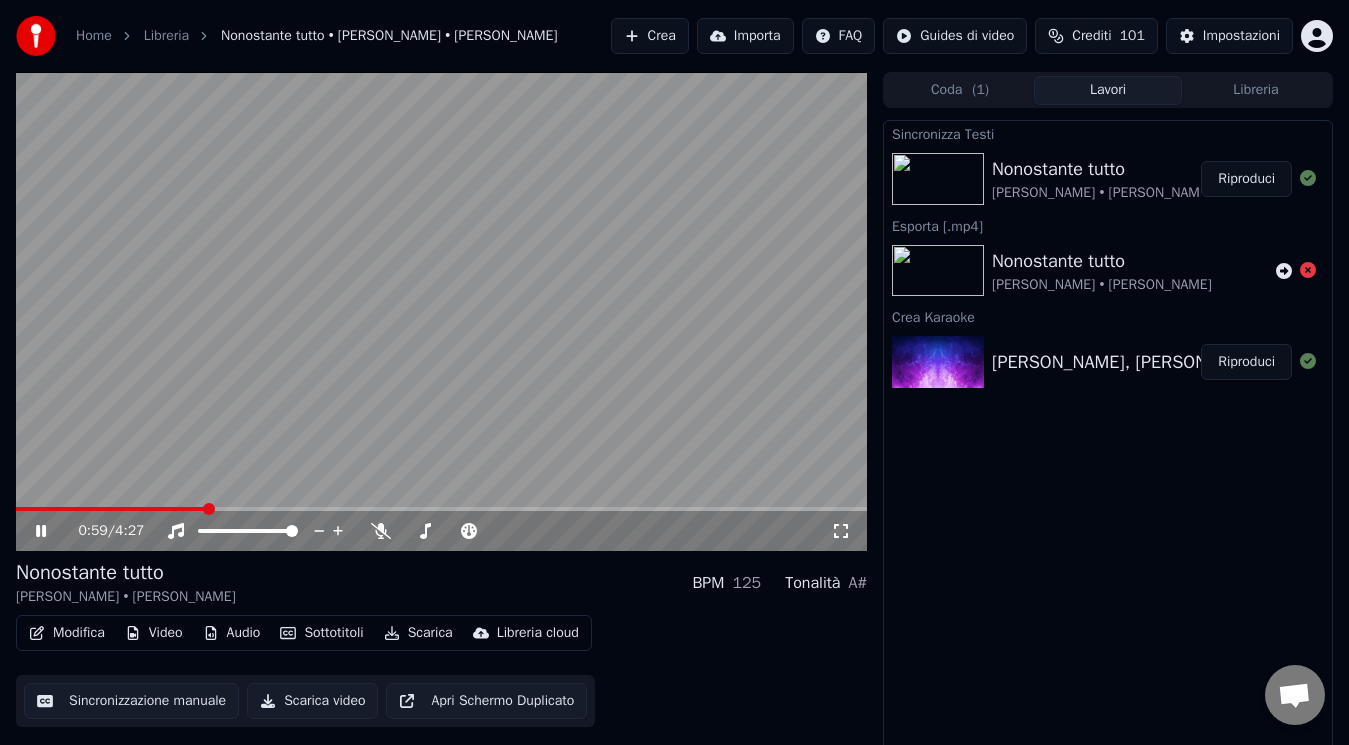 click on "Nonostante tutto" at bounding box center [1102, 169] 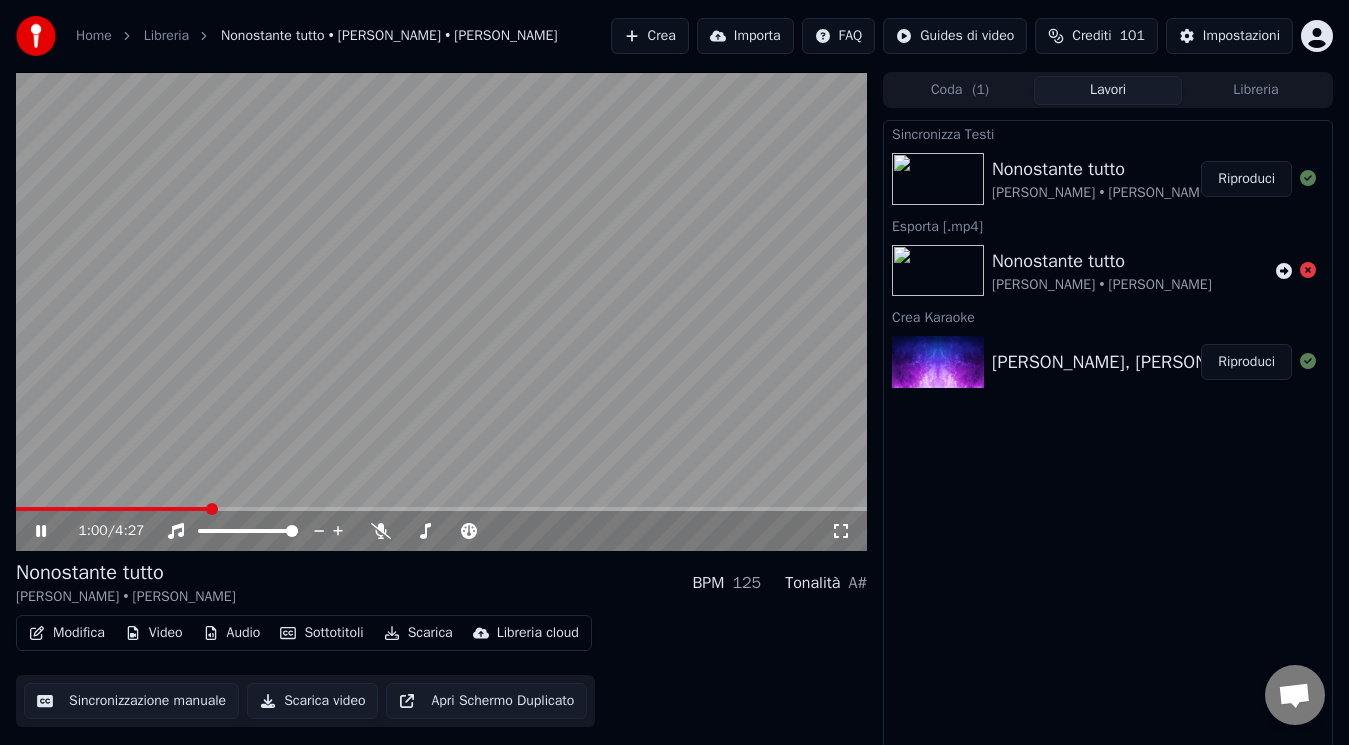 click on "[PERSON_NAME] • [PERSON_NAME]" at bounding box center [1102, 193] 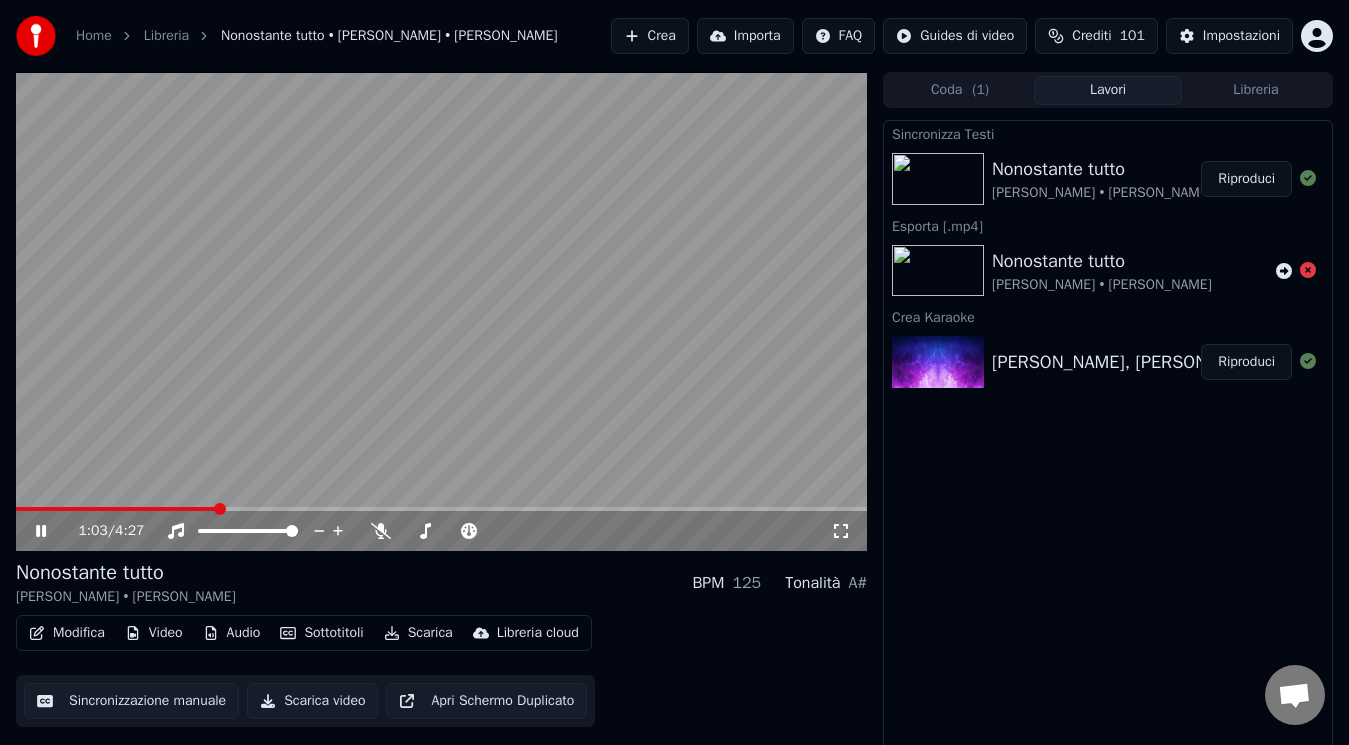 click on "Riproduci" at bounding box center (1246, 179) 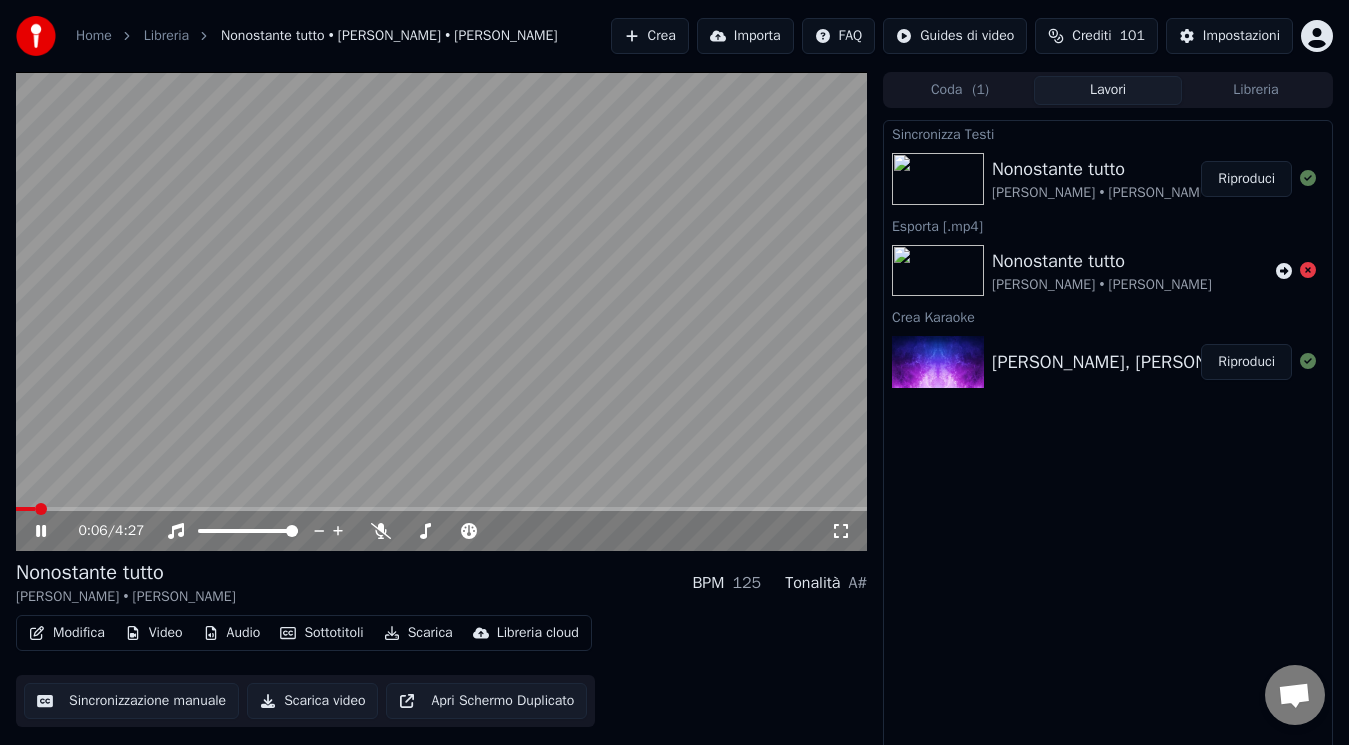 click at bounding box center (441, 311) 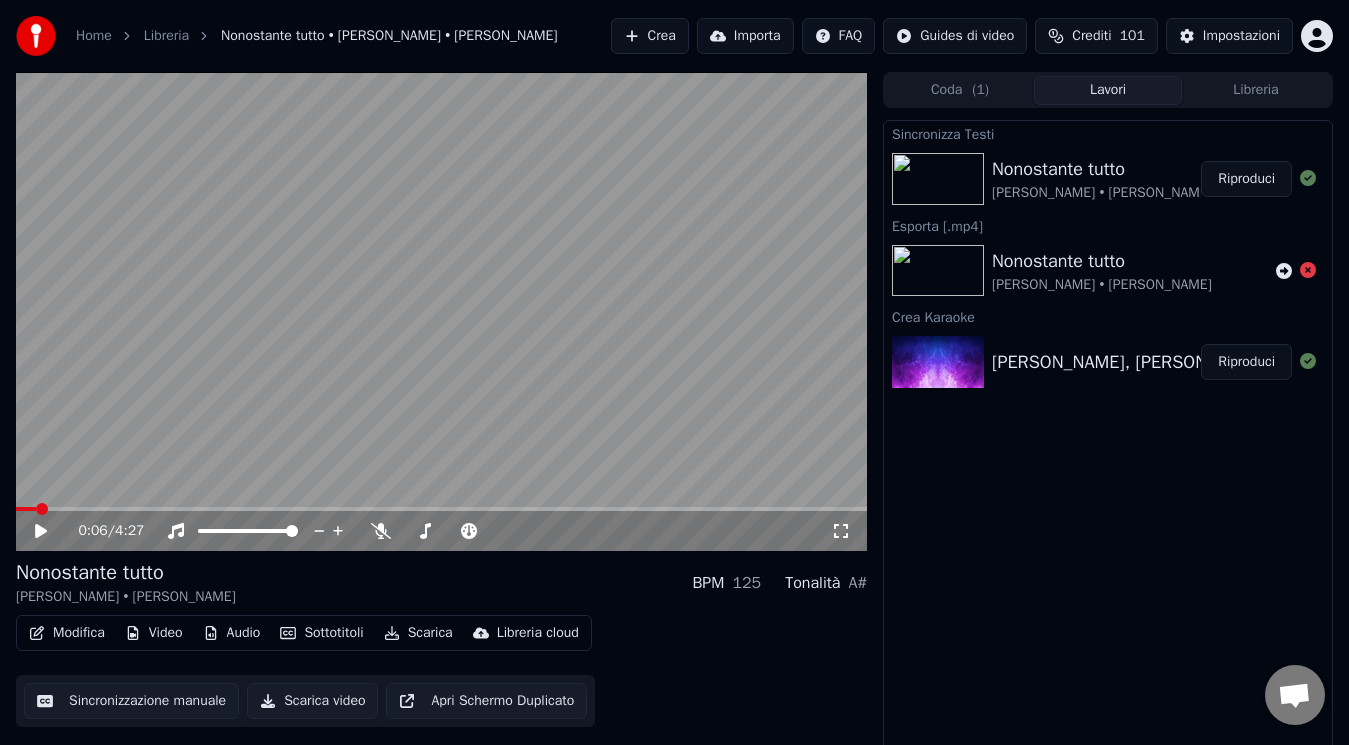 click on "0:06  /  4:27" at bounding box center (441, 531) 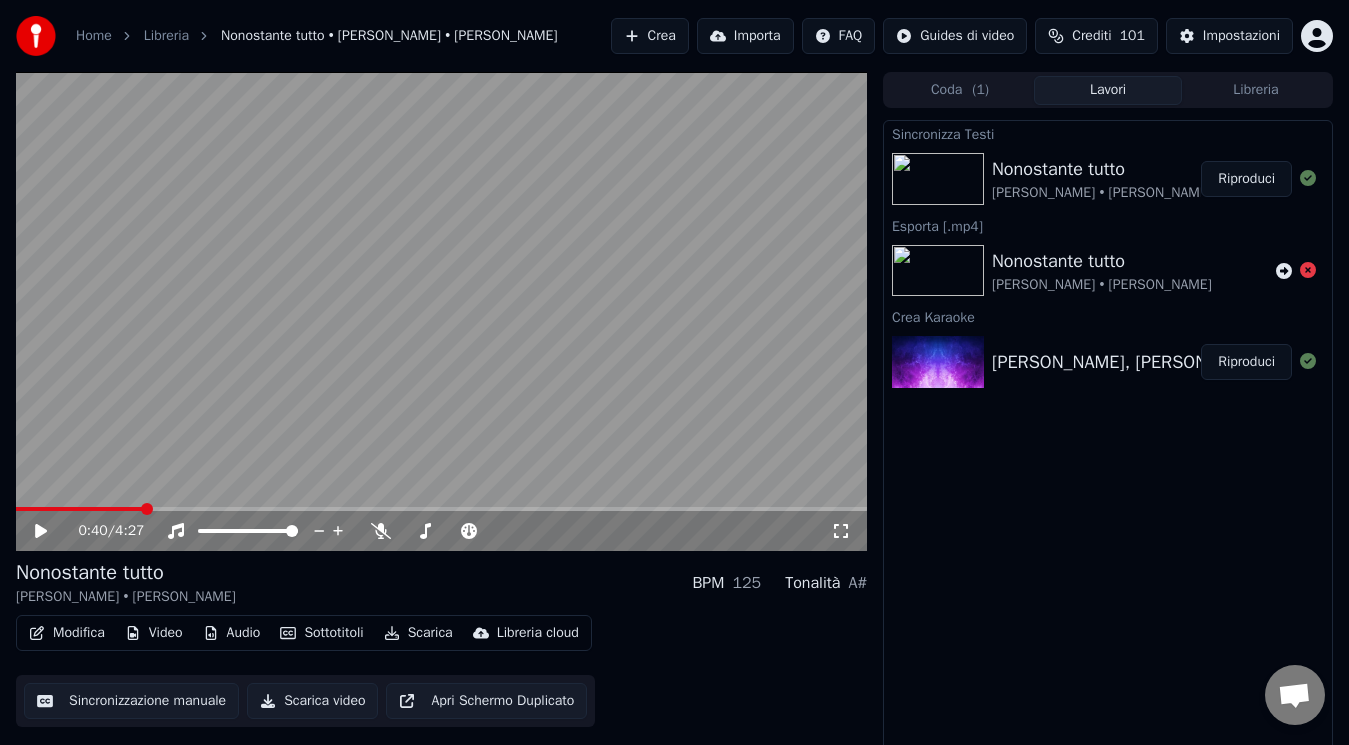click at bounding box center (441, 509) 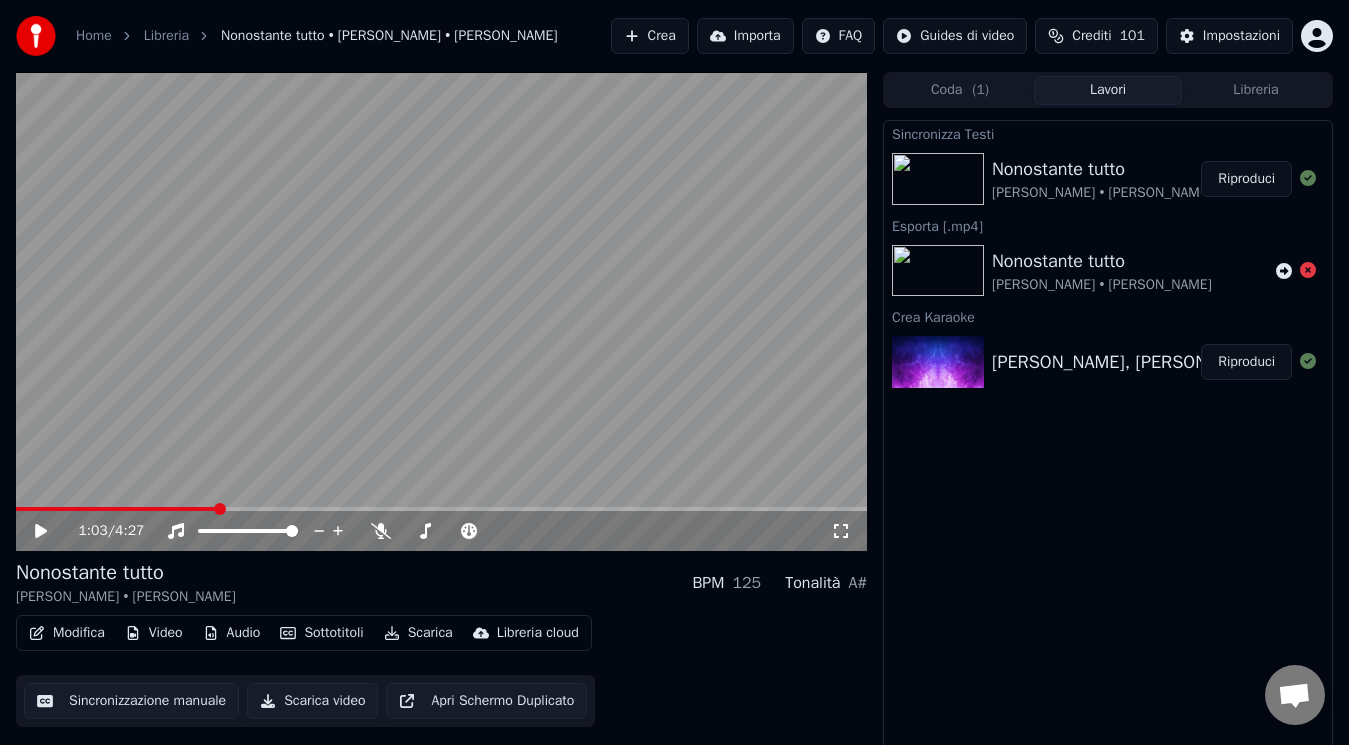 click at bounding box center (441, 509) 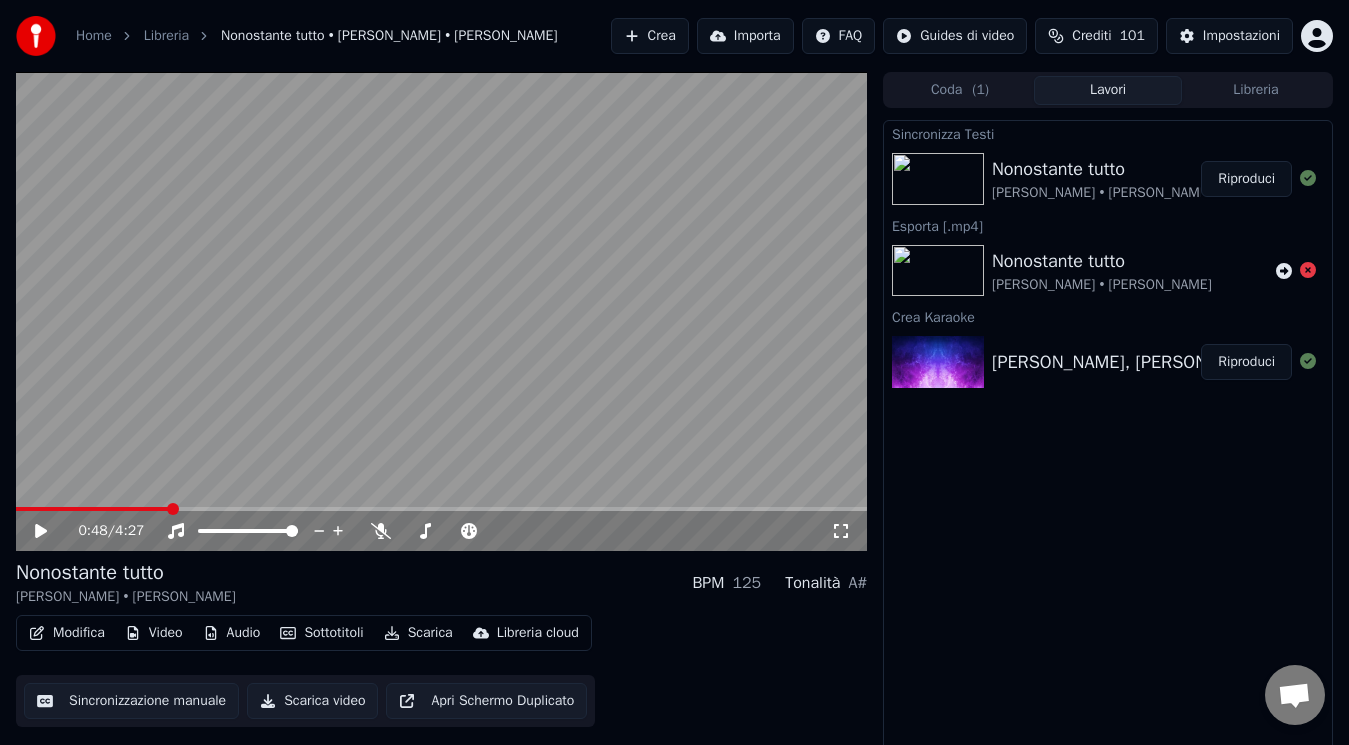 click 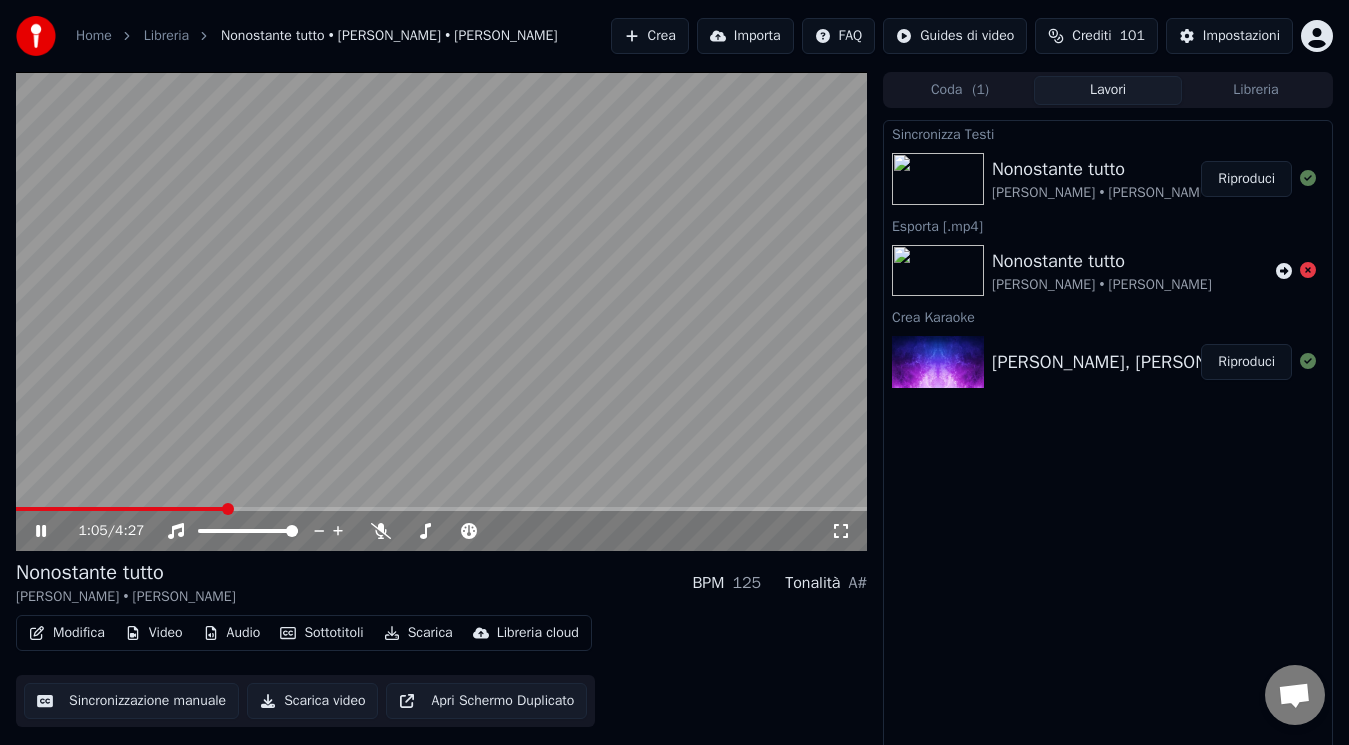 click on "Scarica video" at bounding box center (312, 701) 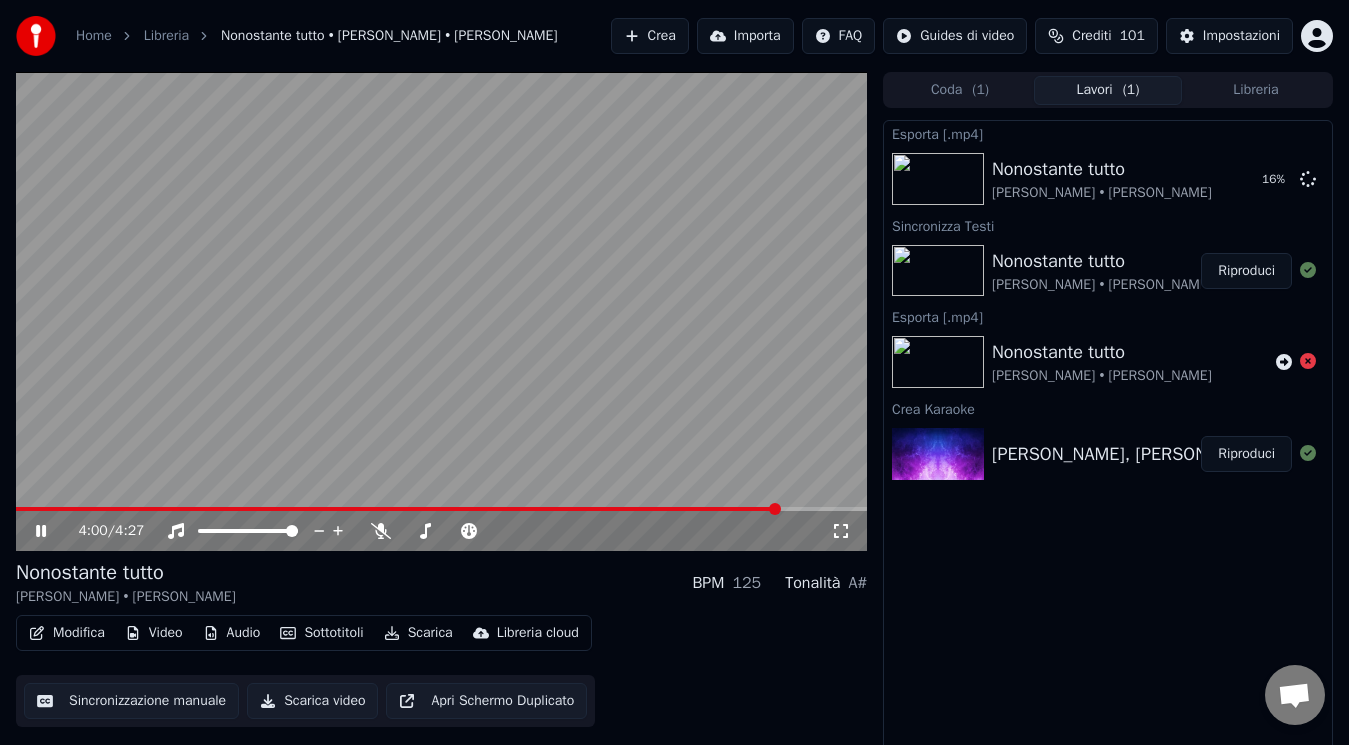 click 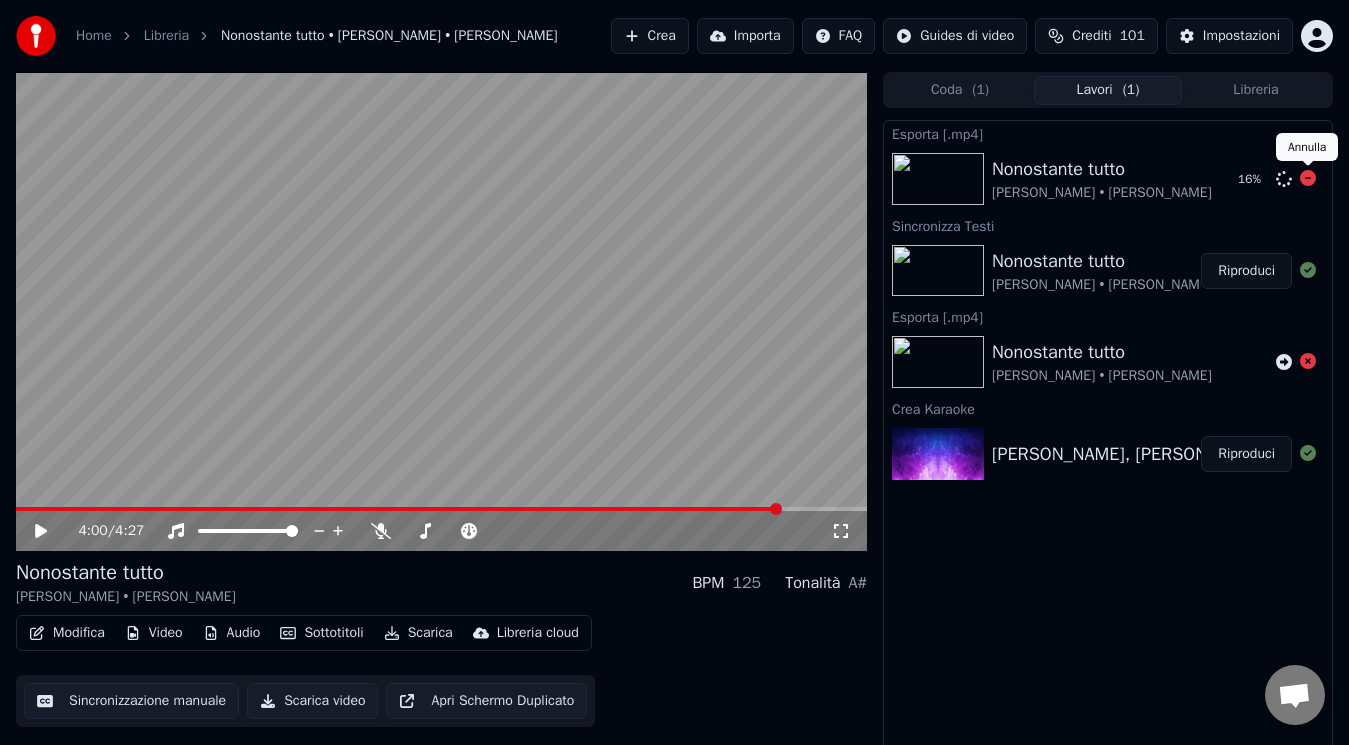 click 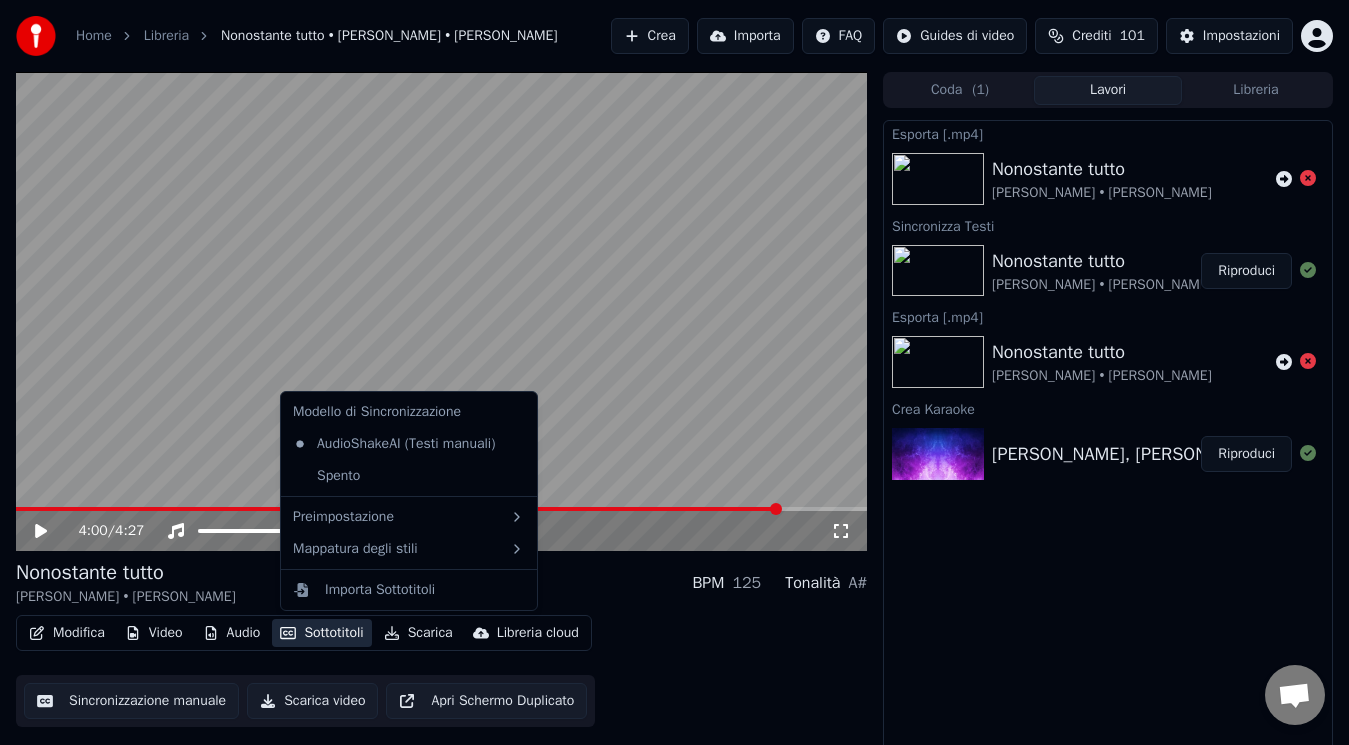 click on "Sottotitoli" at bounding box center [321, 633] 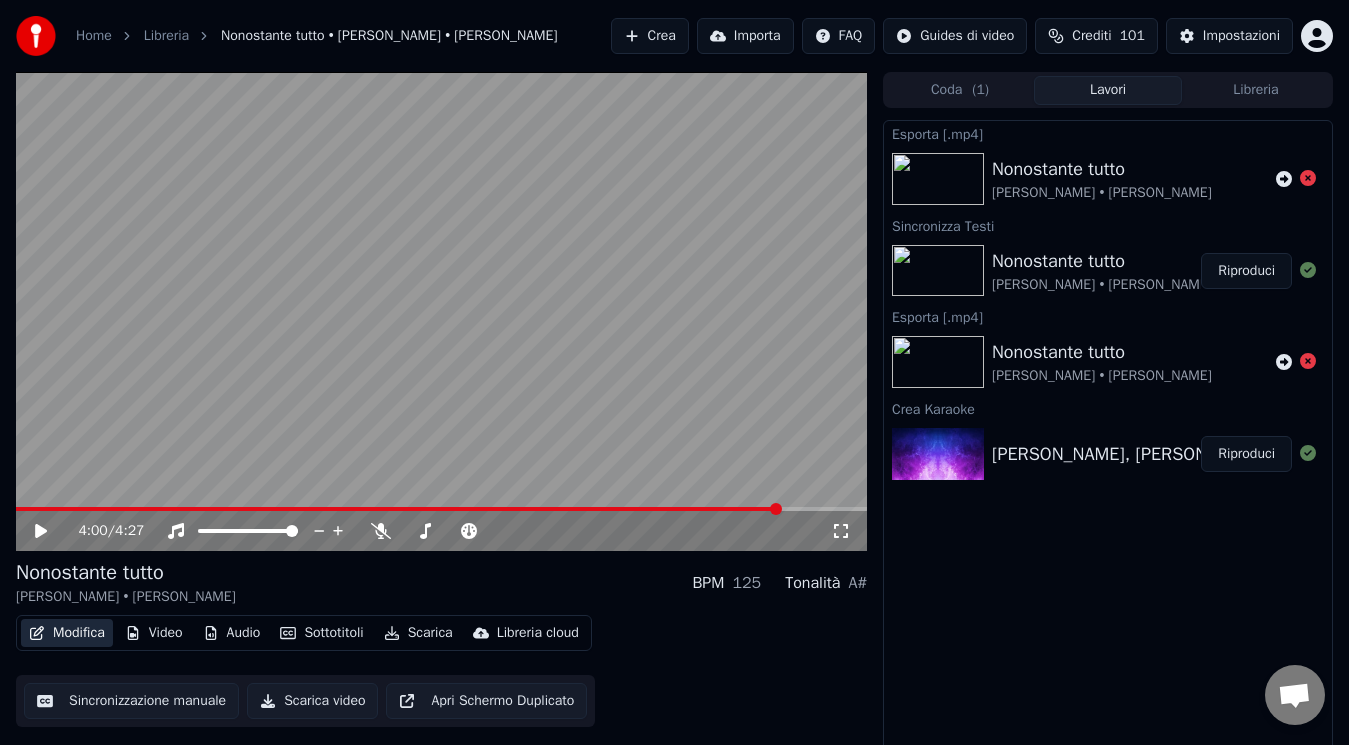 click on "Modifica" at bounding box center (67, 633) 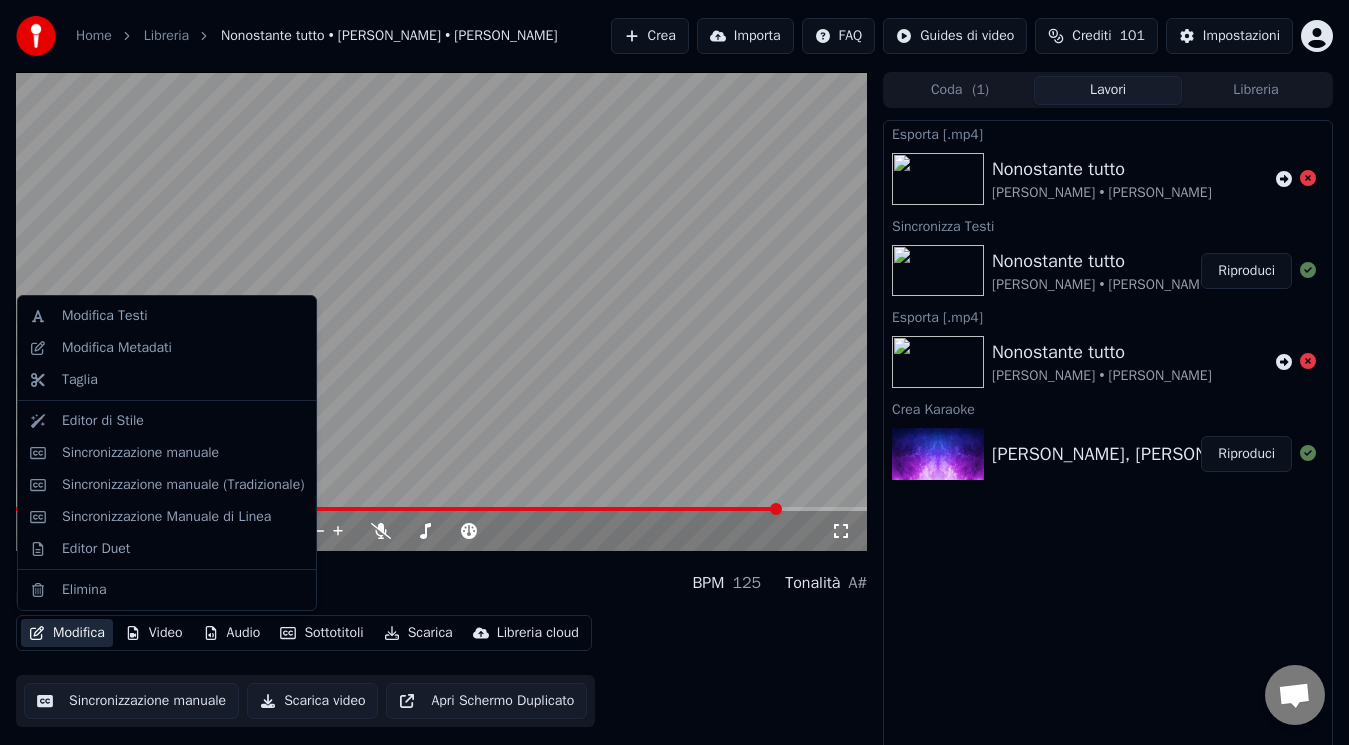 click on "Modifica" at bounding box center [67, 633] 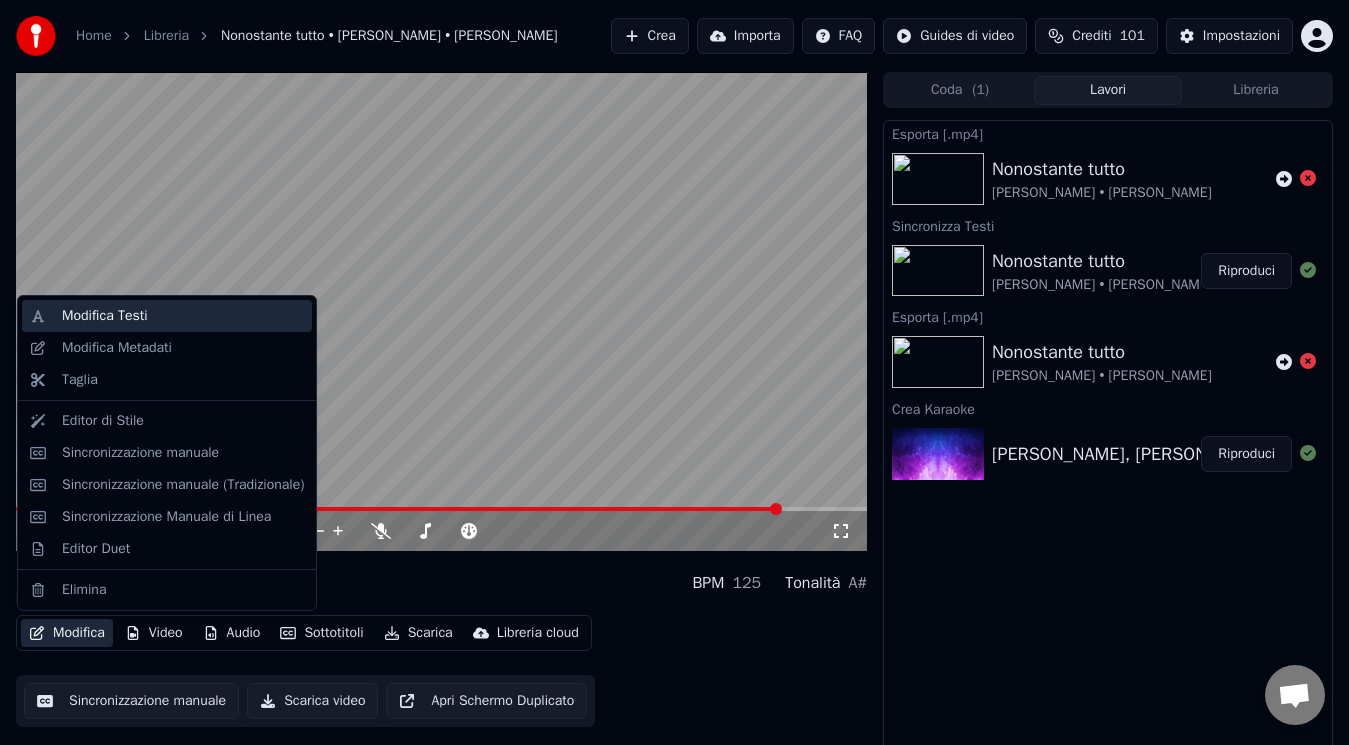 click on "Modifica Testi" at bounding box center [167, 316] 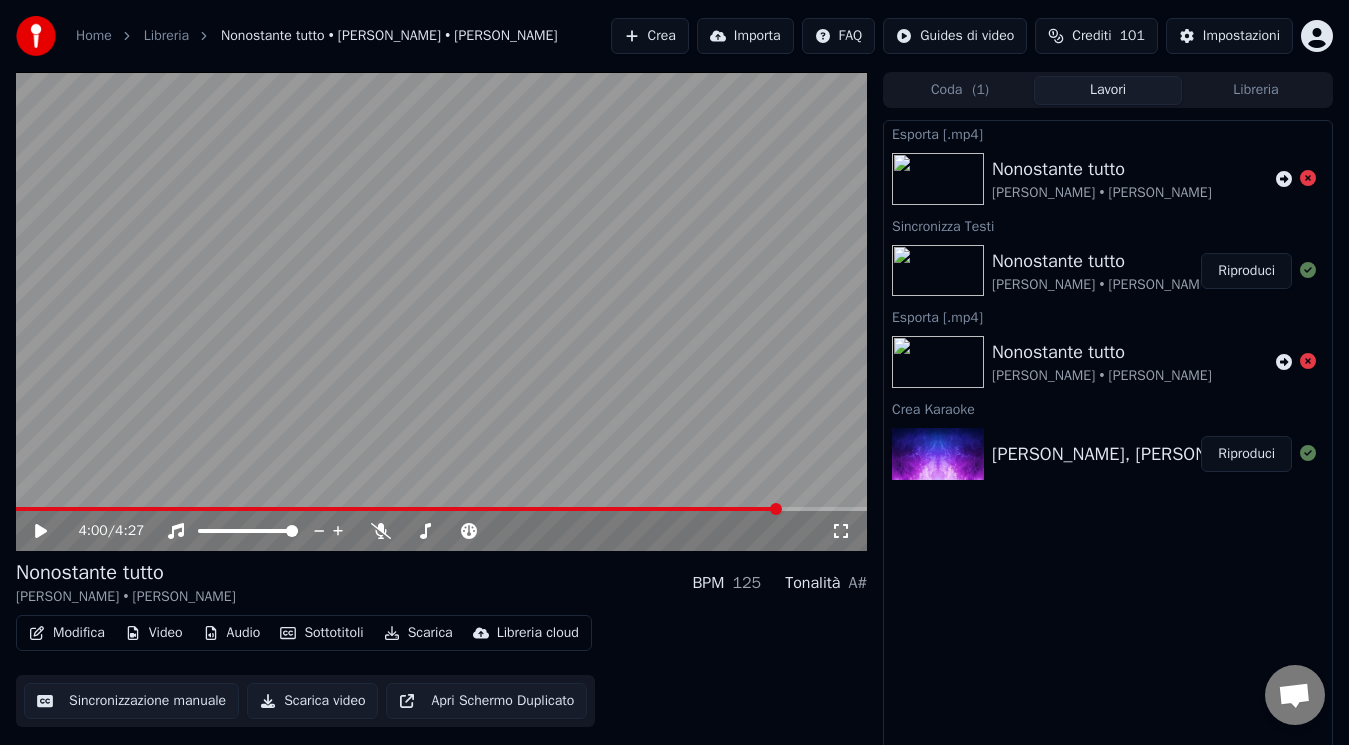 click on "Modifica" at bounding box center [67, 633] 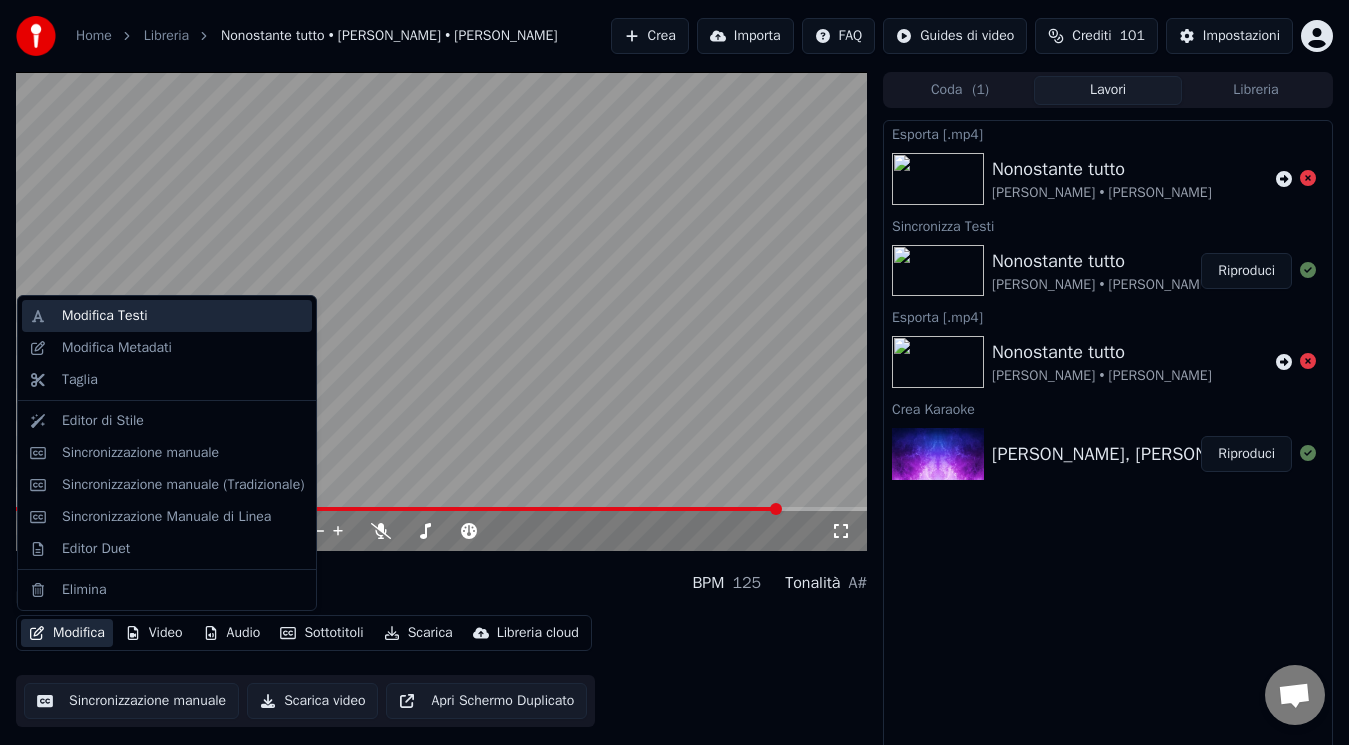 click on "Modifica Testi" at bounding box center [167, 316] 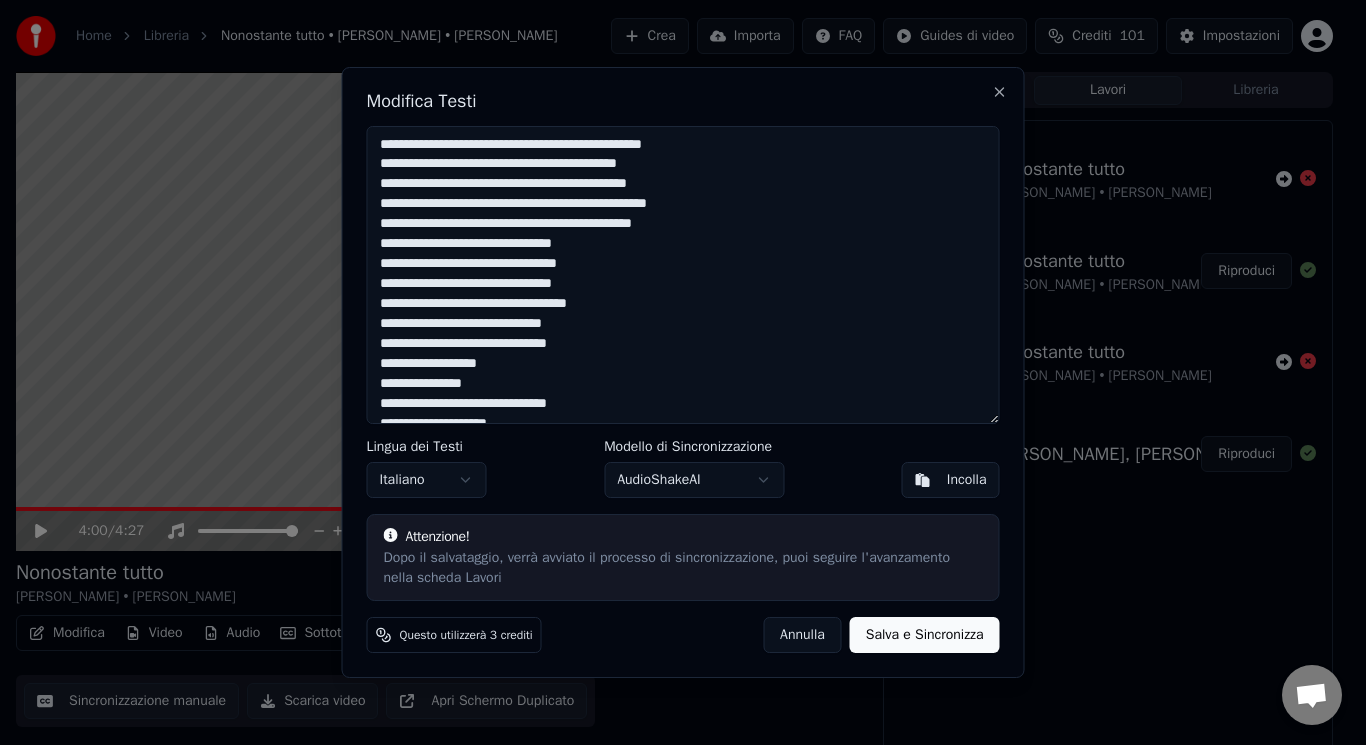 click at bounding box center (683, 275) 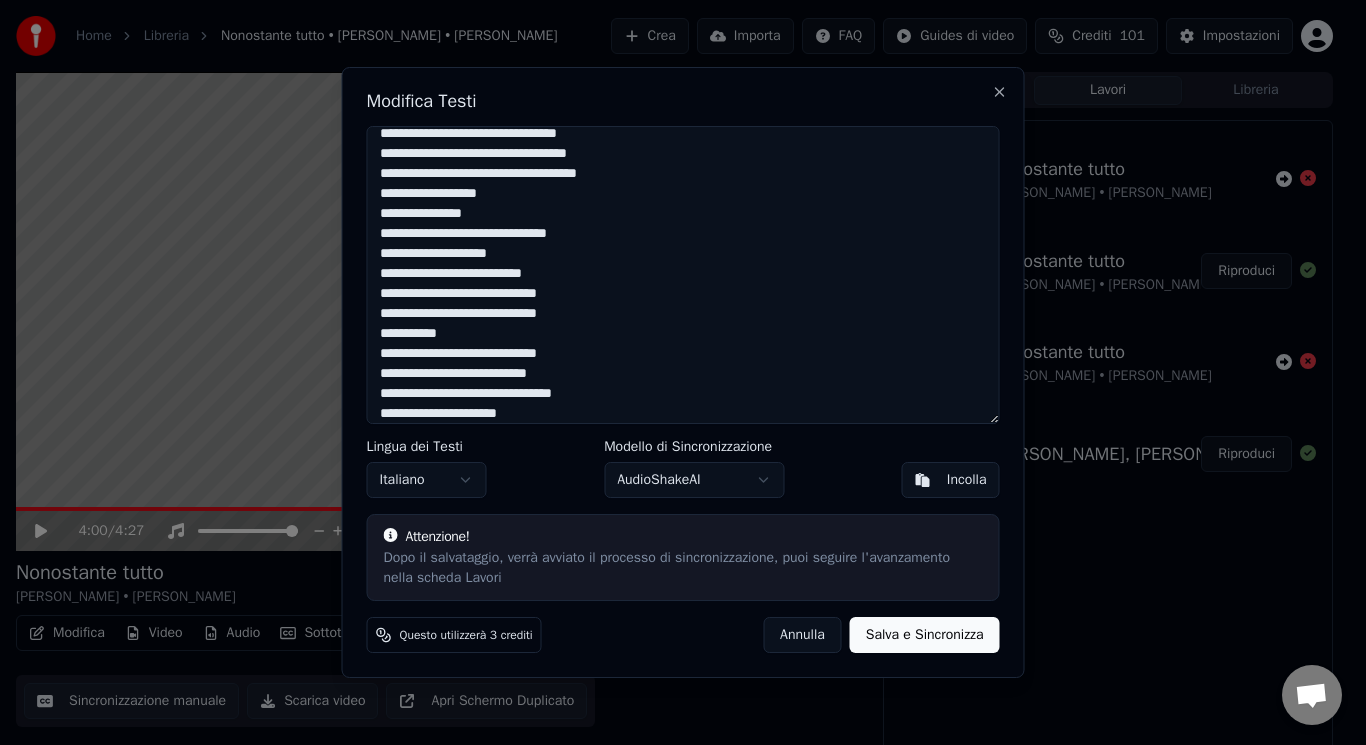 scroll, scrollTop: 750, scrollLeft: 0, axis: vertical 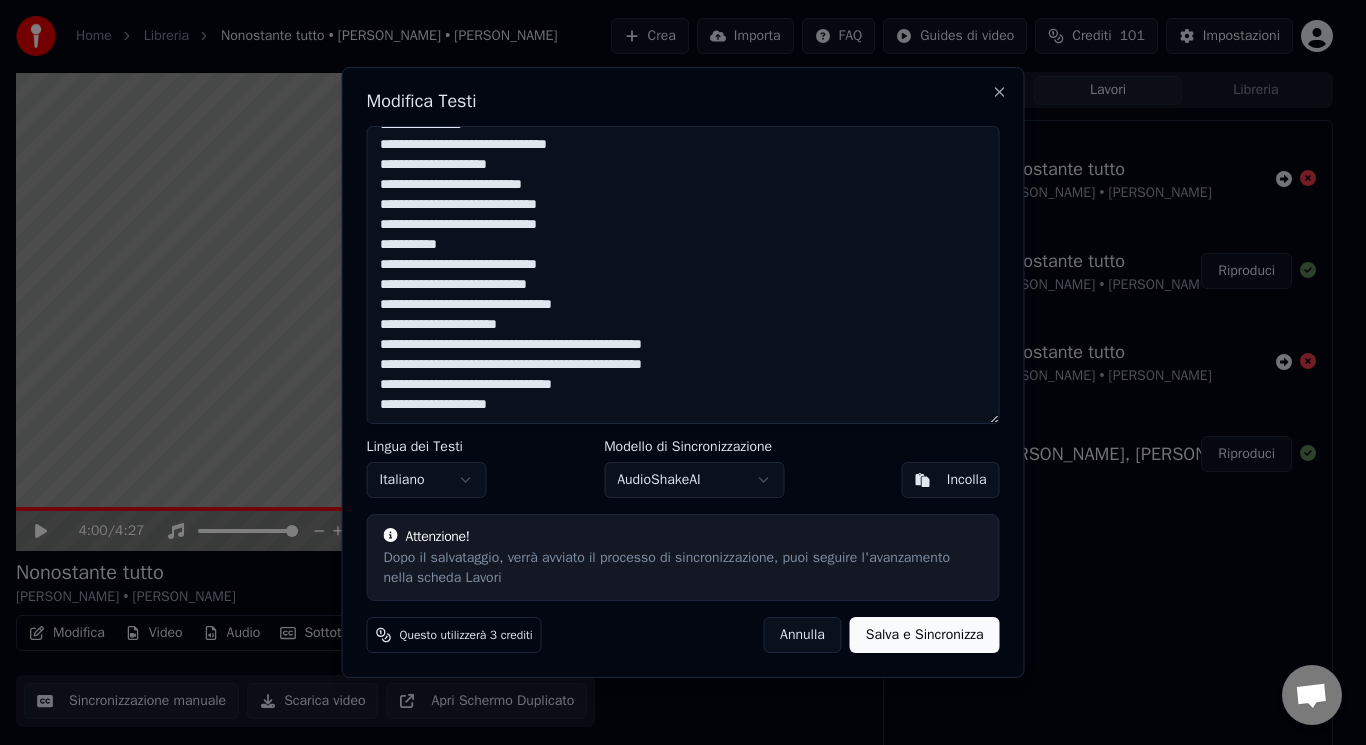 drag, startPoint x: 530, startPoint y: 415, endPoint x: 376, endPoint y: 403, distance: 154.46683 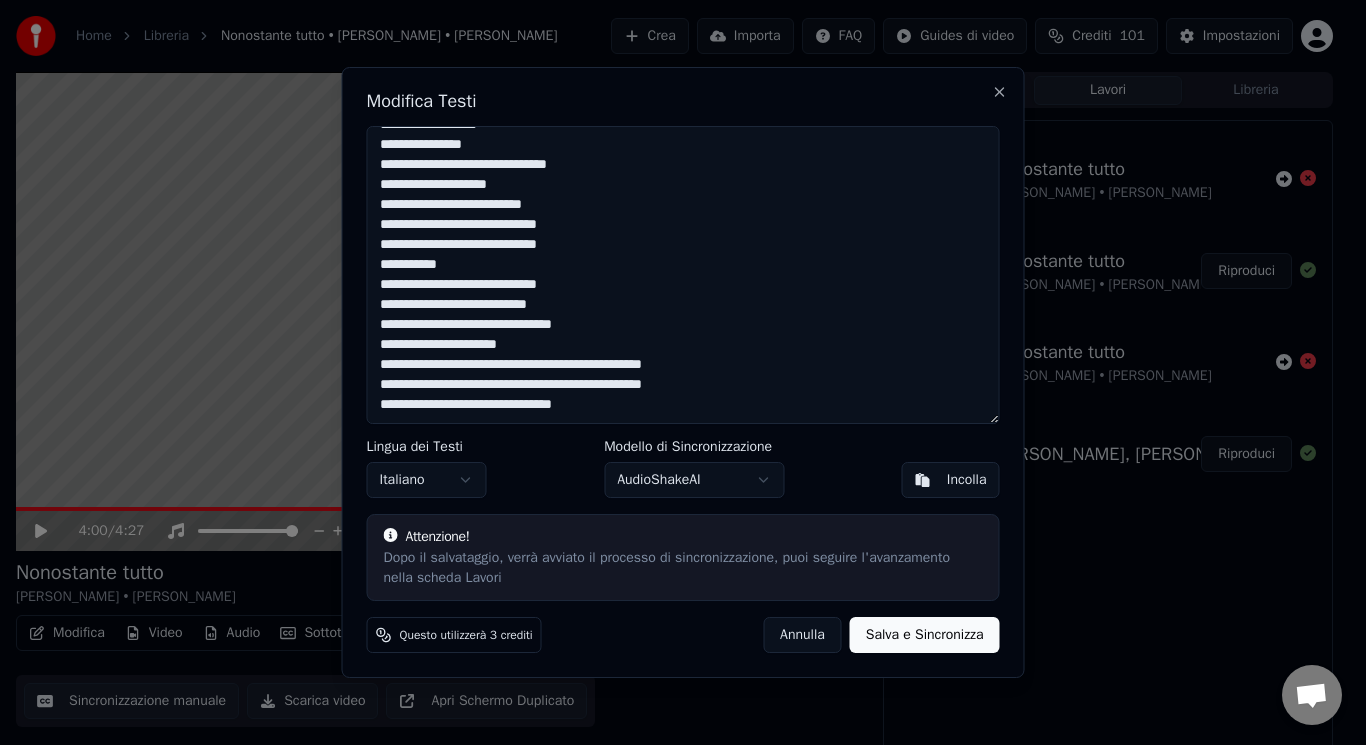 scroll, scrollTop: 739, scrollLeft: 0, axis: vertical 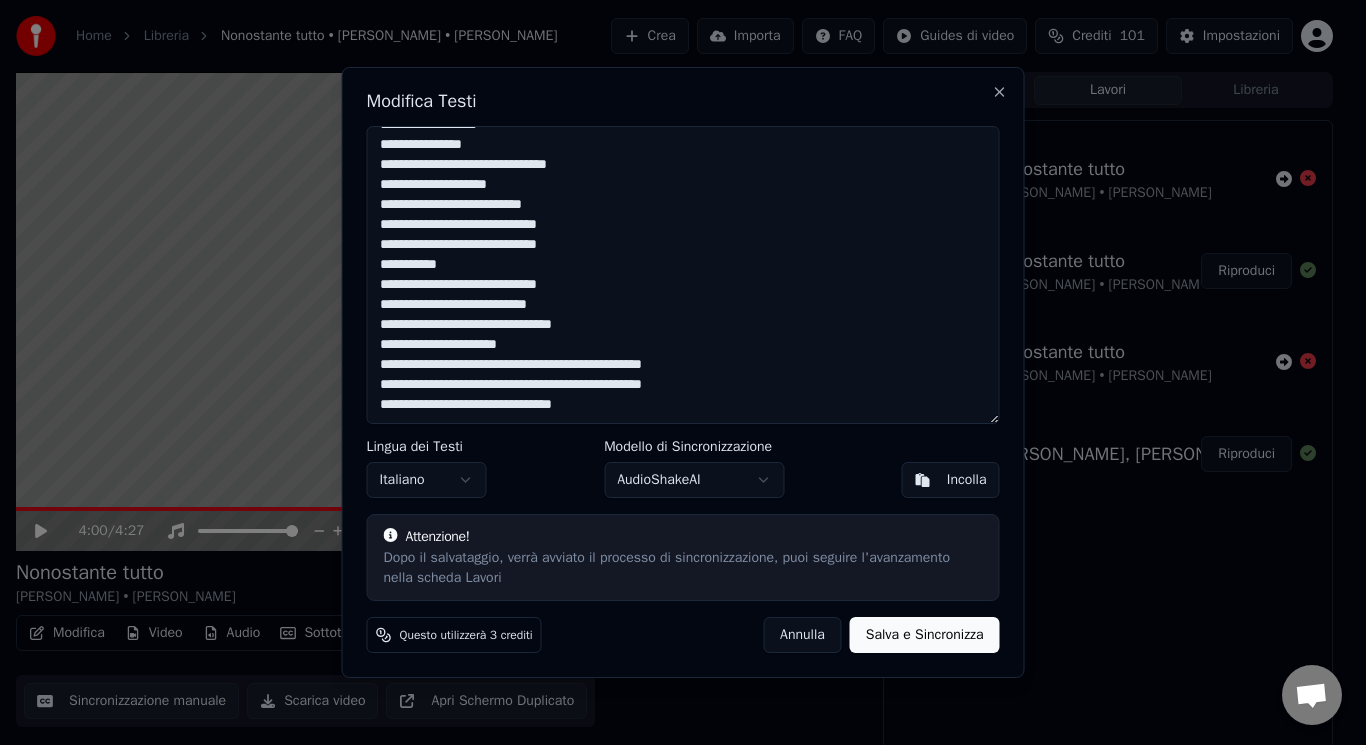 drag, startPoint x: 602, startPoint y: 411, endPoint x: 379, endPoint y: 365, distance: 227.69498 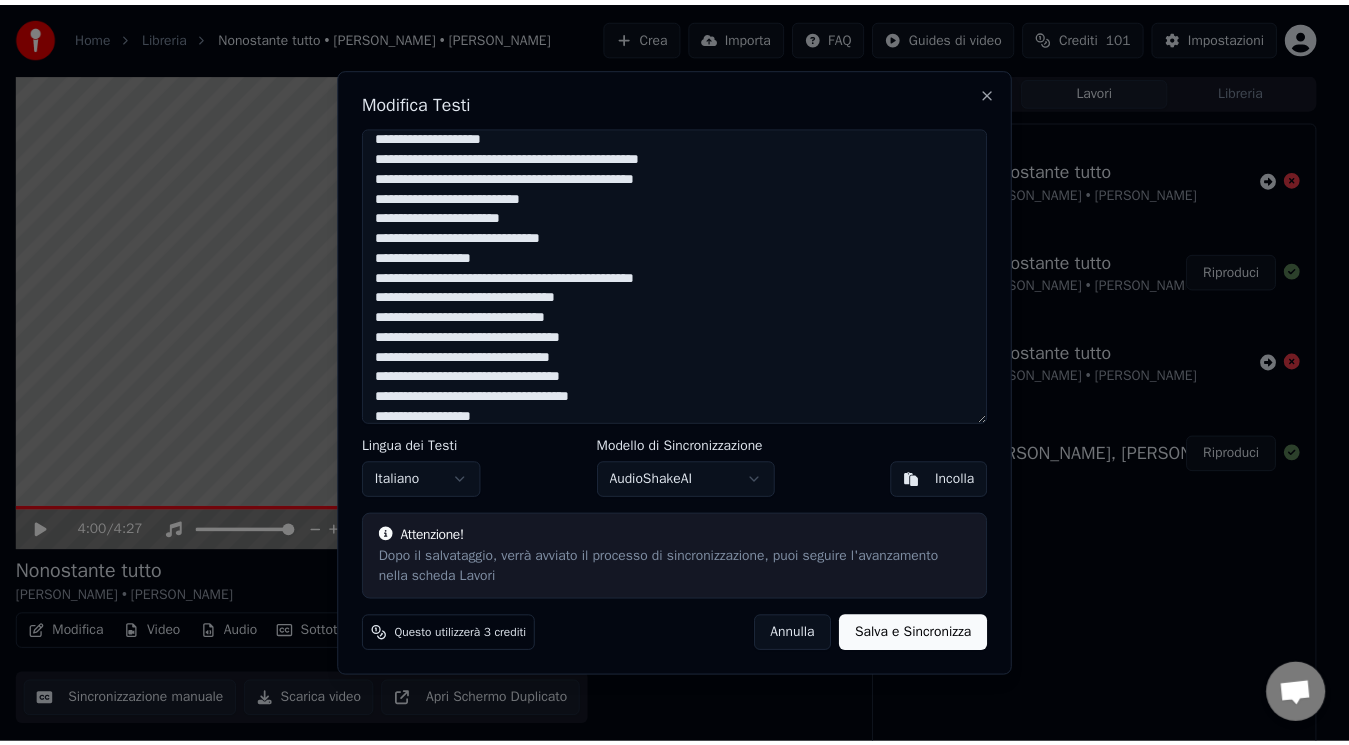 scroll, scrollTop: 427, scrollLeft: 0, axis: vertical 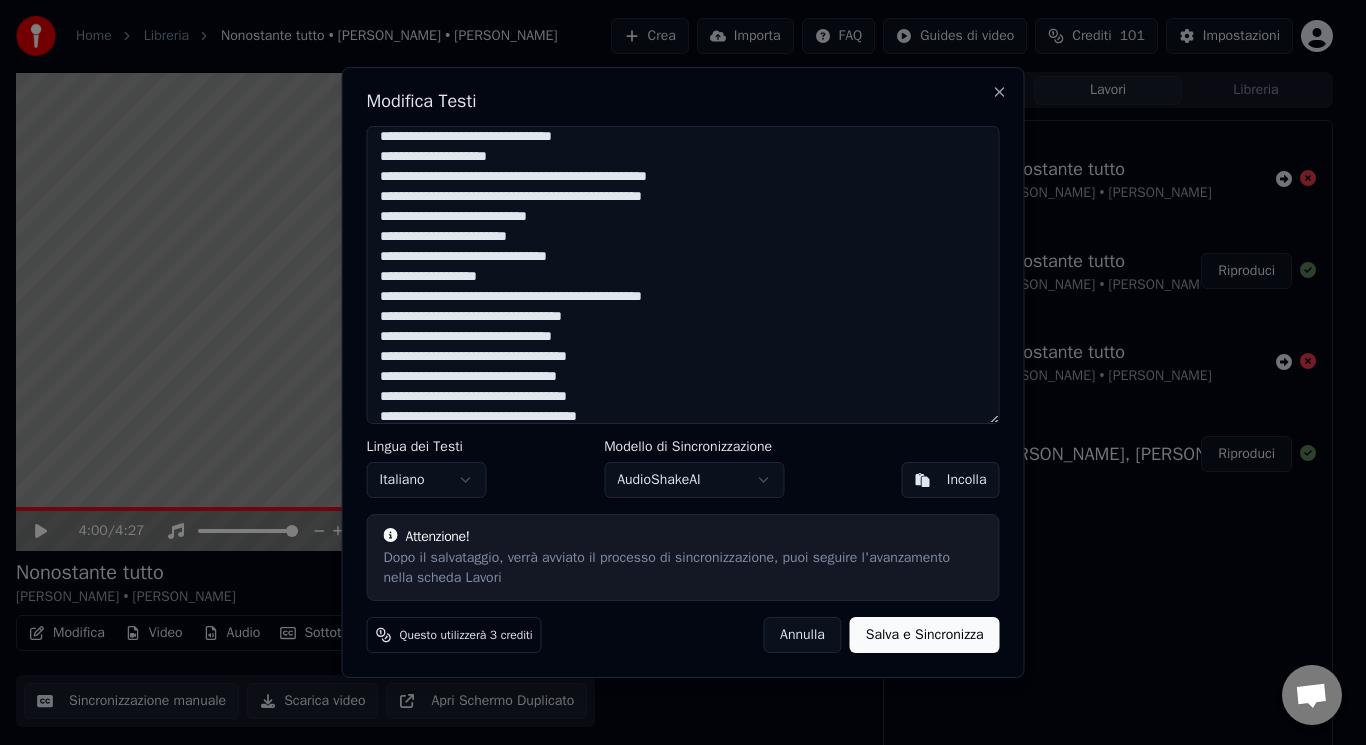 type on "**********" 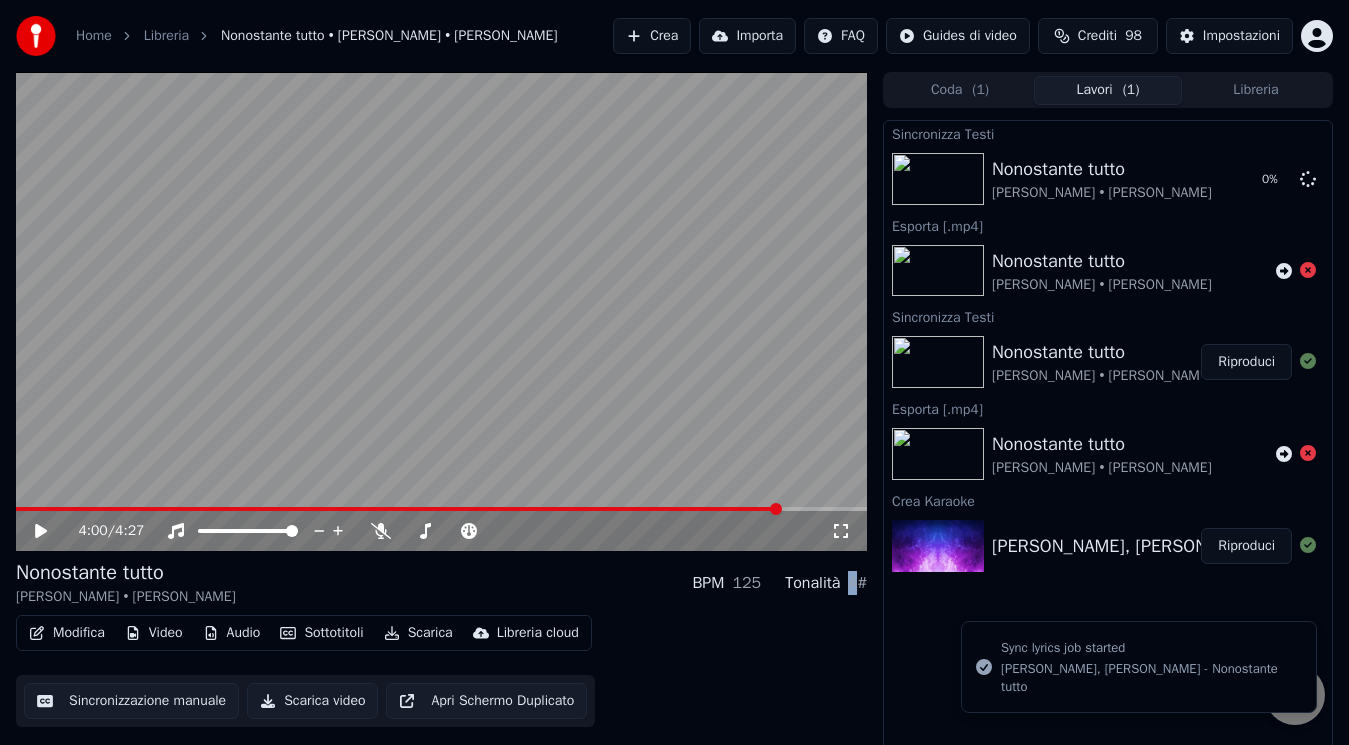 drag, startPoint x: 860, startPoint y: 583, endPoint x: 844, endPoint y: 583, distance: 16 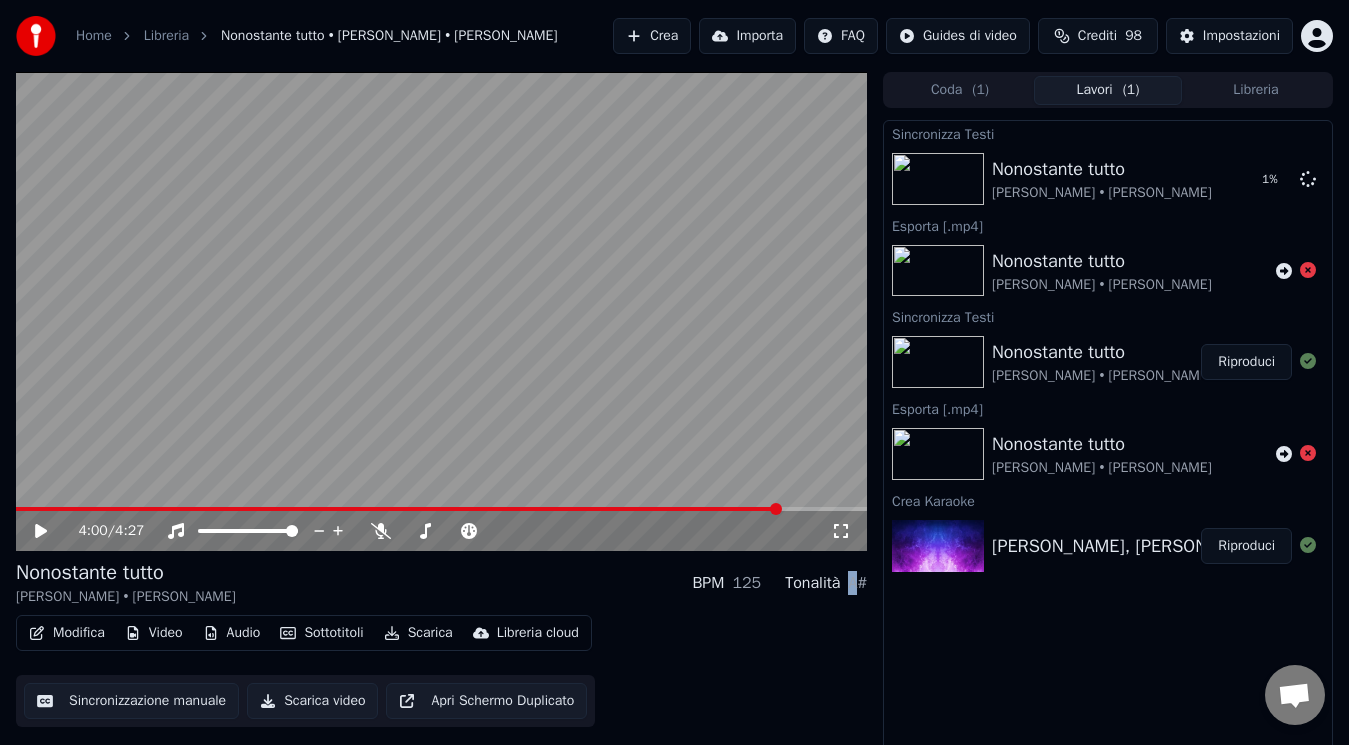 click on "Tonalità A#" at bounding box center (826, 583) 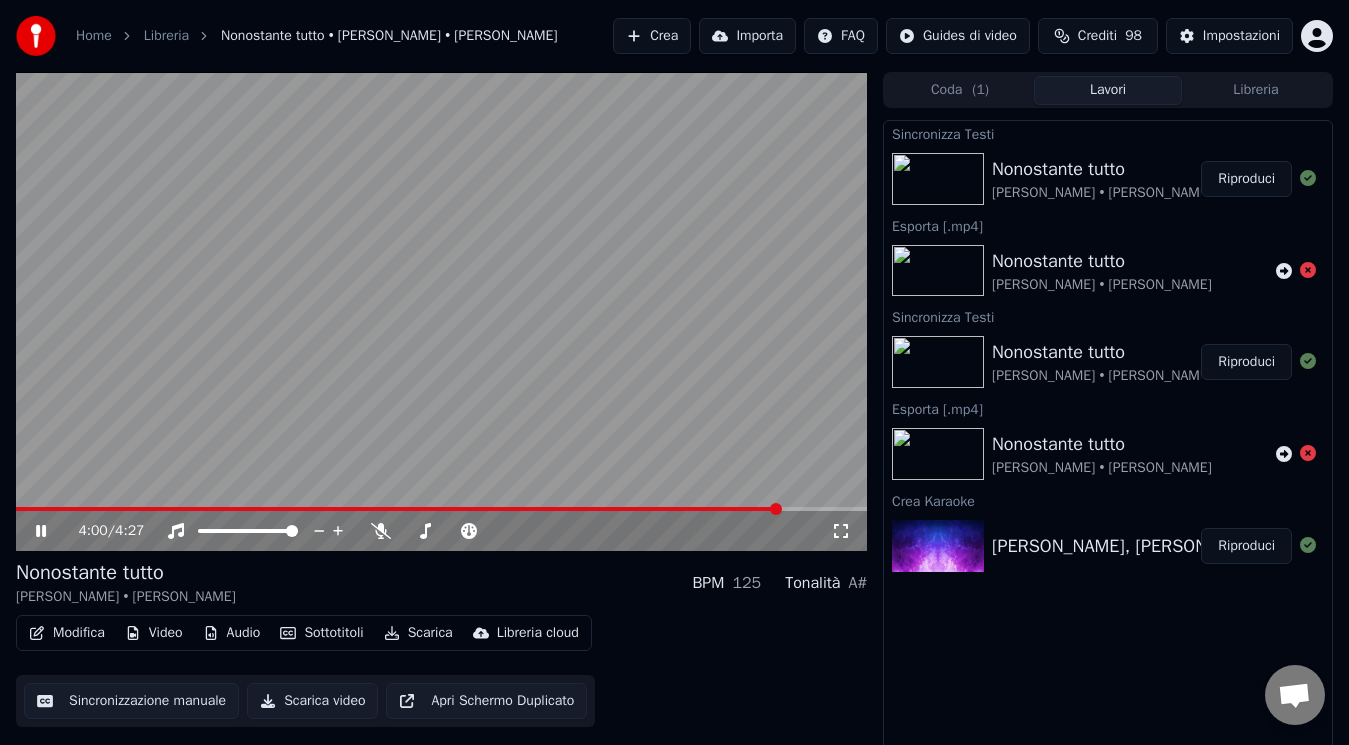 click on "Riproduci" at bounding box center (1246, 179) 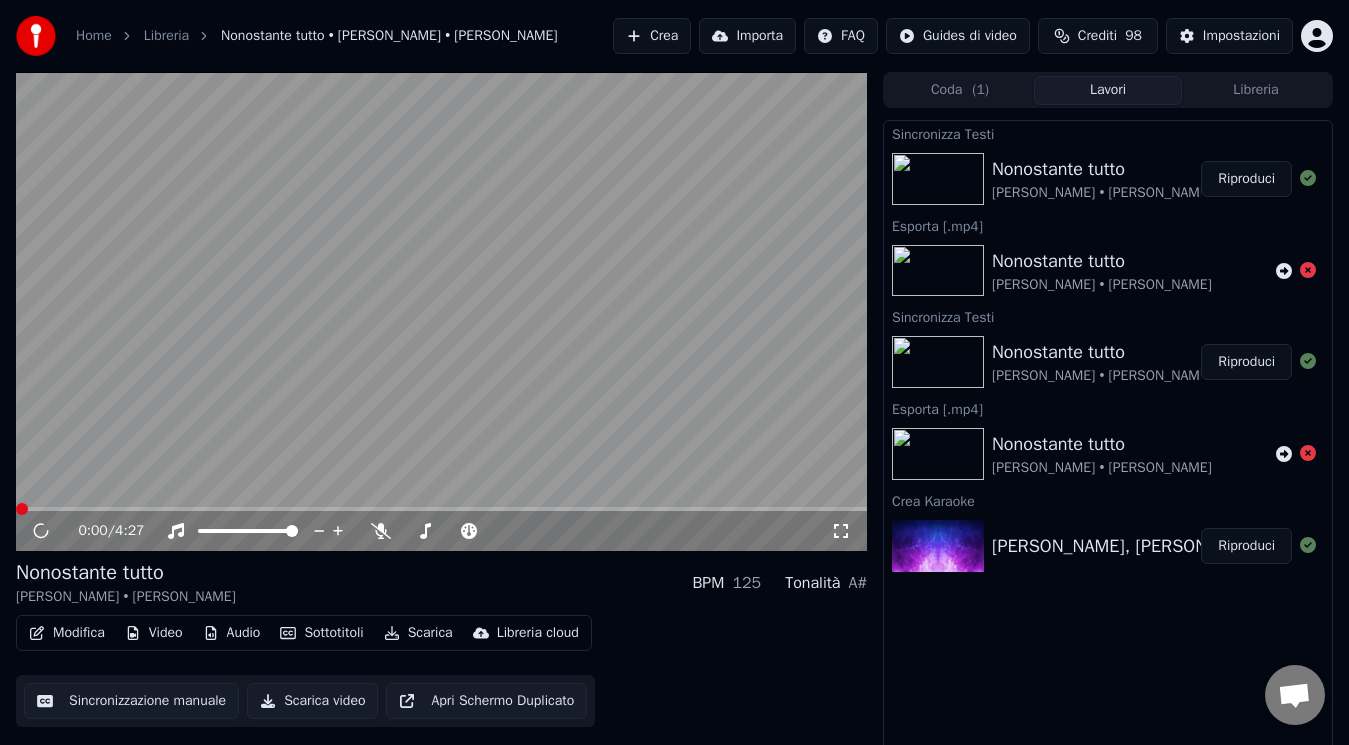 click at bounding box center [441, 311] 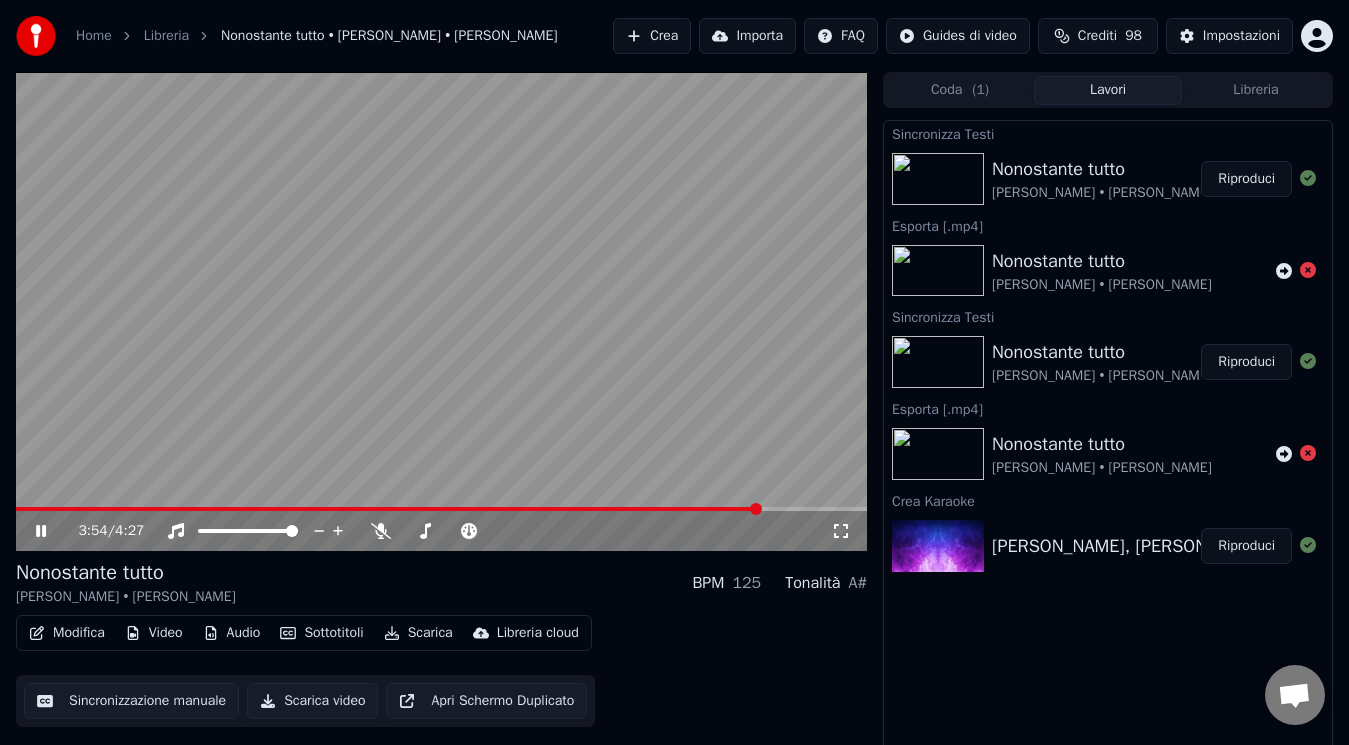 click at bounding box center [441, 509] 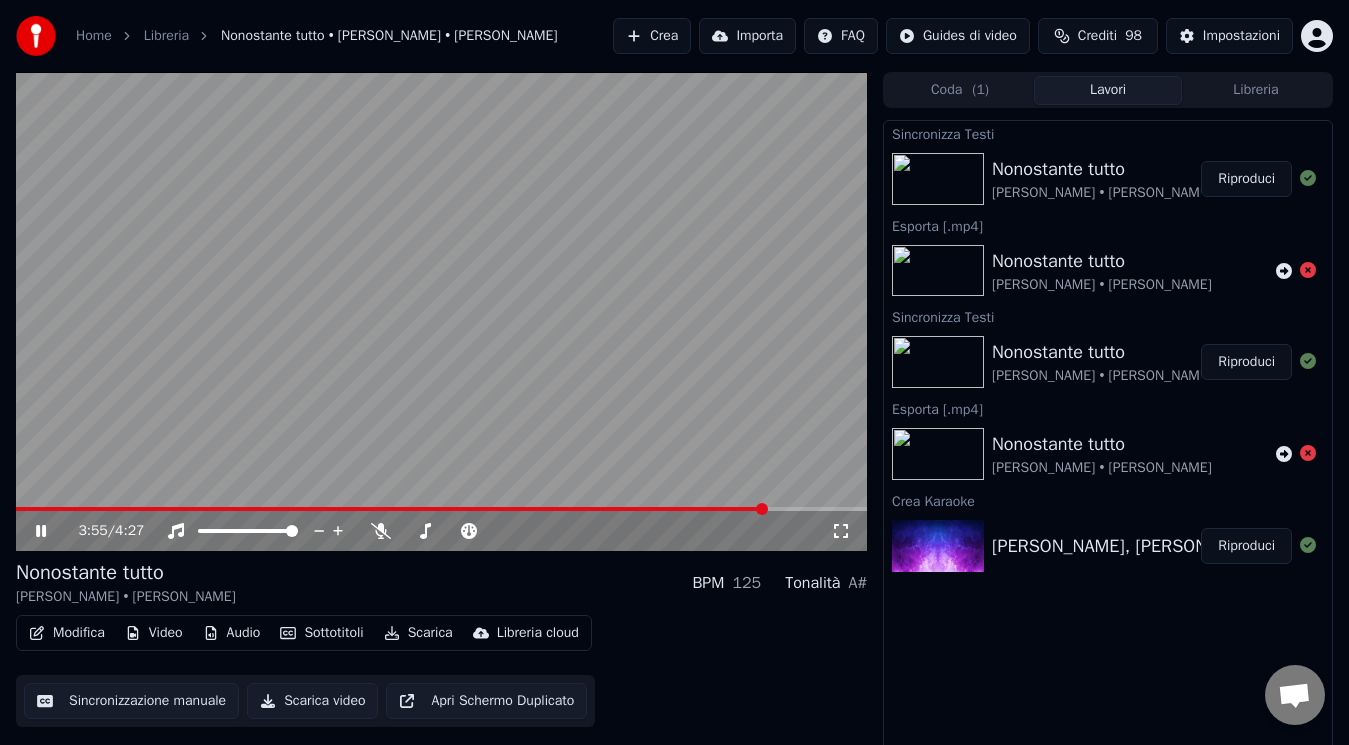 click at bounding box center (391, 509) 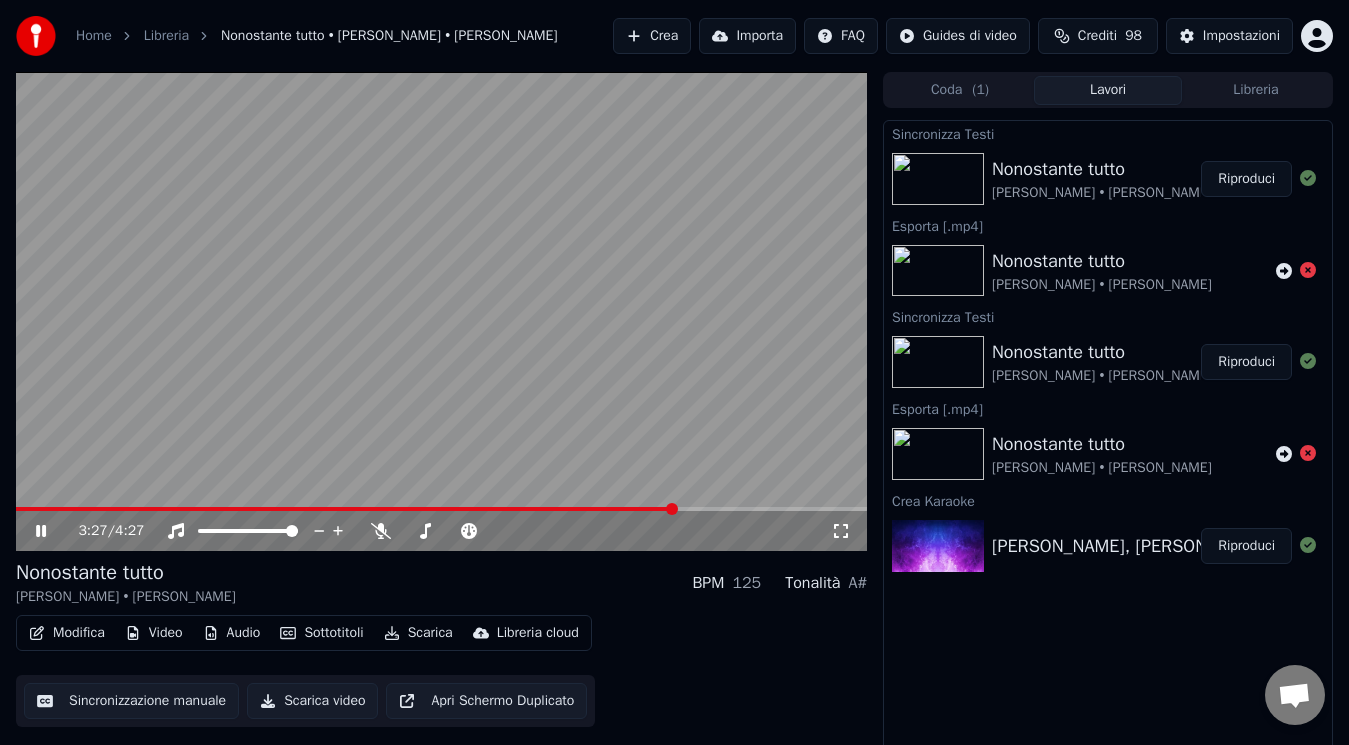 click at bounding box center (345, 509) 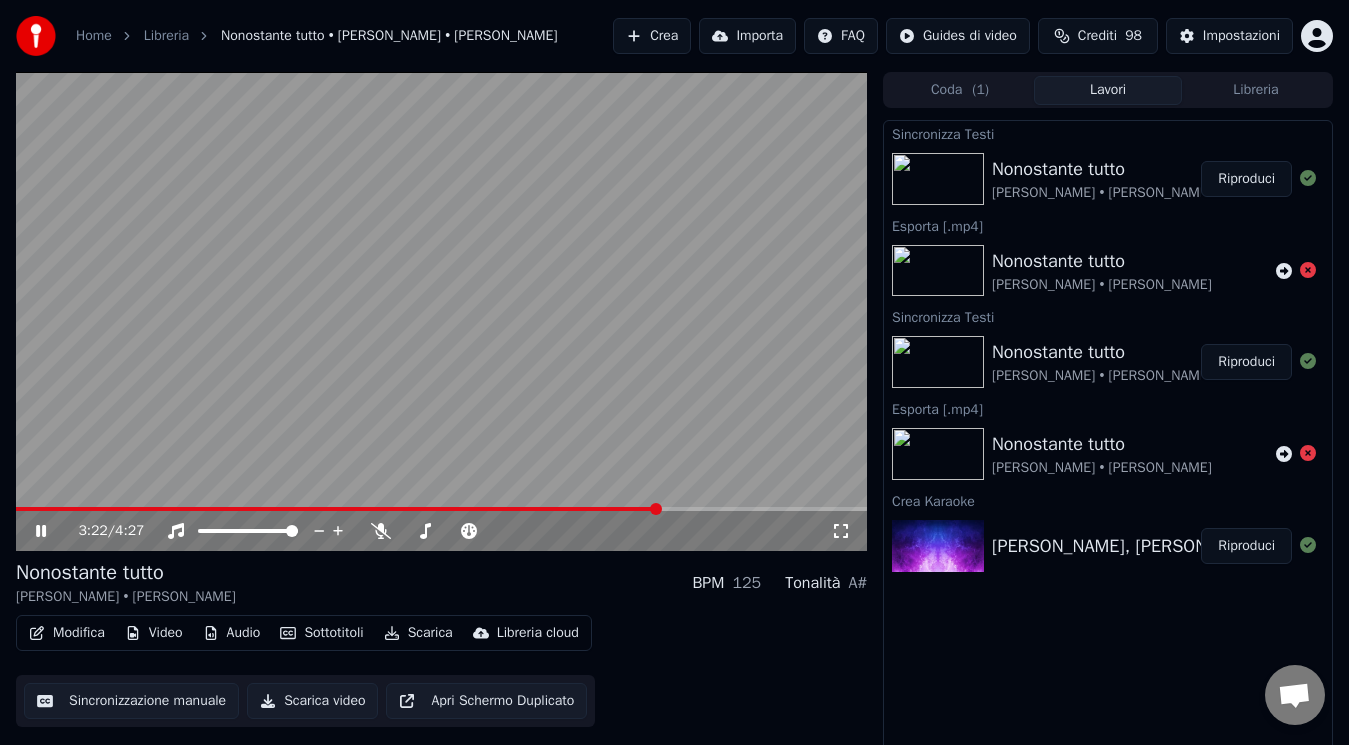 click at bounding box center [441, 509] 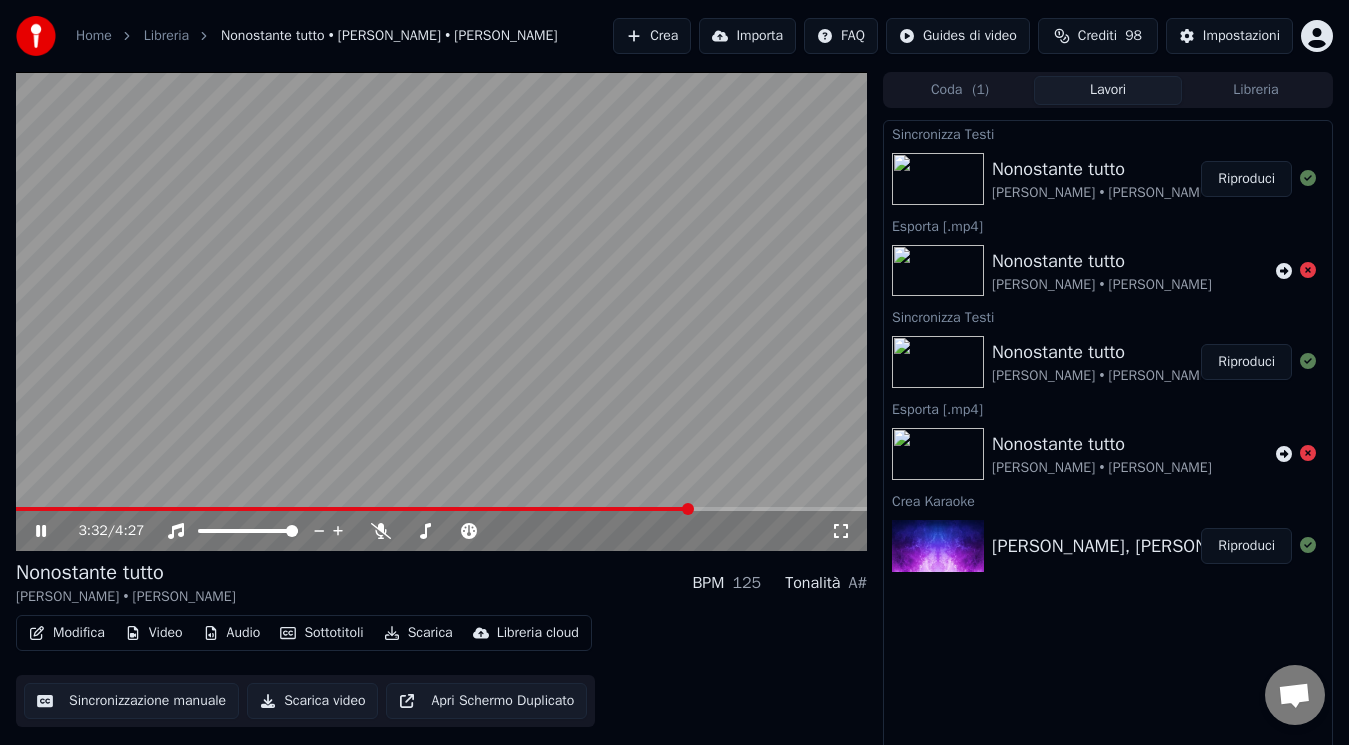 drag, startPoint x: 775, startPoint y: 511, endPoint x: 786, endPoint y: 507, distance: 11.7046995 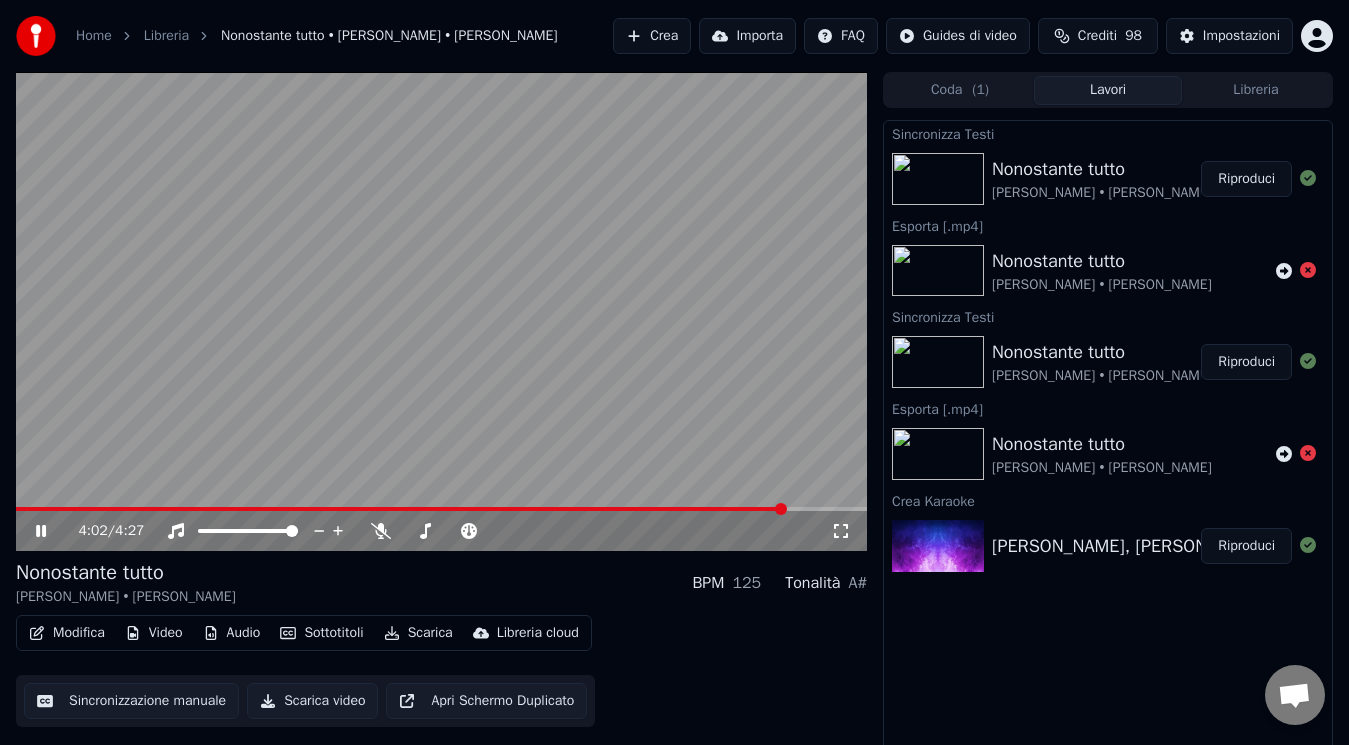 click at bounding box center [441, 509] 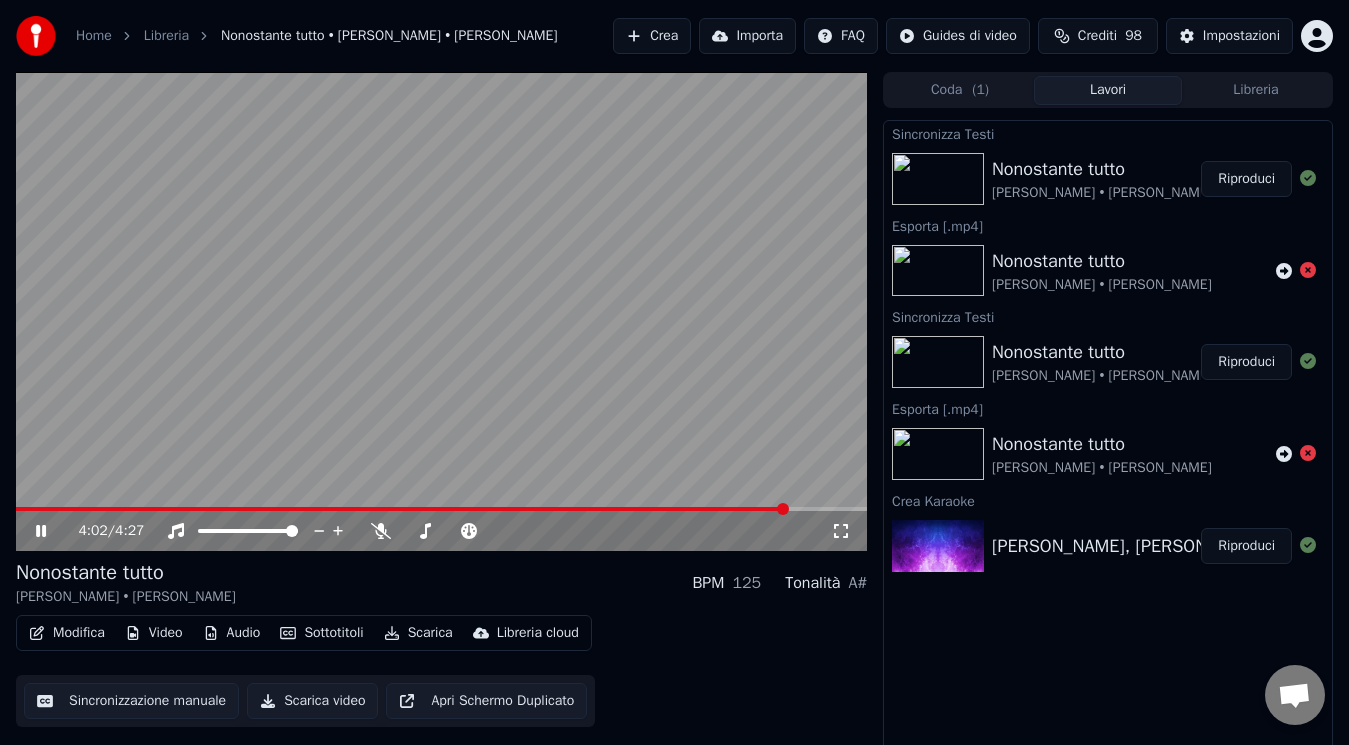 click at bounding box center [441, 311] 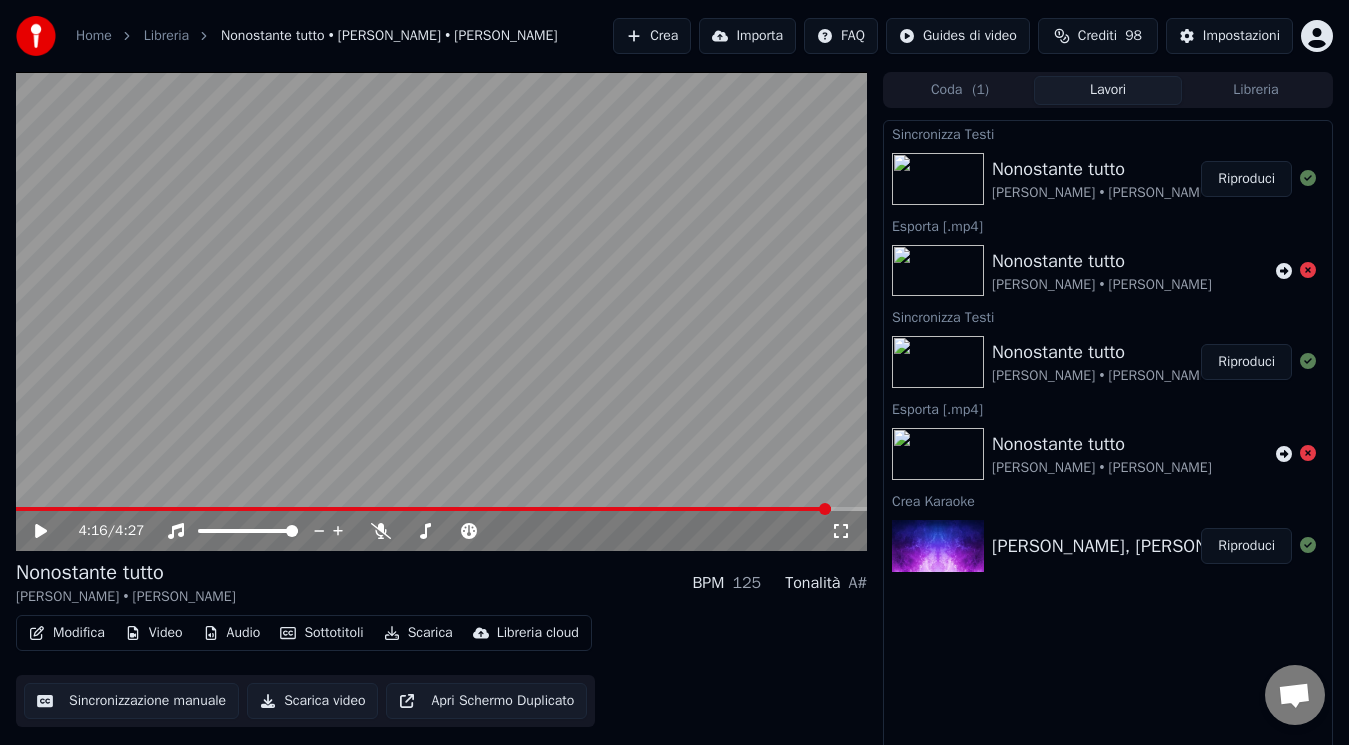 click at bounding box center (441, 509) 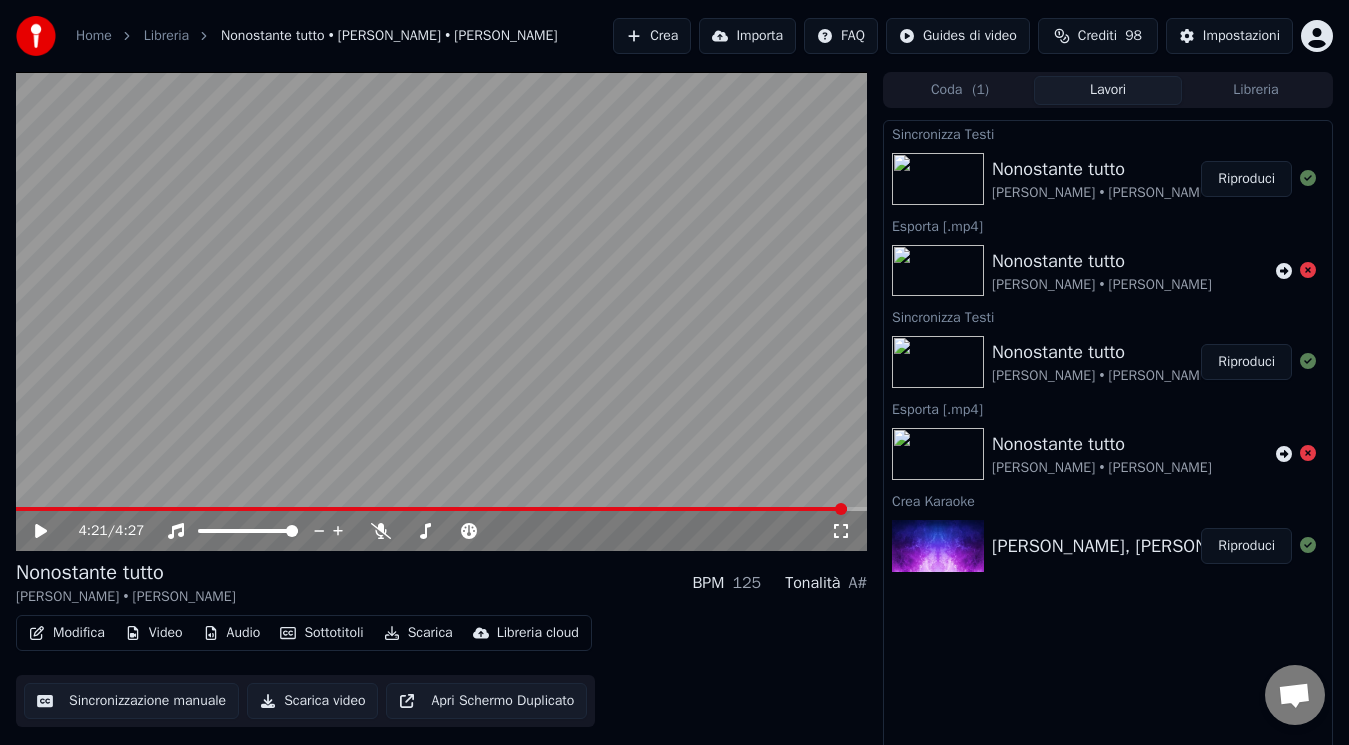 click at bounding box center [441, 509] 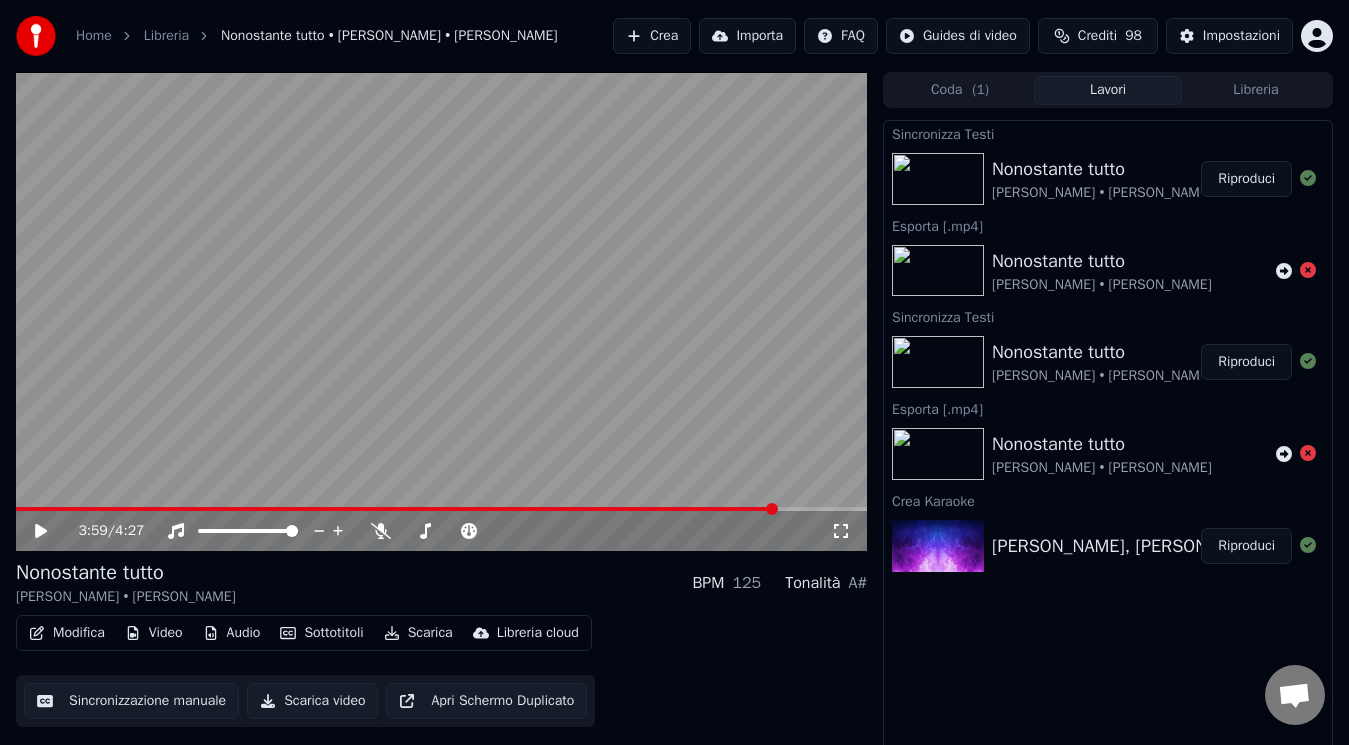 click at bounding box center (441, 509) 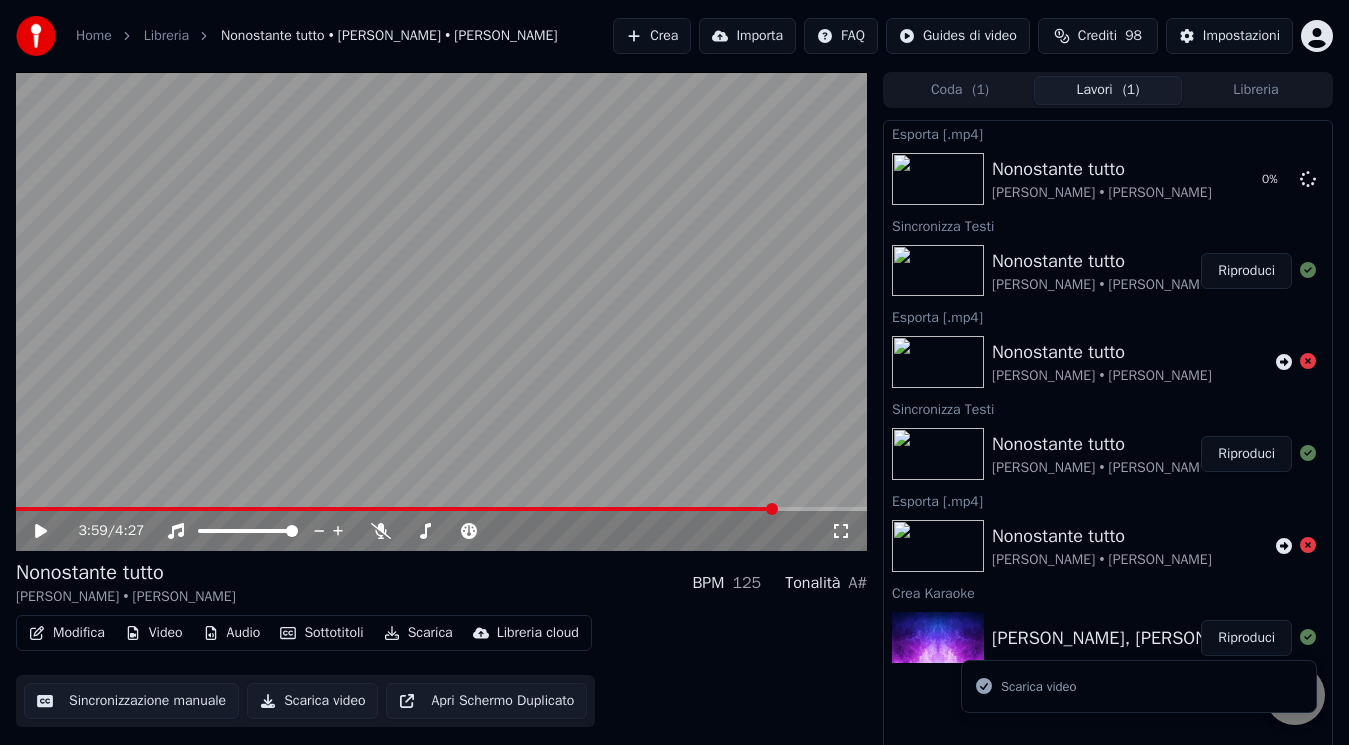 click at bounding box center (441, 311) 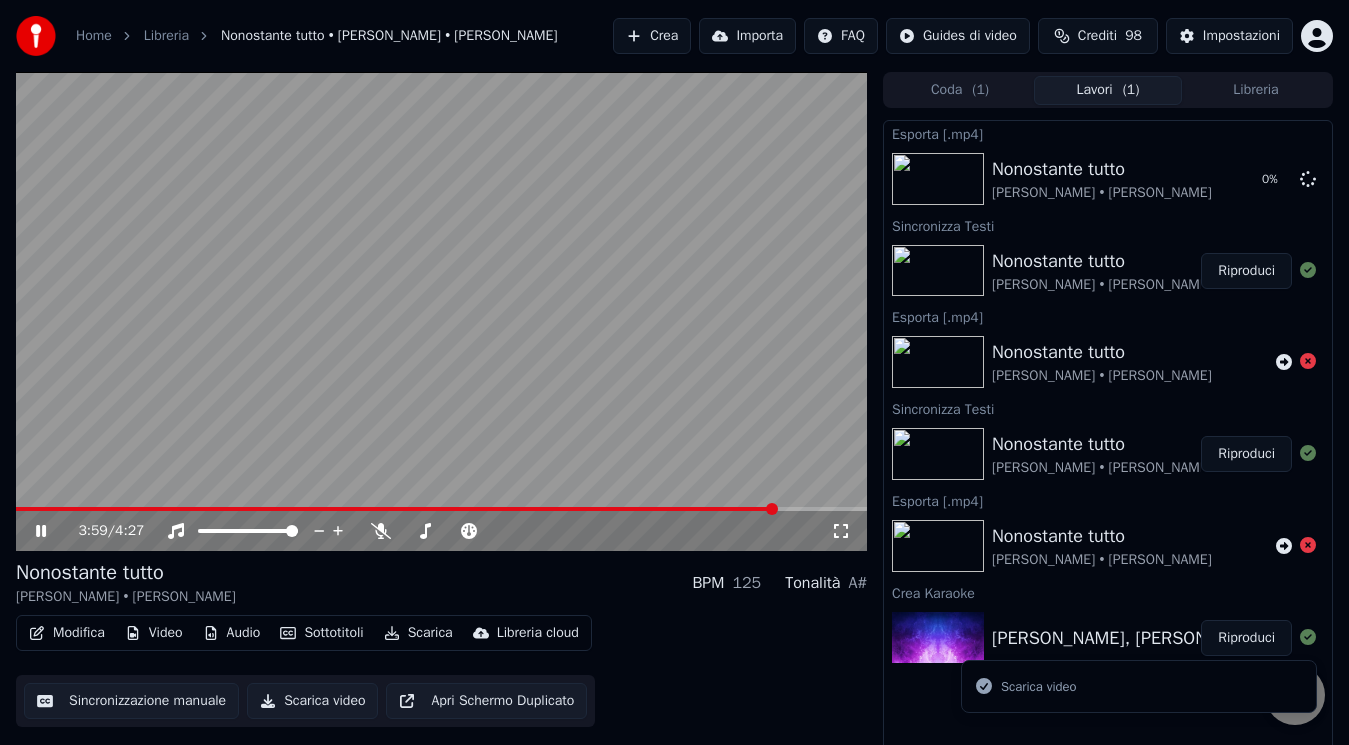 click at bounding box center (396, 509) 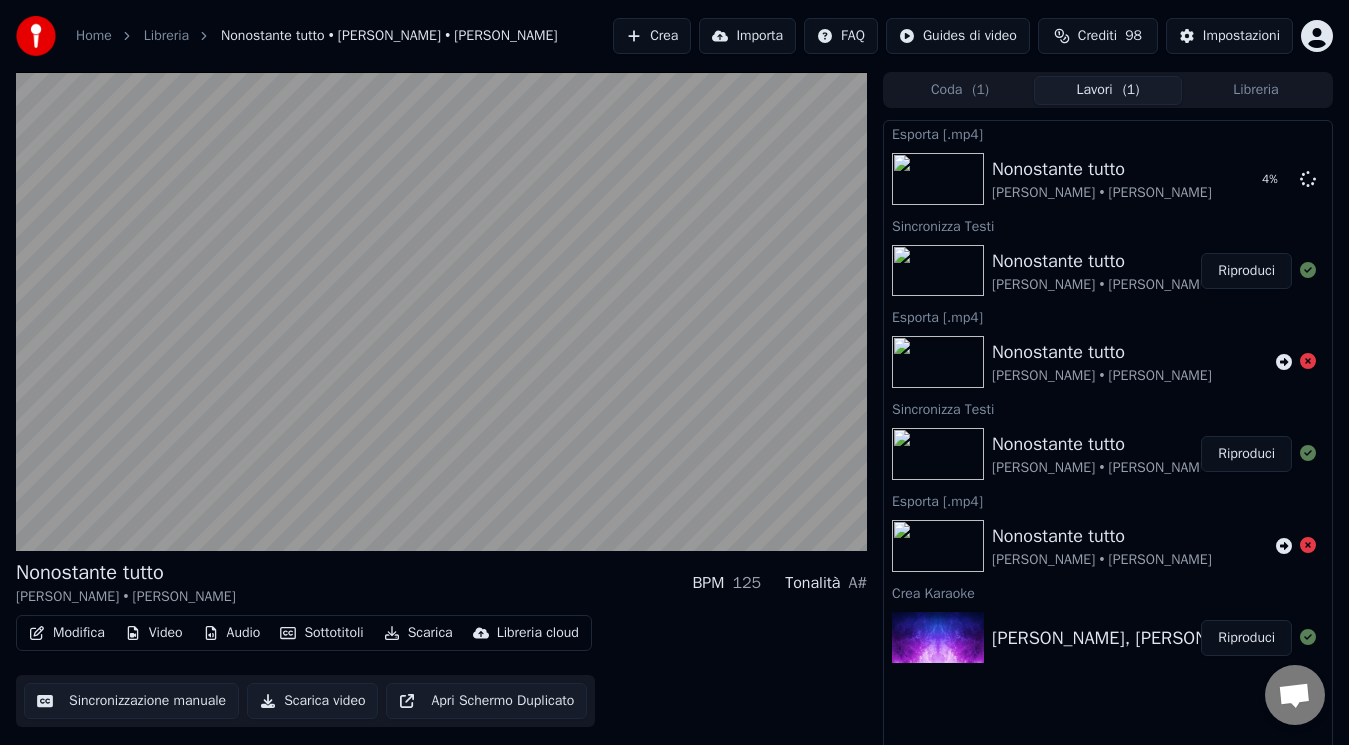 scroll, scrollTop: 8, scrollLeft: 0, axis: vertical 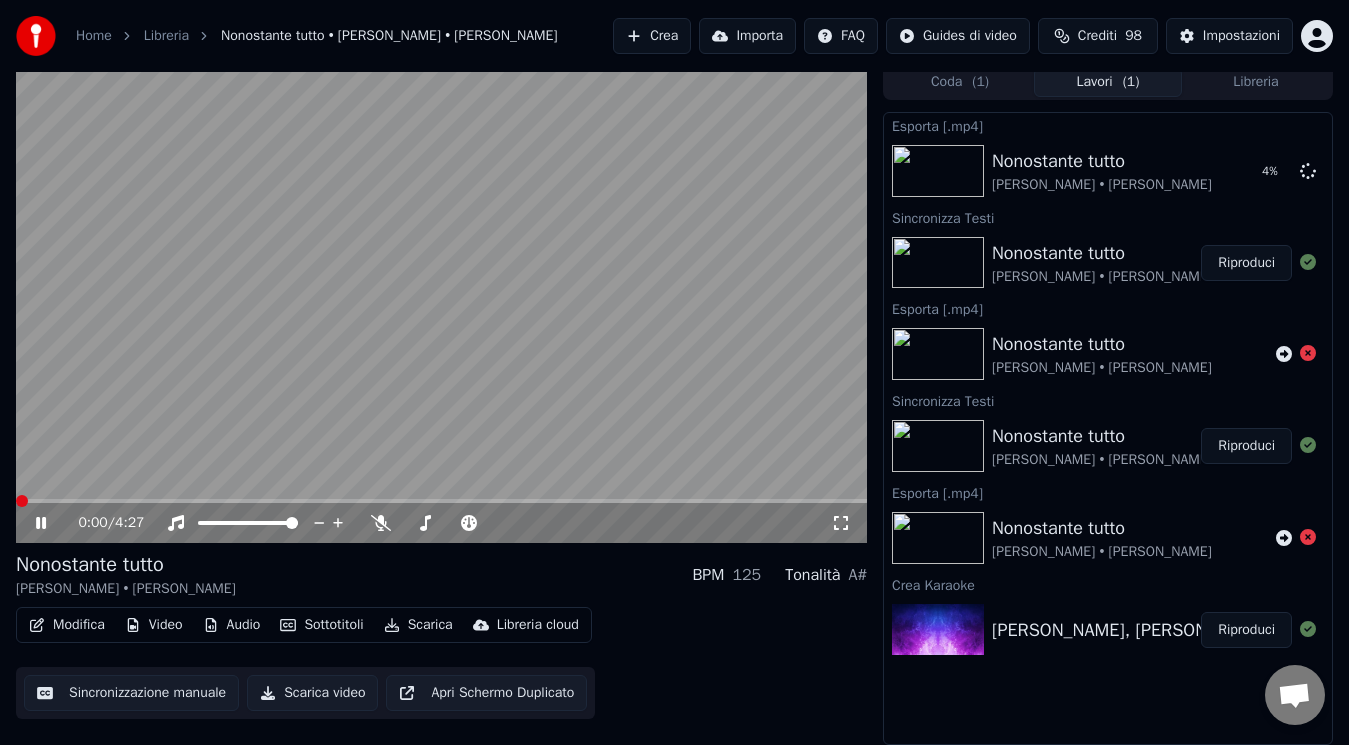 click at bounding box center [16, 501] 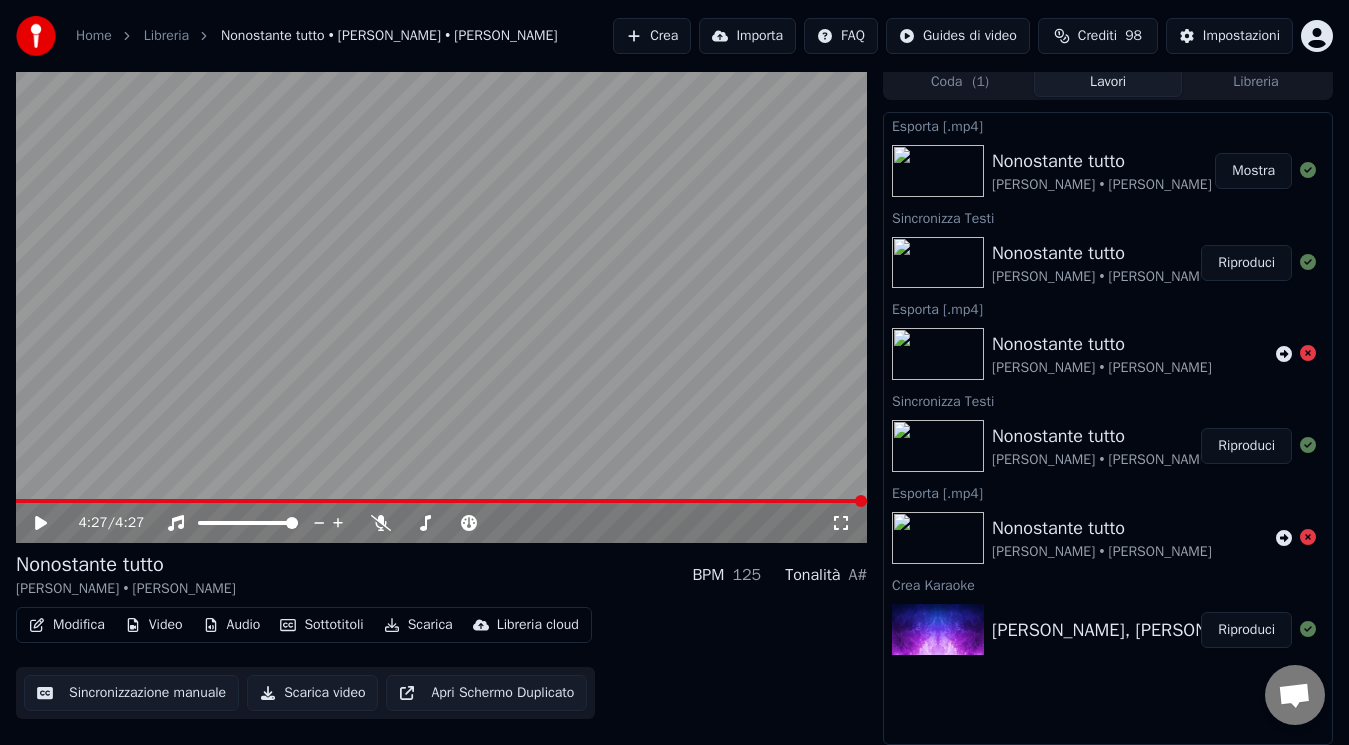 click on "Mostra" at bounding box center (1253, 171) 